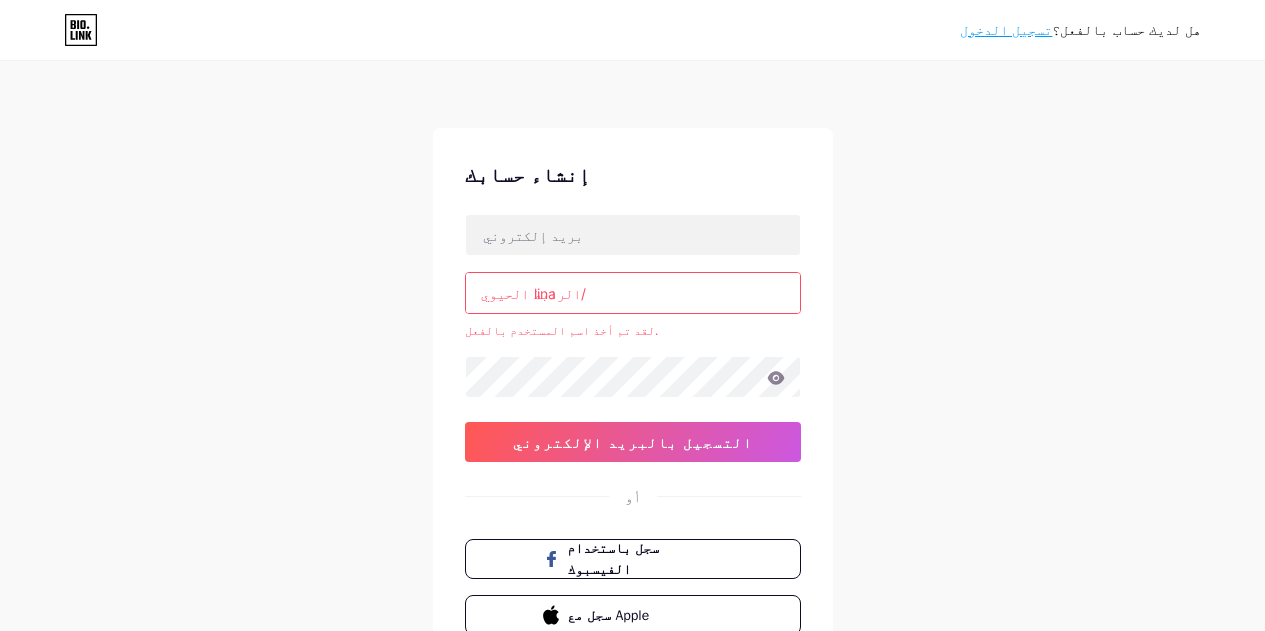 scroll, scrollTop: 0, scrollLeft: 0, axis: both 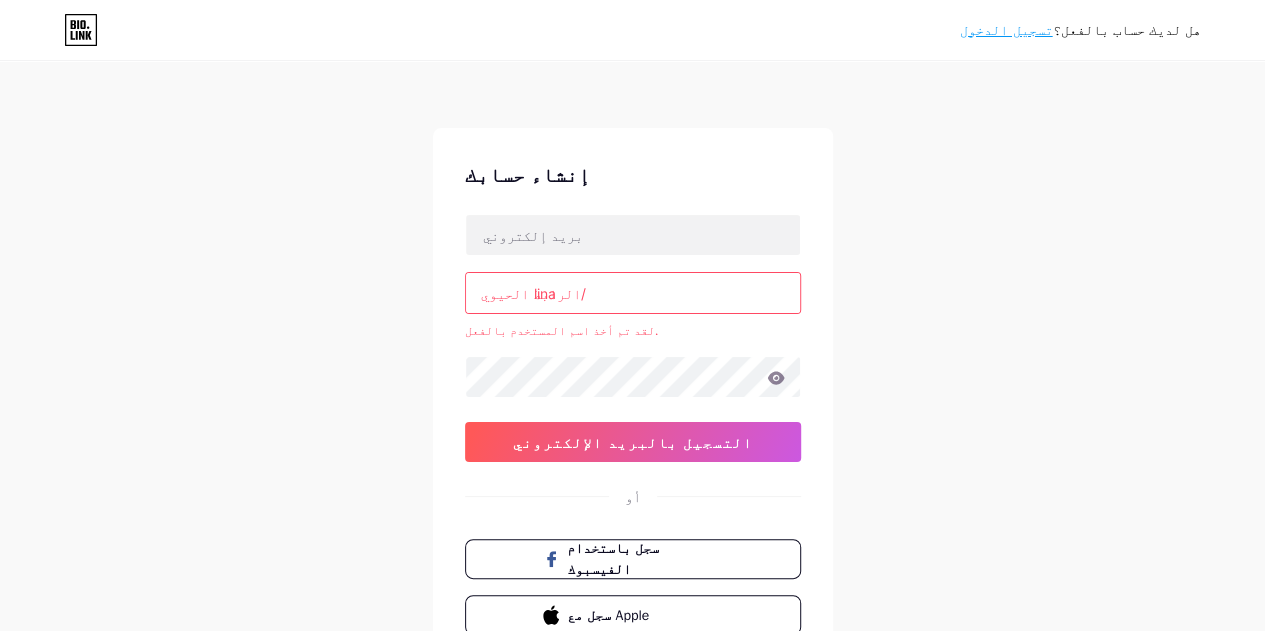 click on "الرابط الحيوي/" at bounding box center [533, 293] 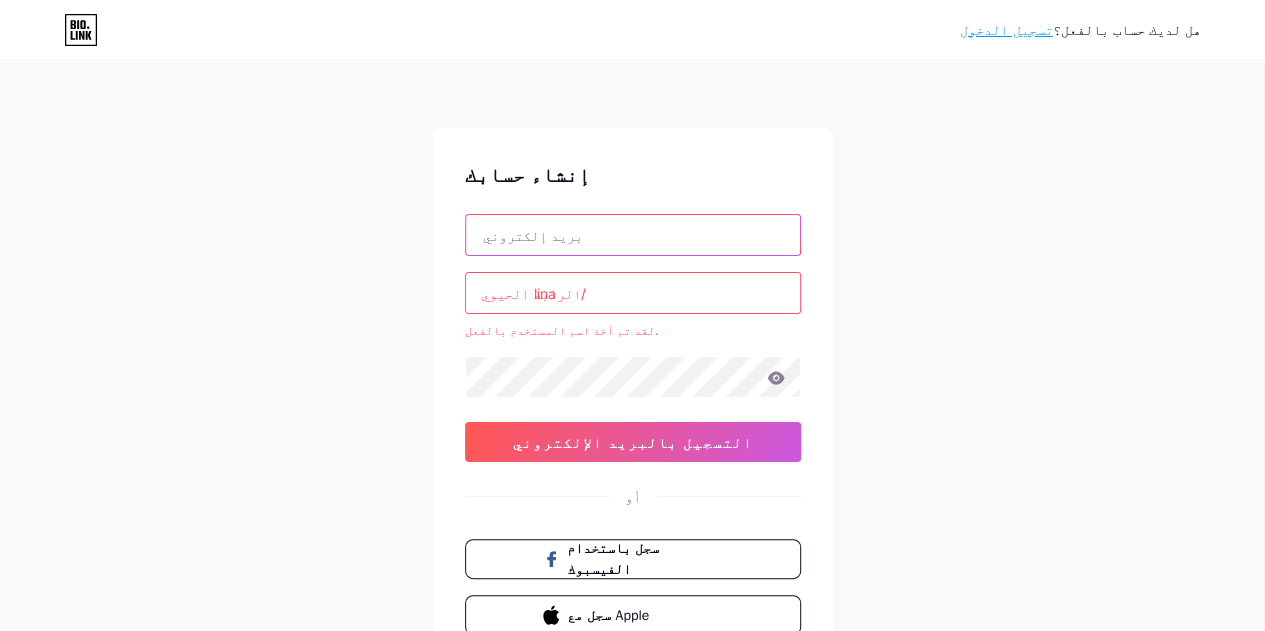 click at bounding box center [633, 235] 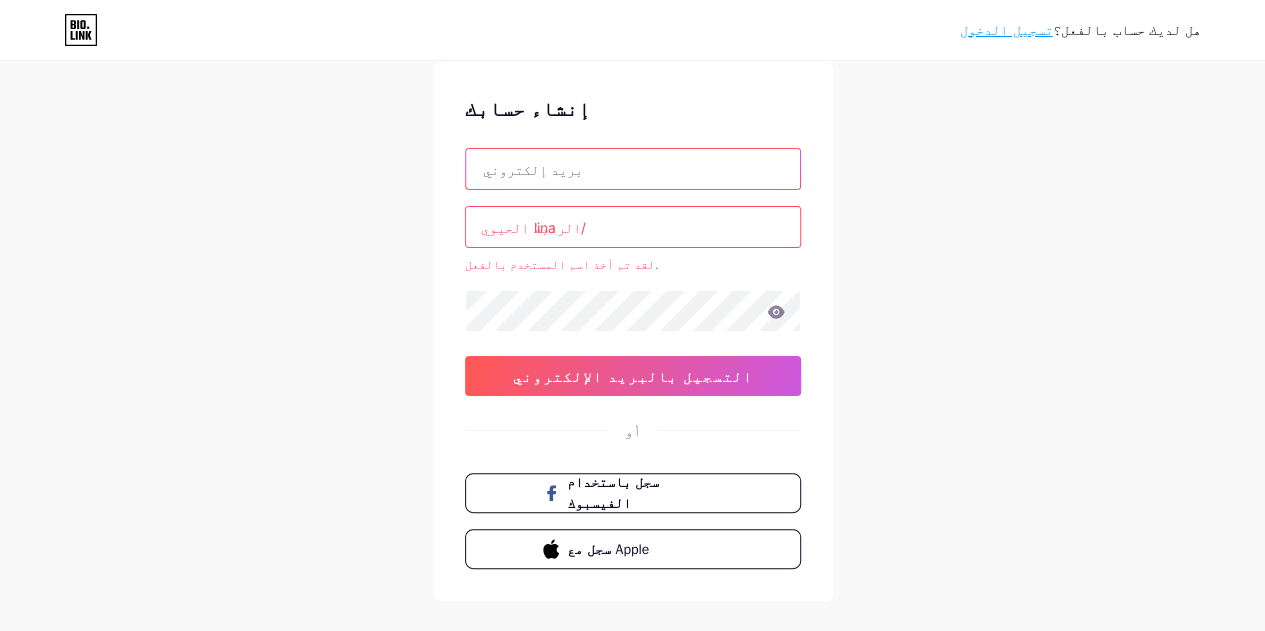scroll, scrollTop: 0, scrollLeft: 0, axis: both 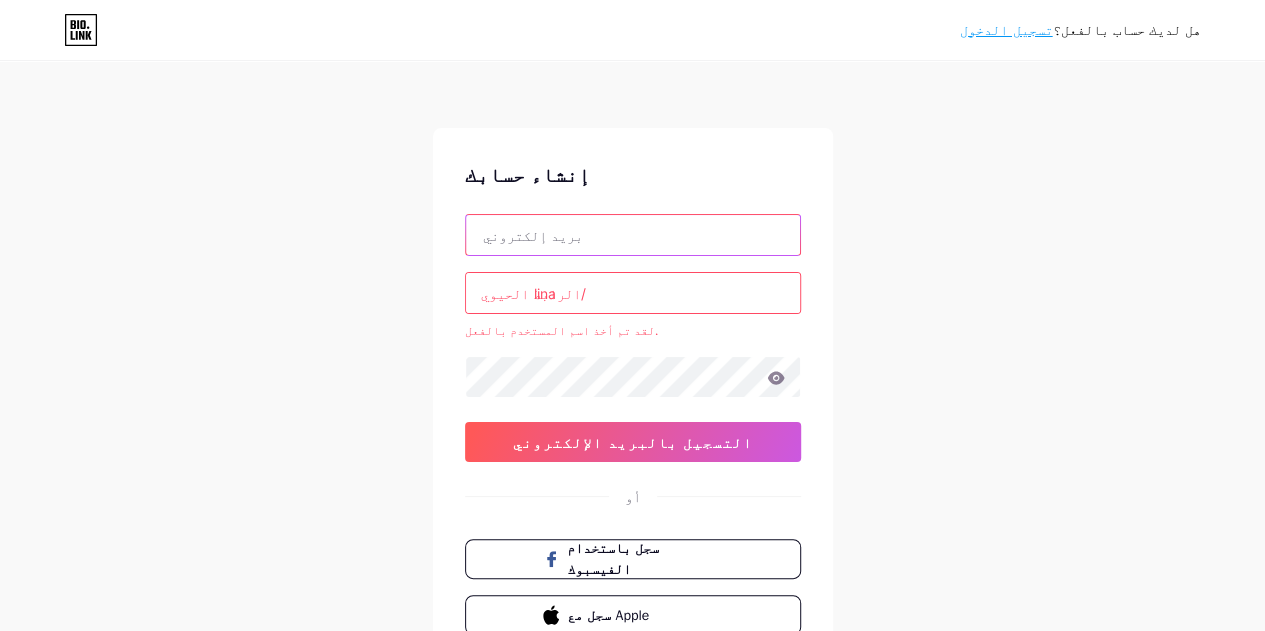 click at bounding box center (633, 235) 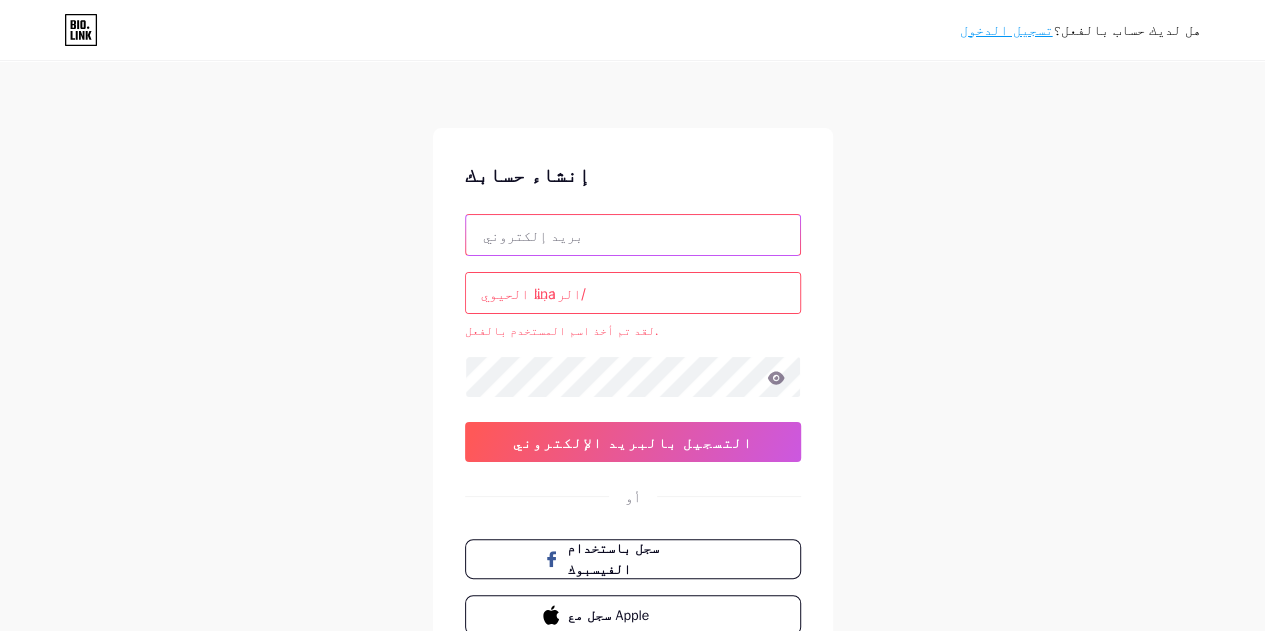 click at bounding box center [633, 235] 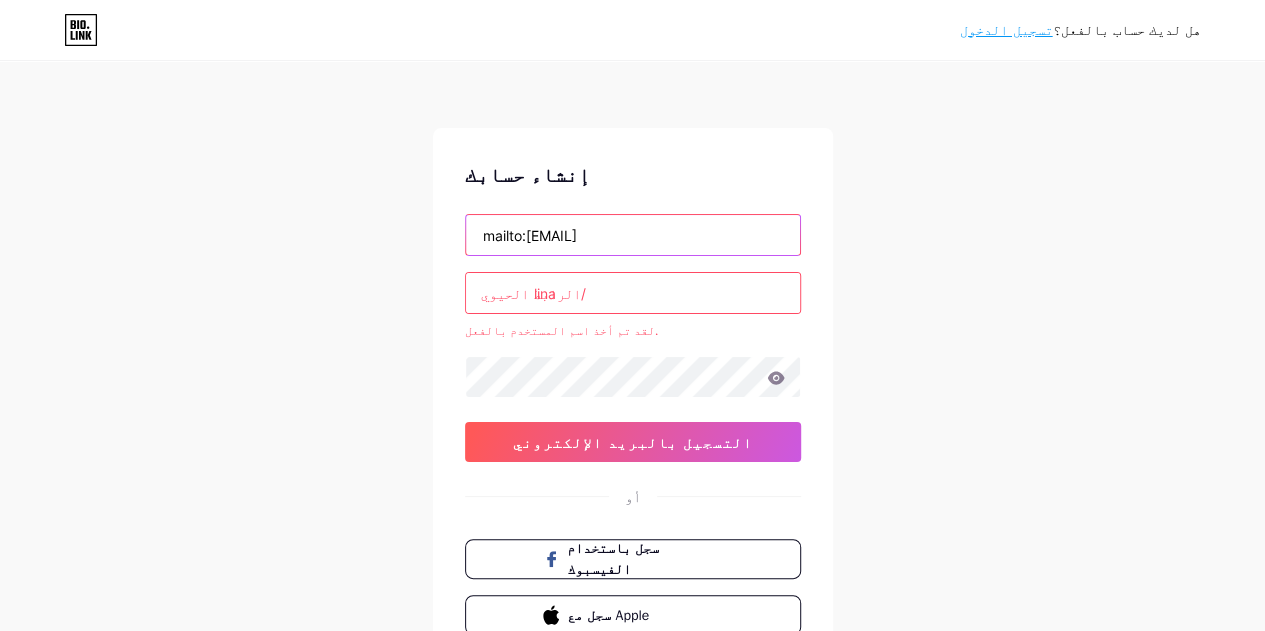 type on "mailto:[EMAIL]" 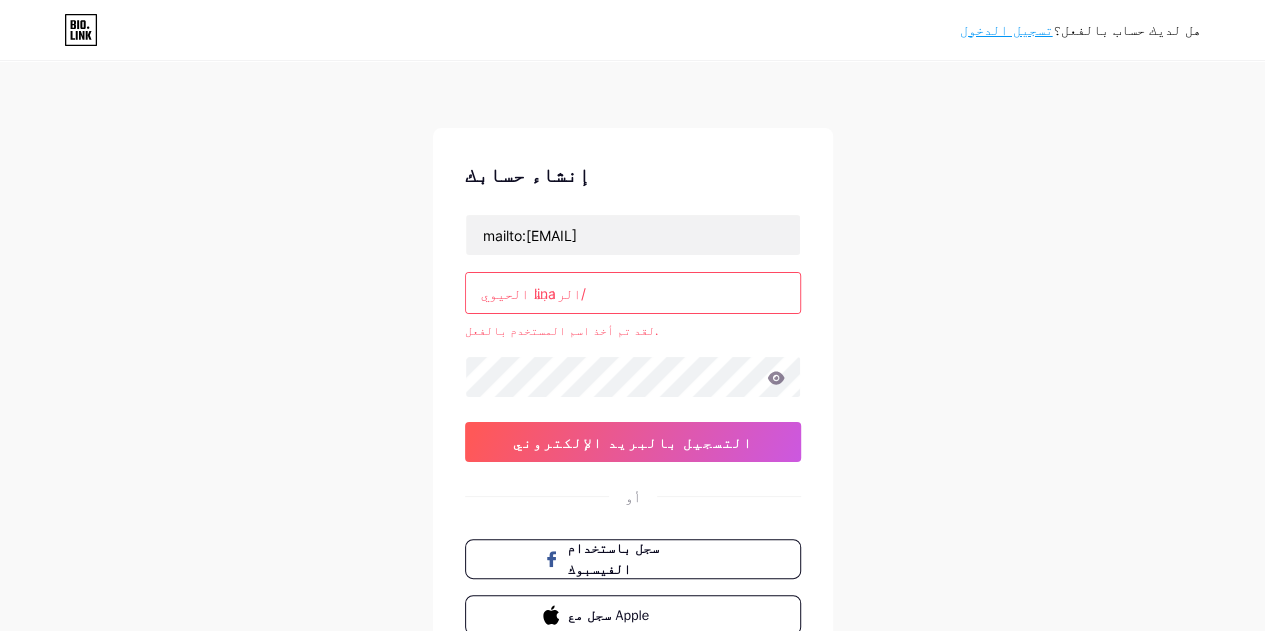 click on "lina" at bounding box center (633, 293) 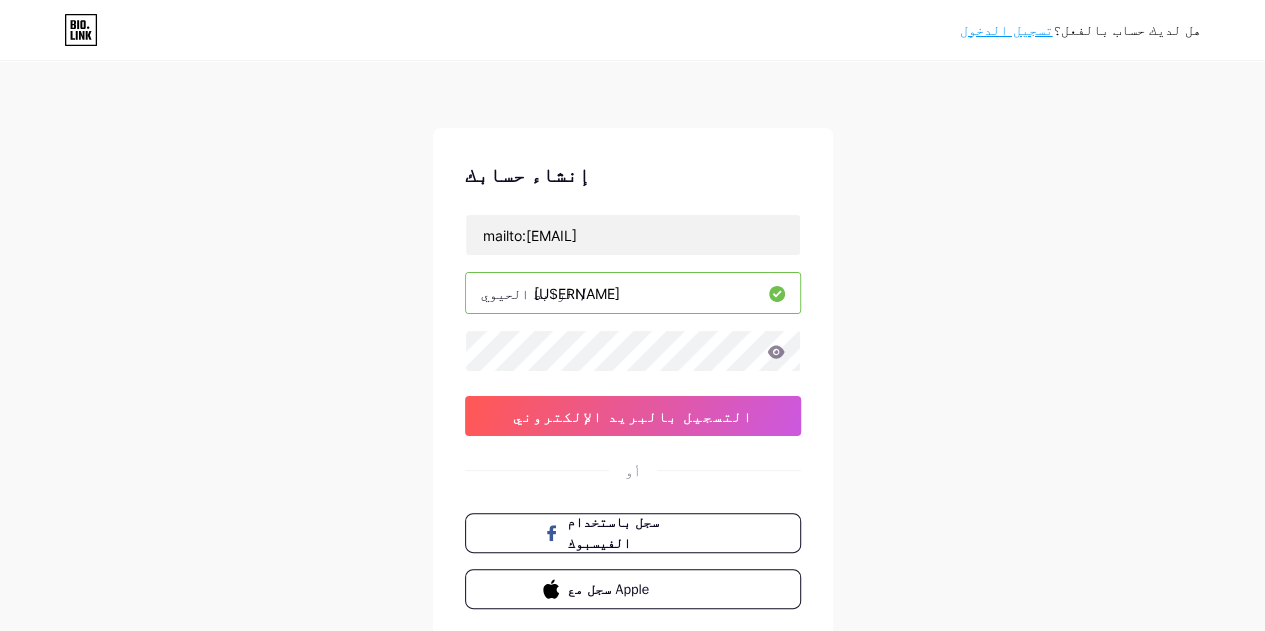 click on "[USERNAME]" at bounding box center [633, 293] 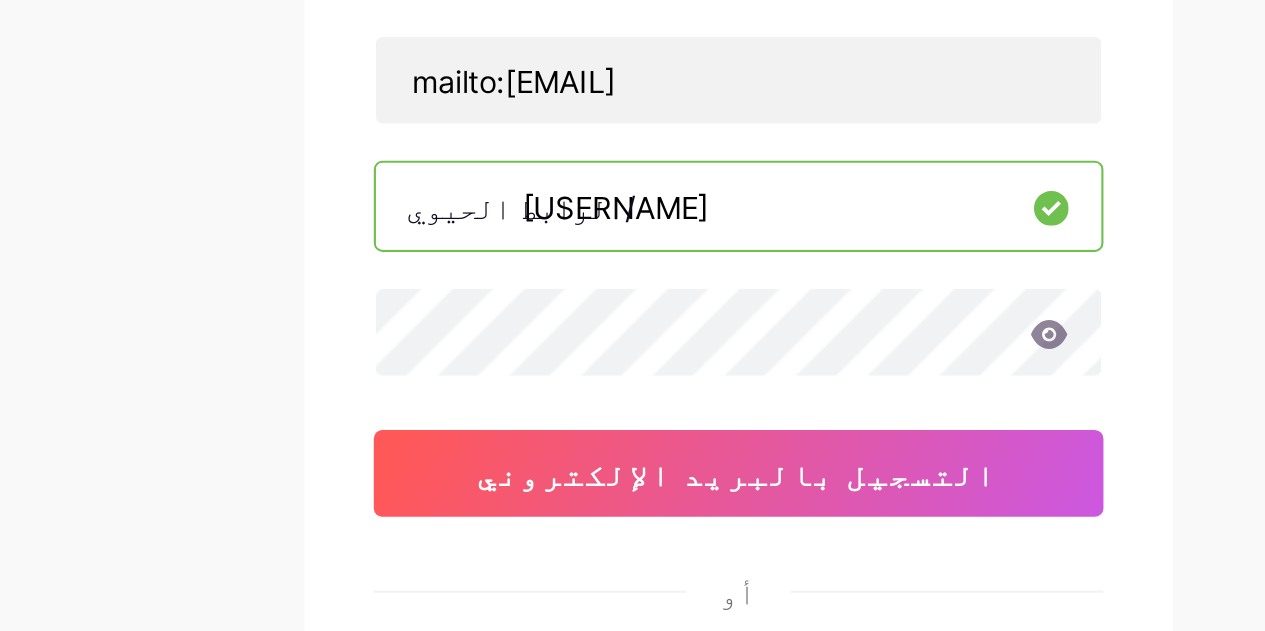 click on "[USERNAME]" at bounding box center [633, 293] 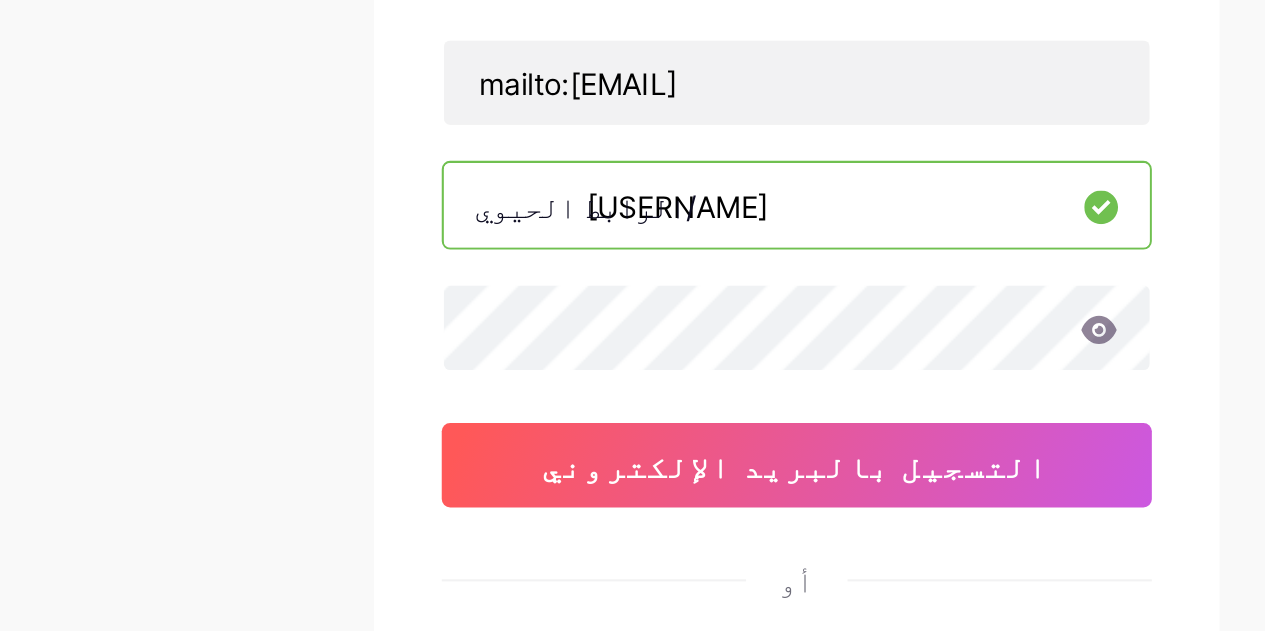 type on "[USERNAME]" 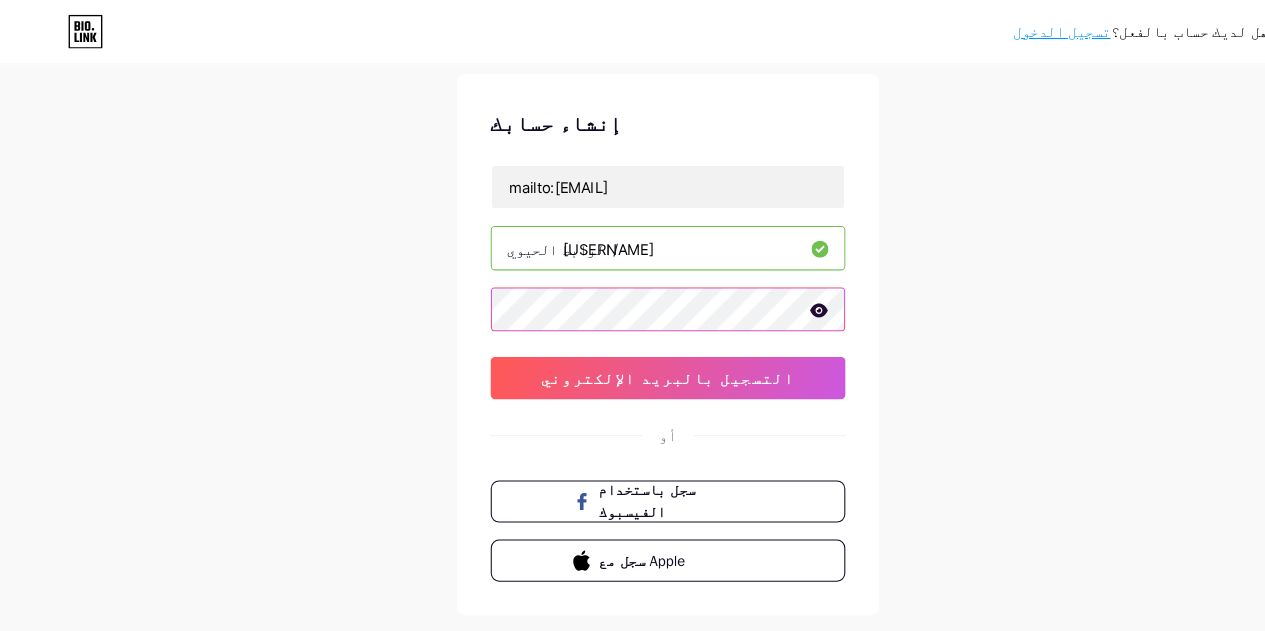 scroll, scrollTop: 114, scrollLeft: 0, axis: vertical 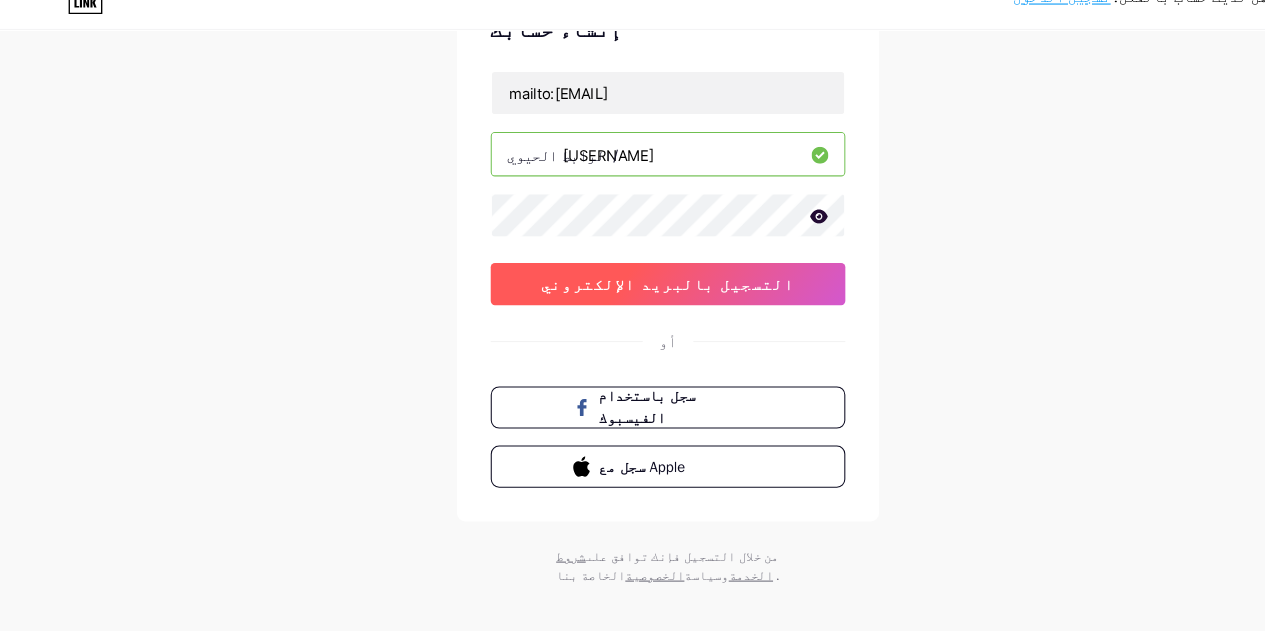 click on "التسجيل بالبريد الإلكتروني" at bounding box center [633, 302] 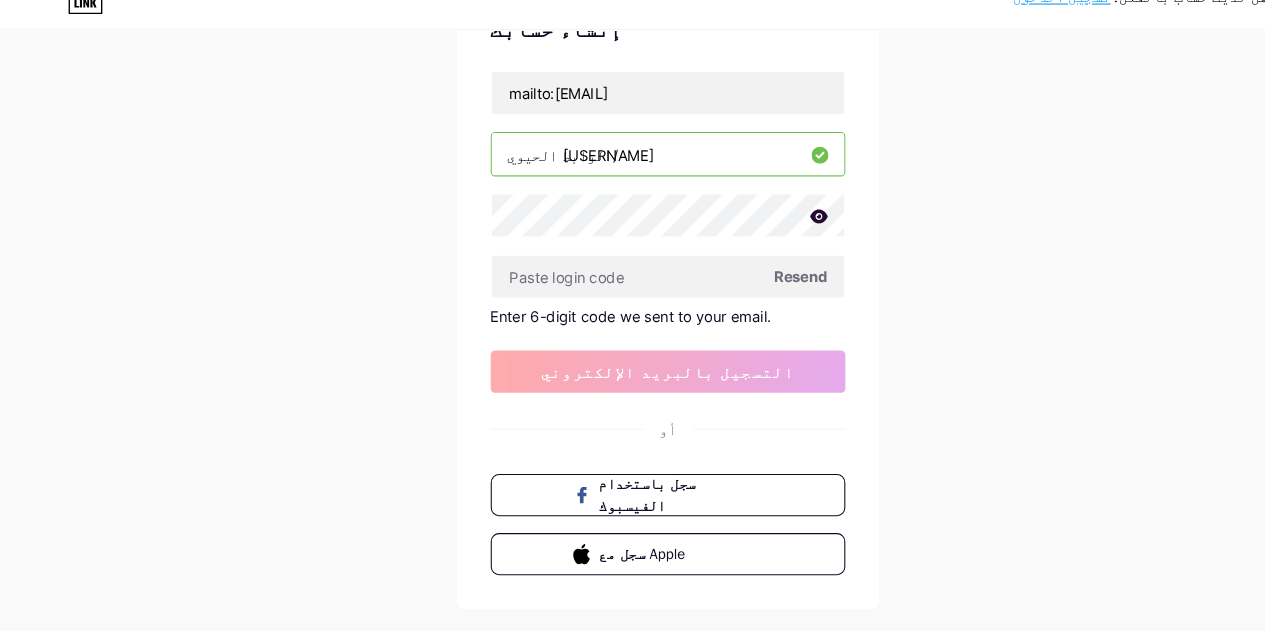 scroll, scrollTop: 0, scrollLeft: 0, axis: both 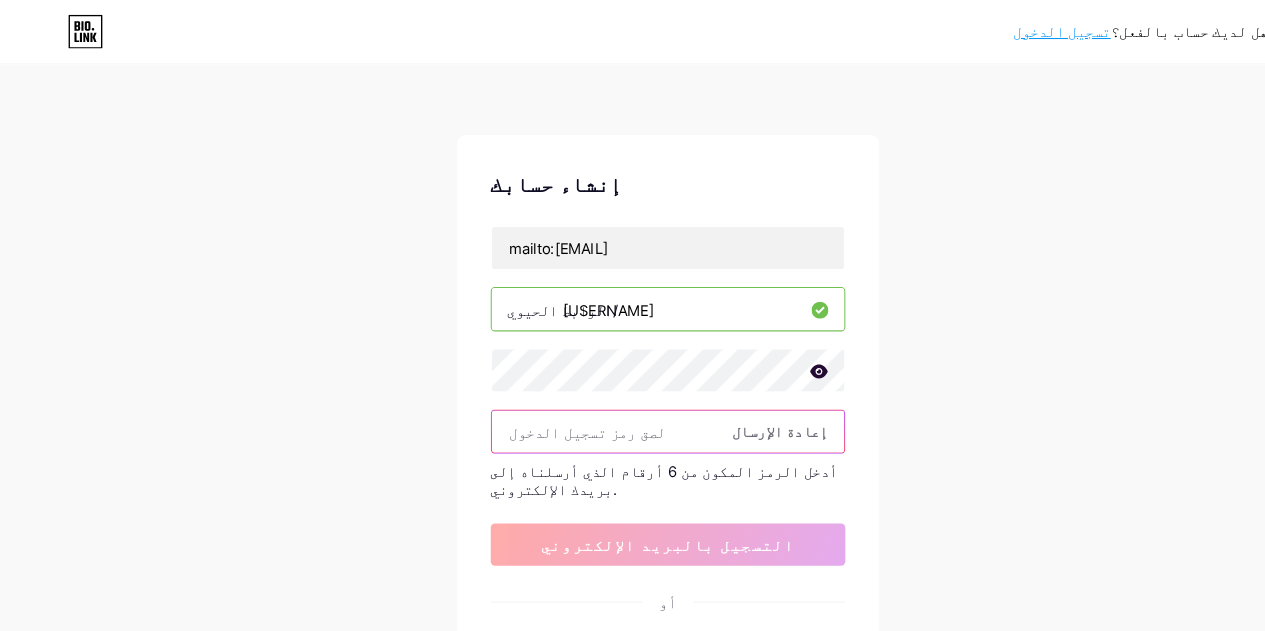 paste on "579778" 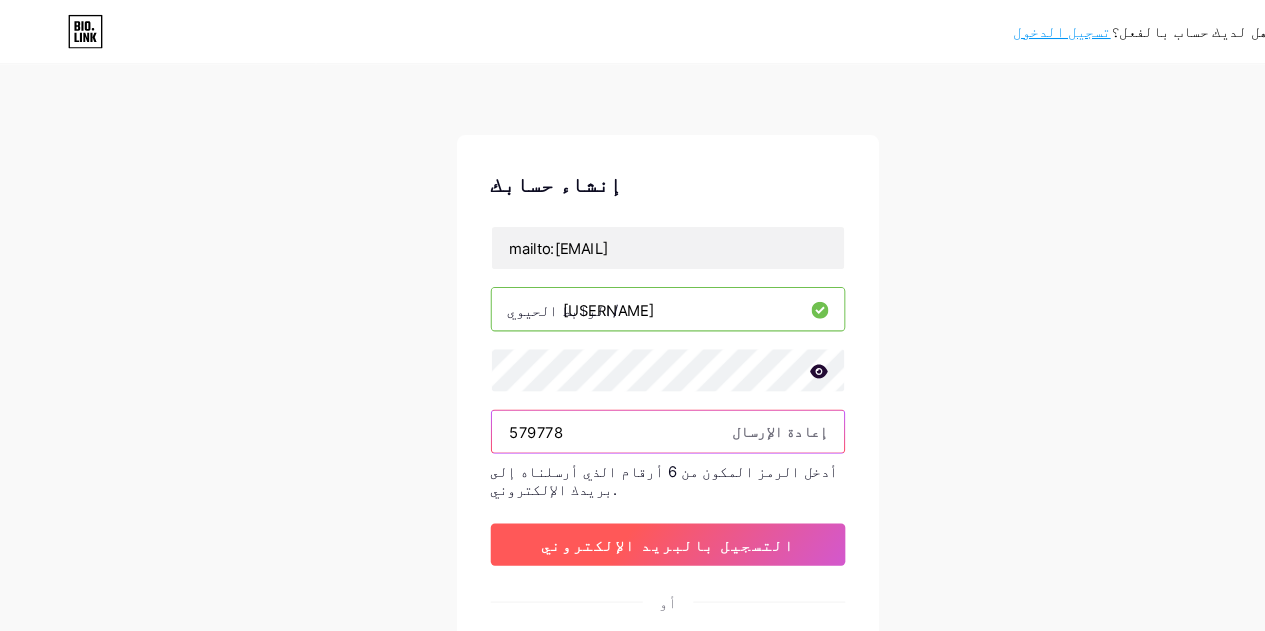 type on "579778" 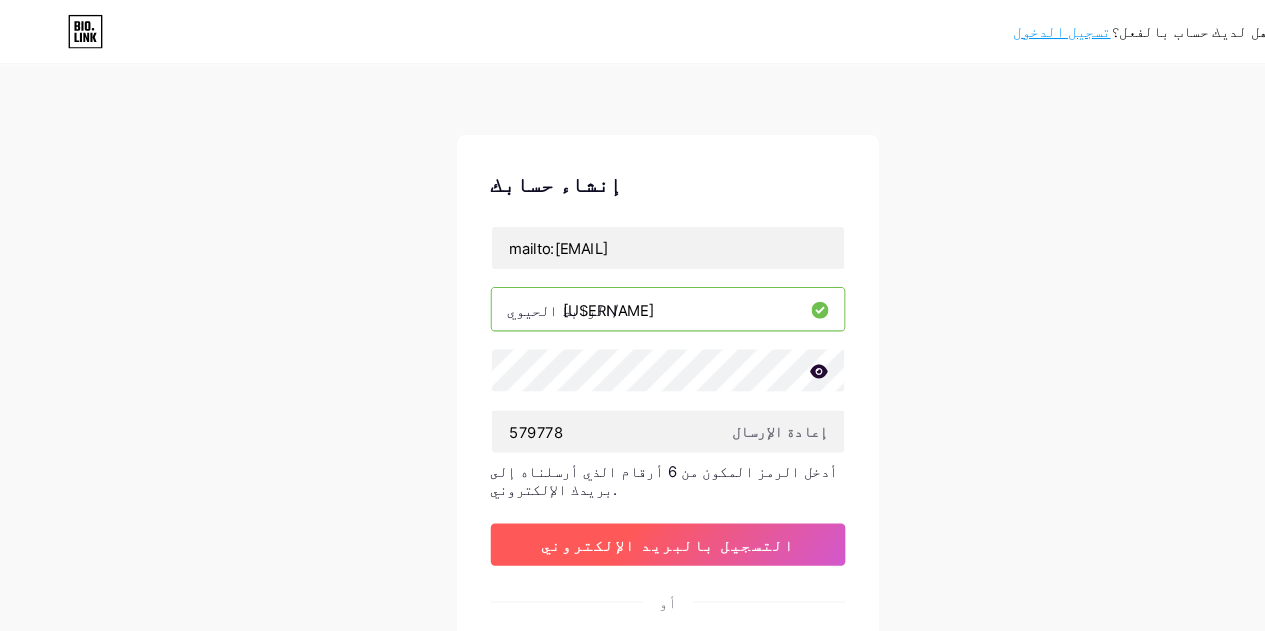 click on "التسجيل بالبريد الإلكتروني" at bounding box center (633, 516) 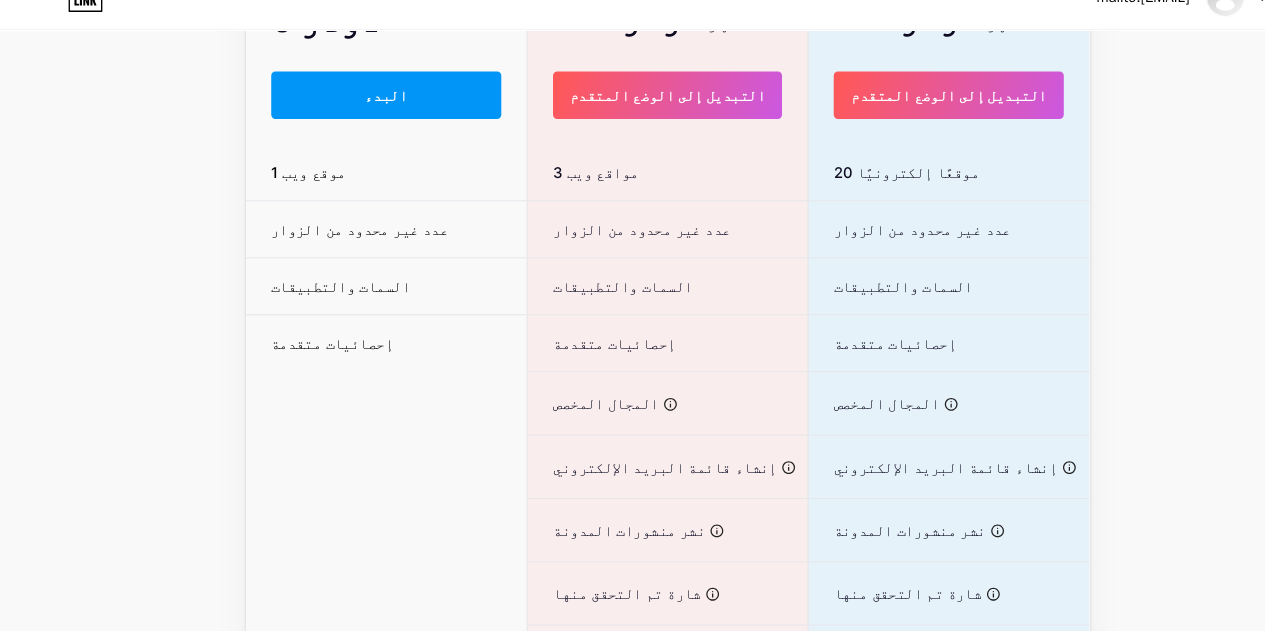 scroll, scrollTop: 223, scrollLeft: 0, axis: vertical 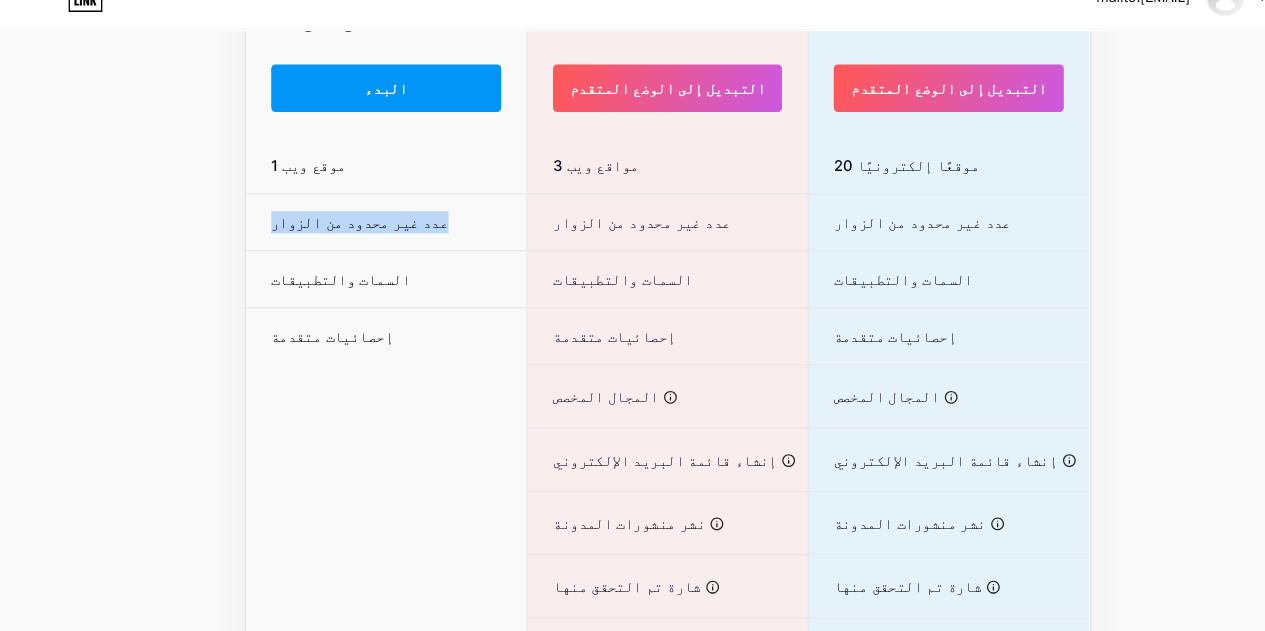 drag, startPoint x: 367, startPoint y: 197, endPoint x: 385, endPoint y: 243, distance: 49.396355 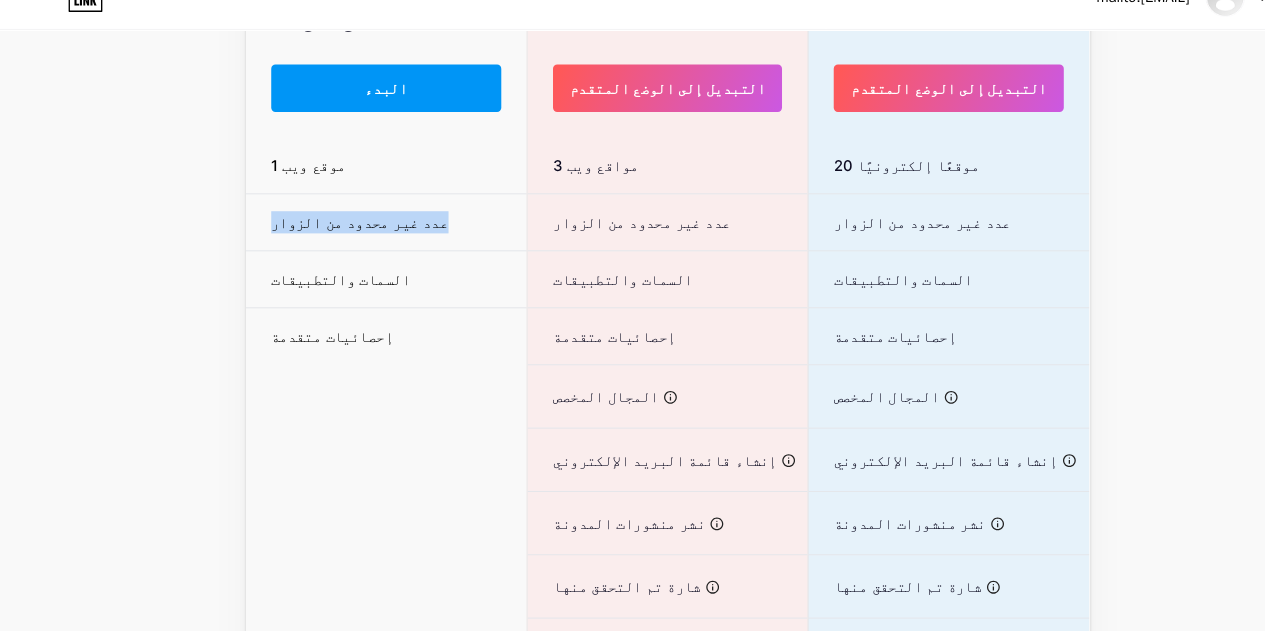click on "1 موقع ويب عدد غير محدود من الزوار السمات والتطبيقات إحصائيات متقدمة" at bounding box center (366, 270) 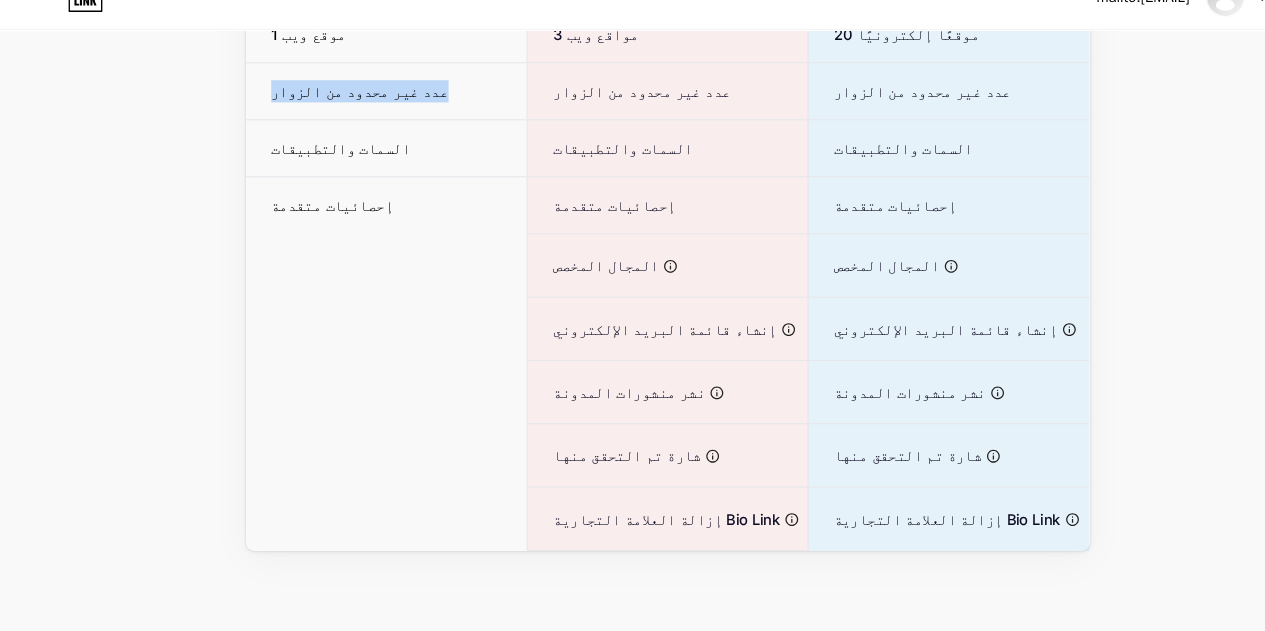 scroll, scrollTop: 0, scrollLeft: 0, axis: both 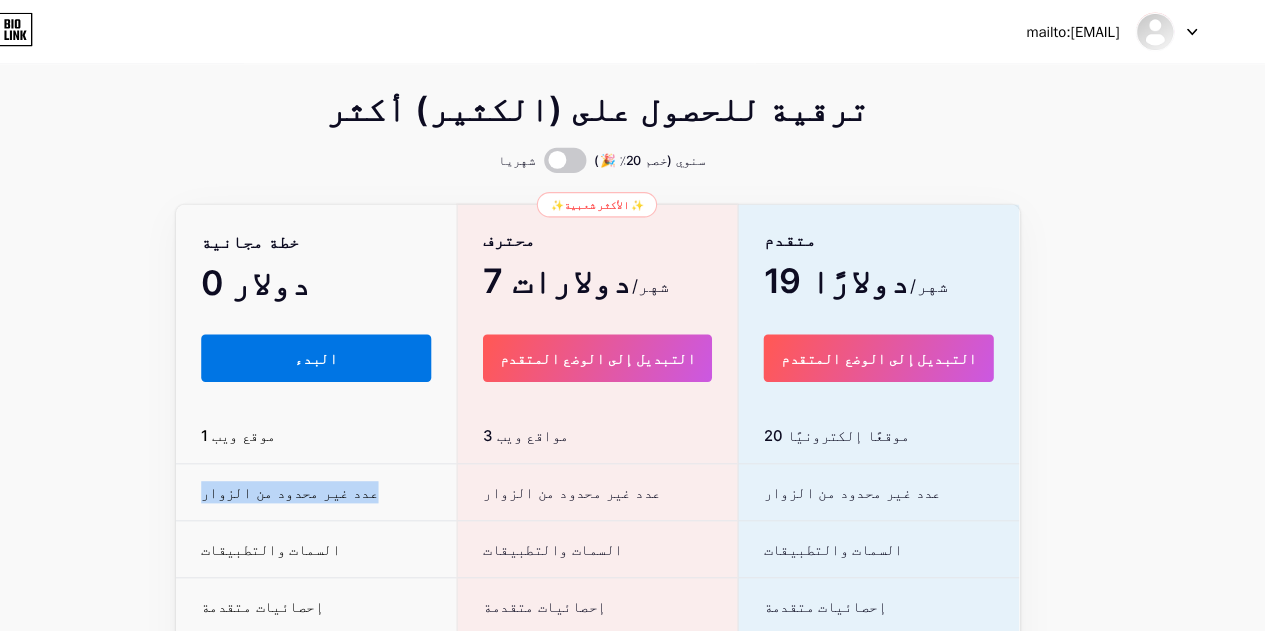 click on "البدء" at bounding box center (366, 339) 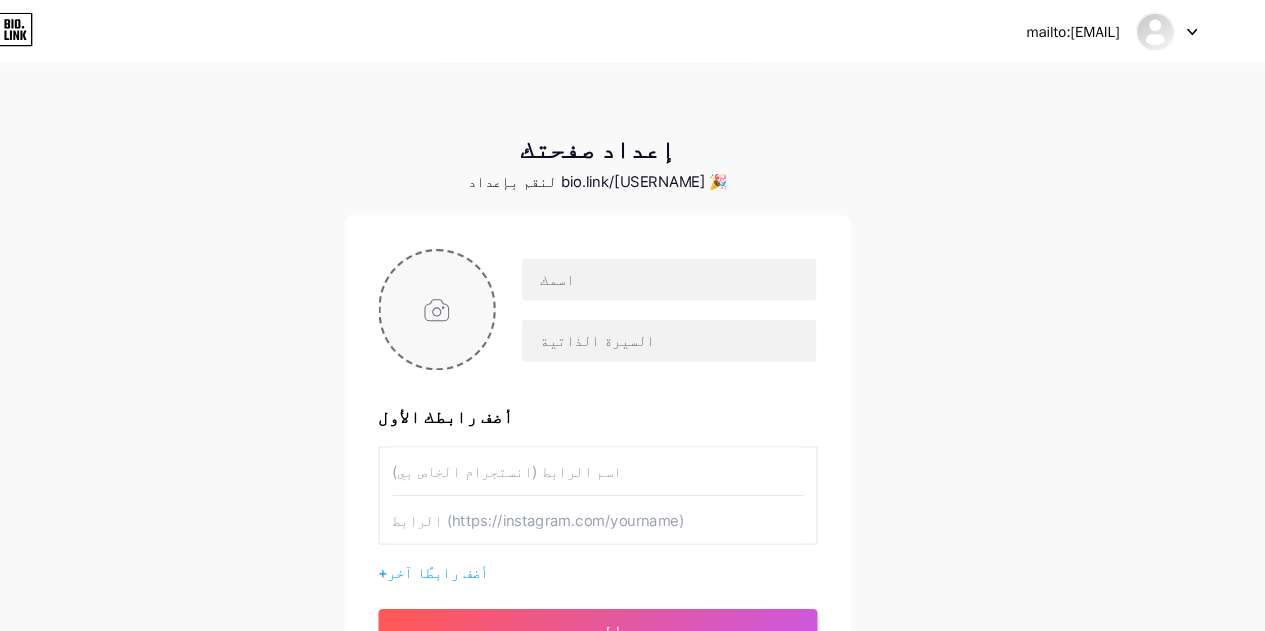 click at bounding box center [481, 293] 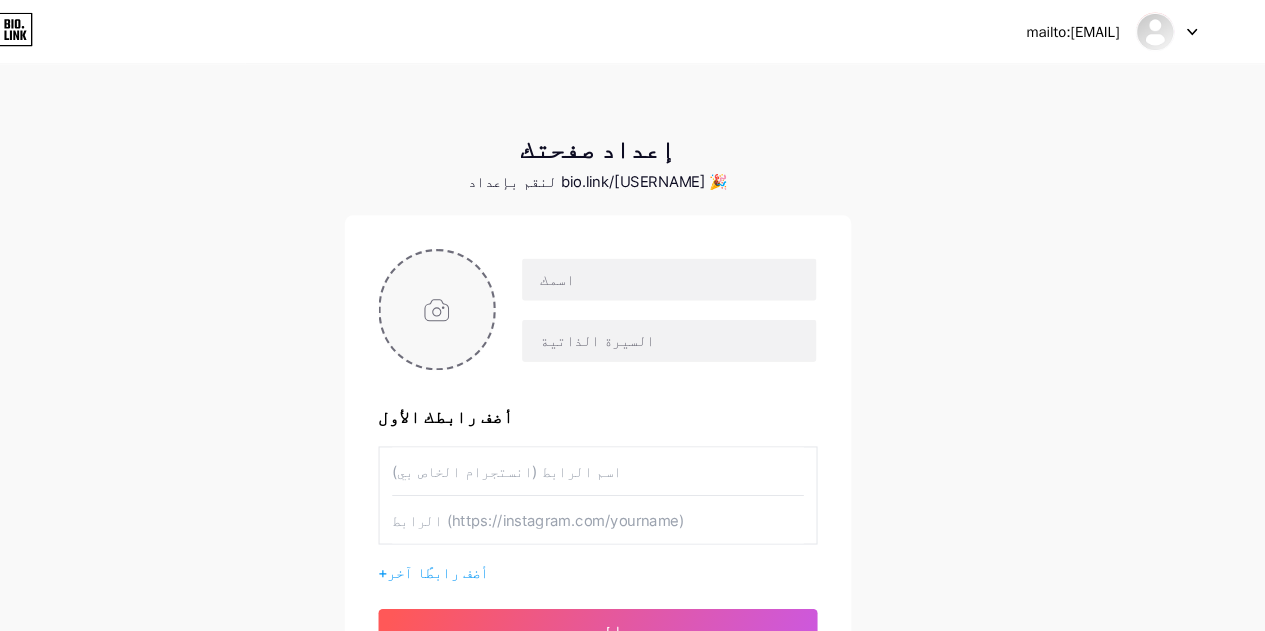 type on "C:\fakepath\[FILENAME]" 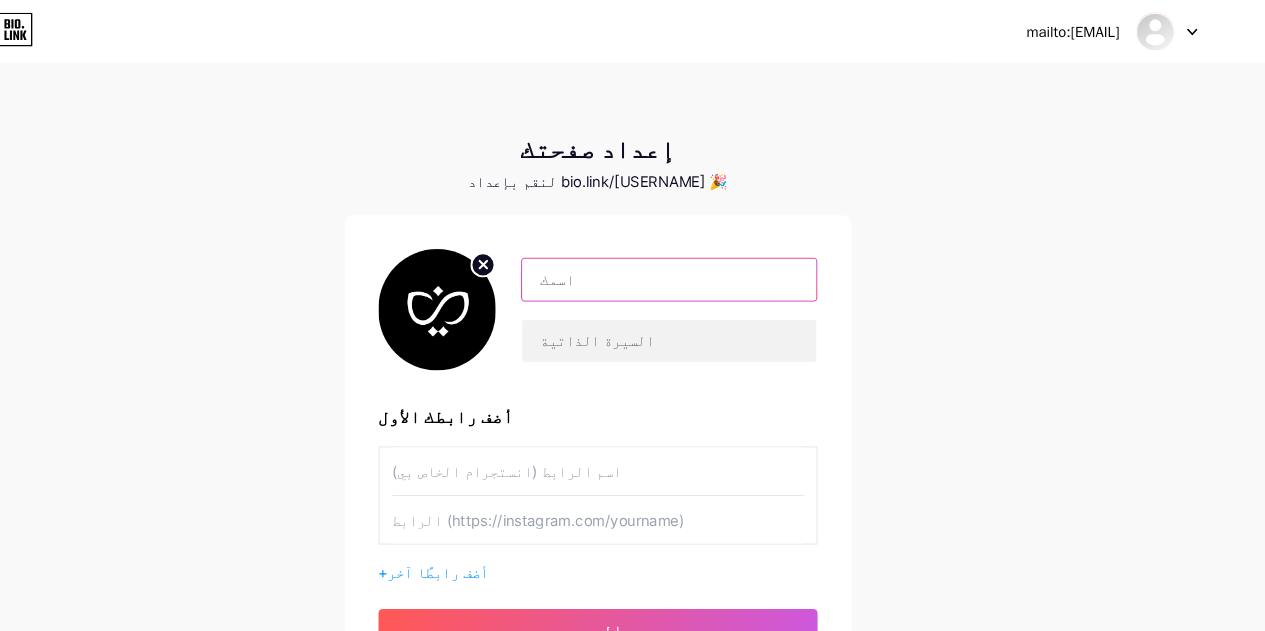 click at bounding box center [700, 265] 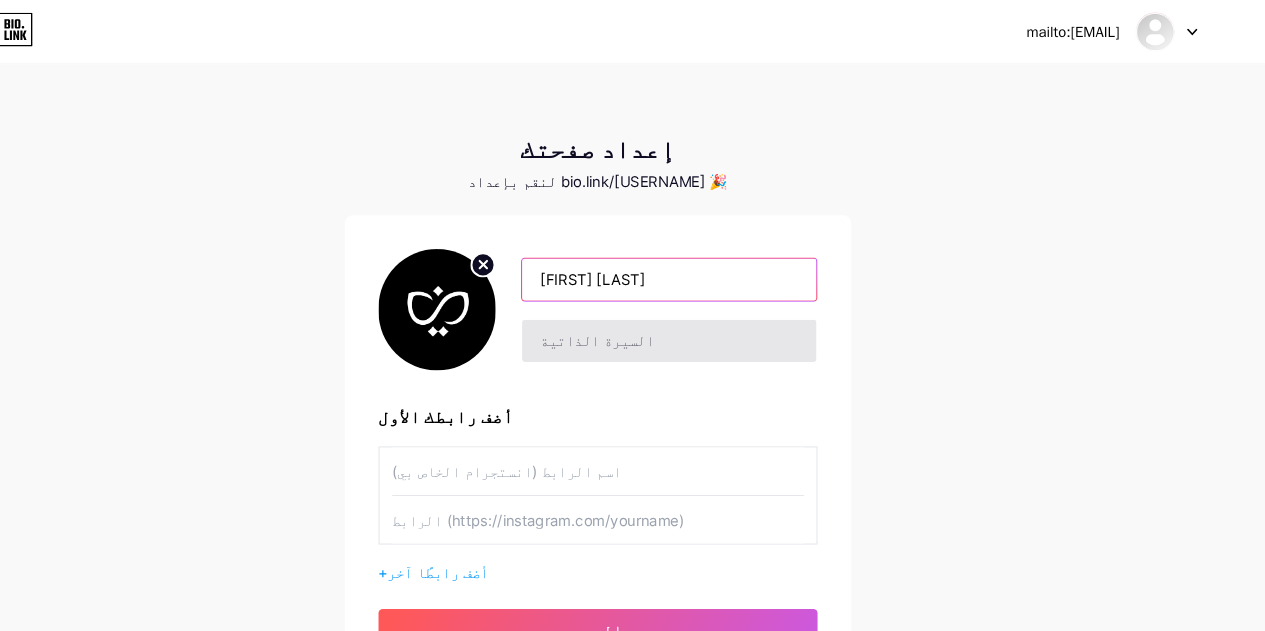 type on "[FIRST] [LAST]" 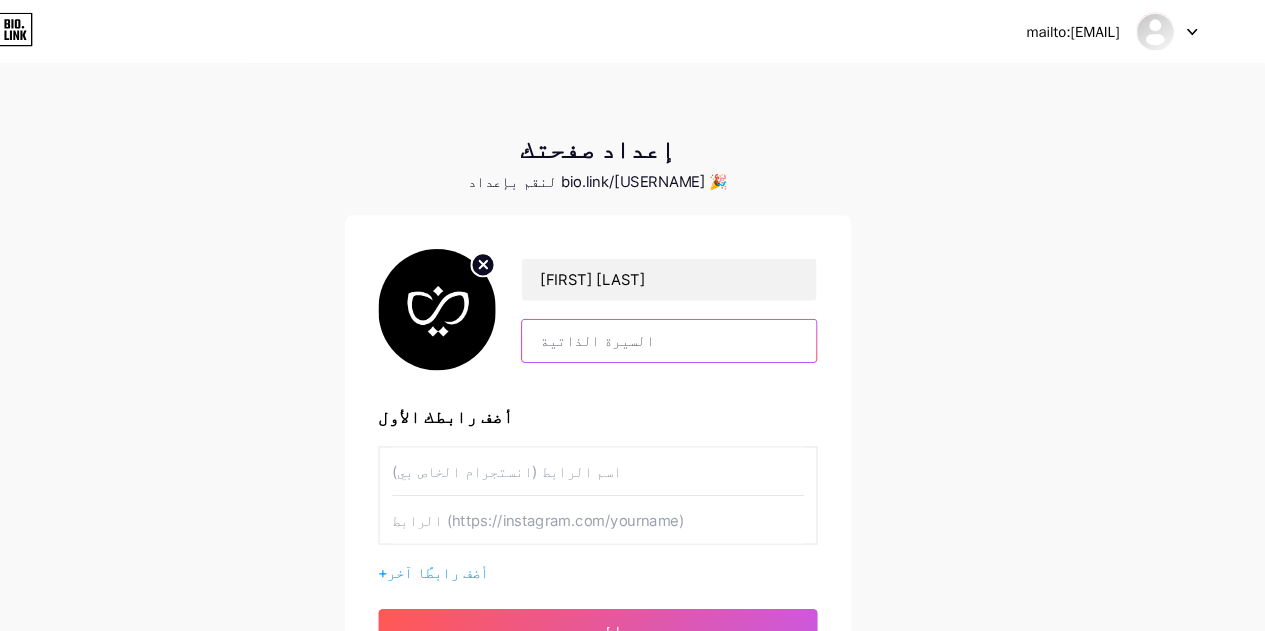 click at bounding box center [700, 323] 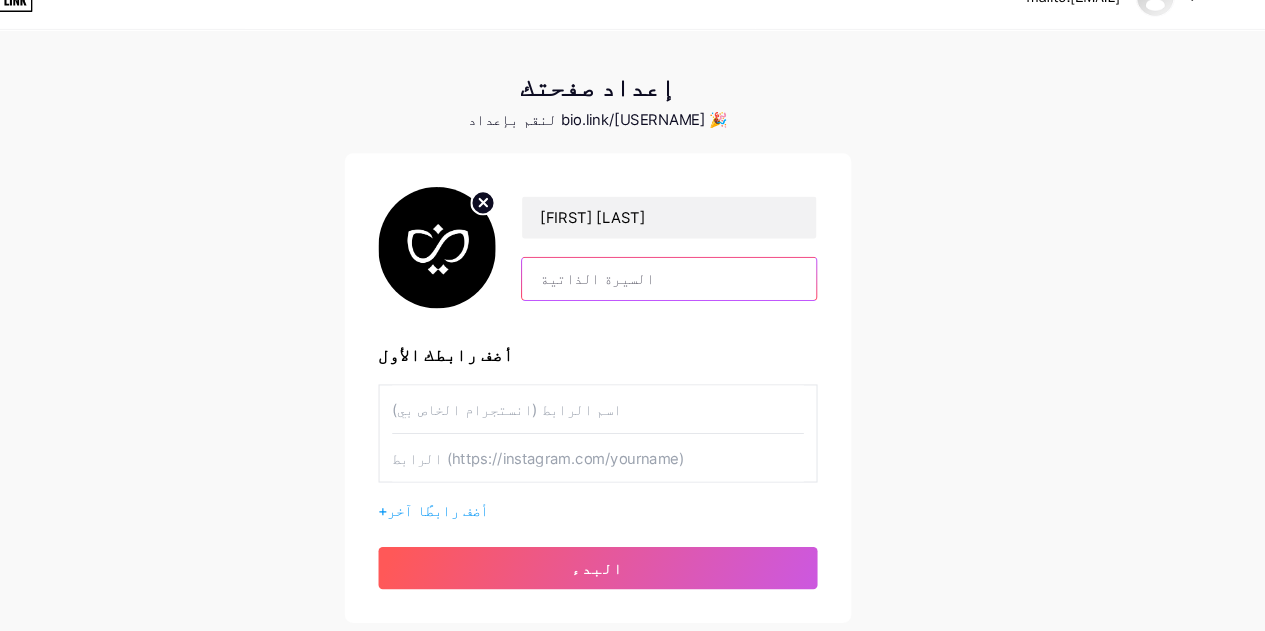 scroll, scrollTop: 28, scrollLeft: 0, axis: vertical 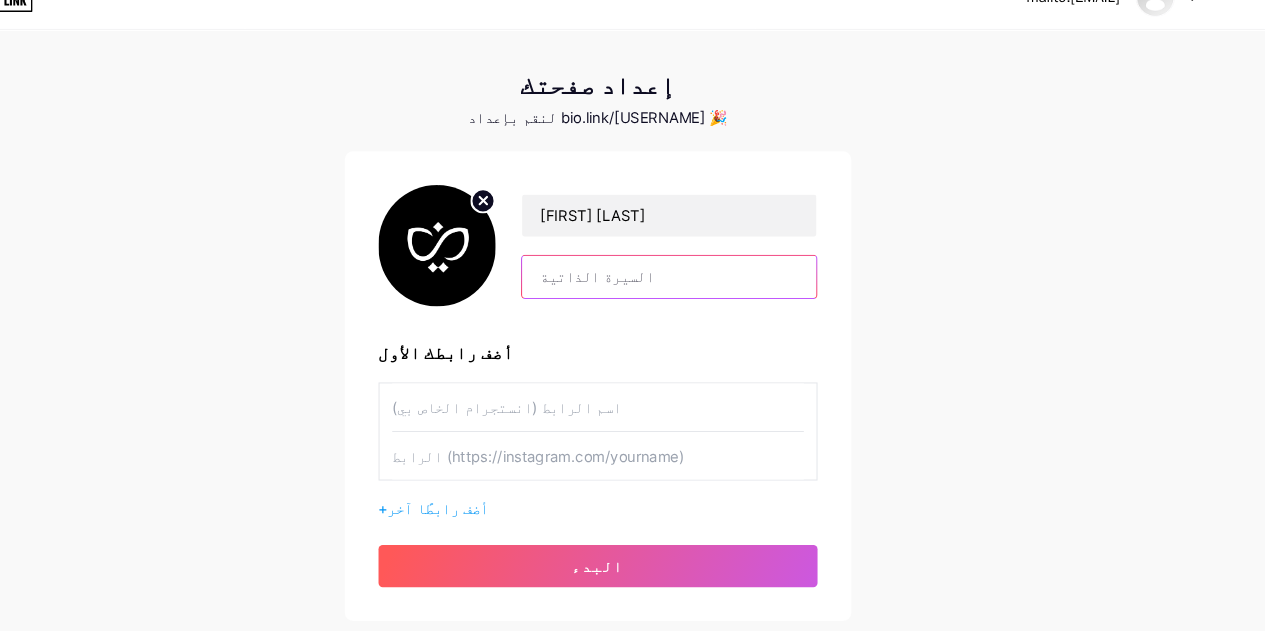 paste on "Graphic designer and illustrator" 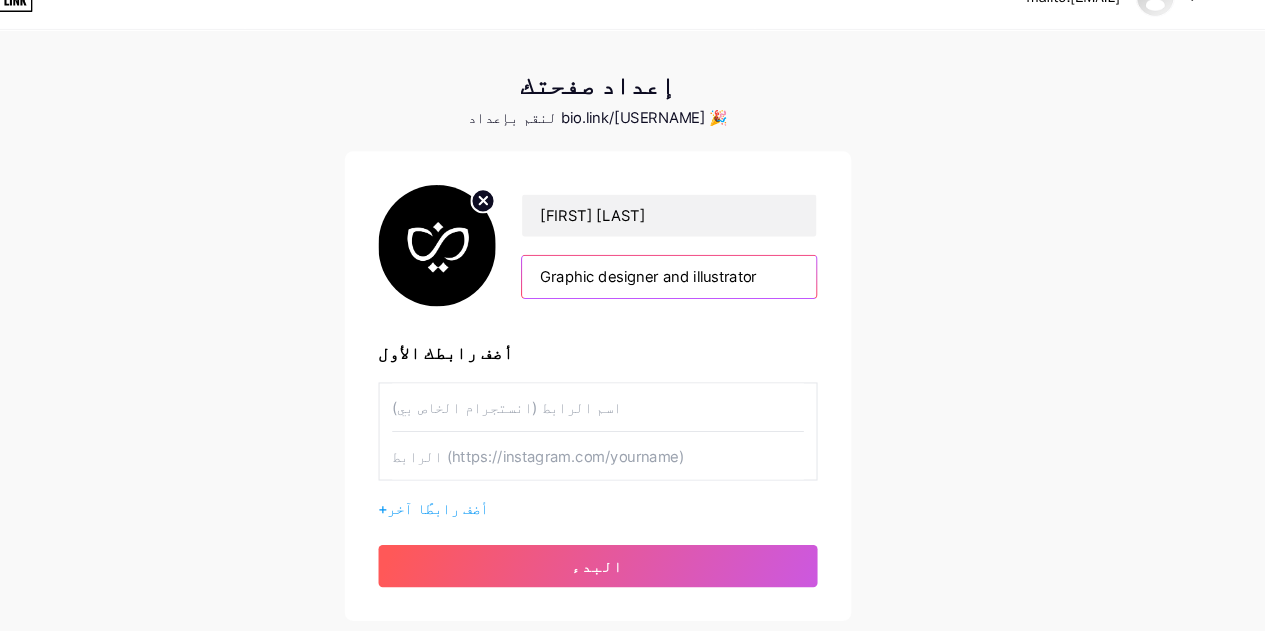 click on "Graphic designer and illustrator" at bounding box center [700, 295] 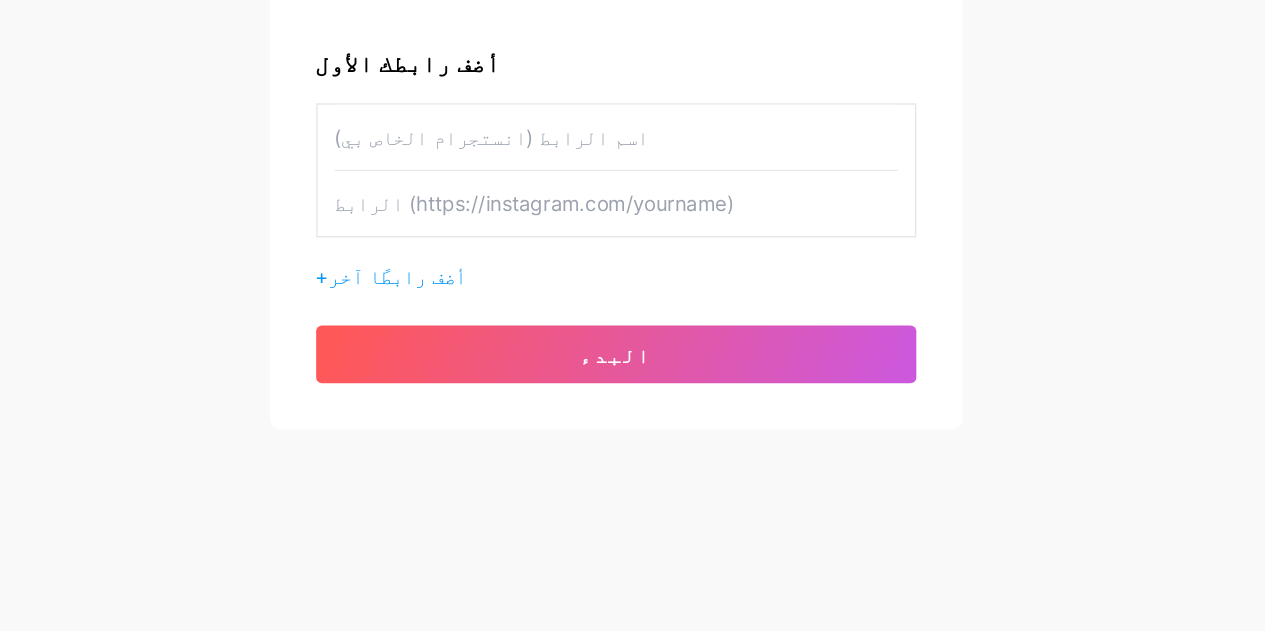 scroll, scrollTop: 157, scrollLeft: 0, axis: vertical 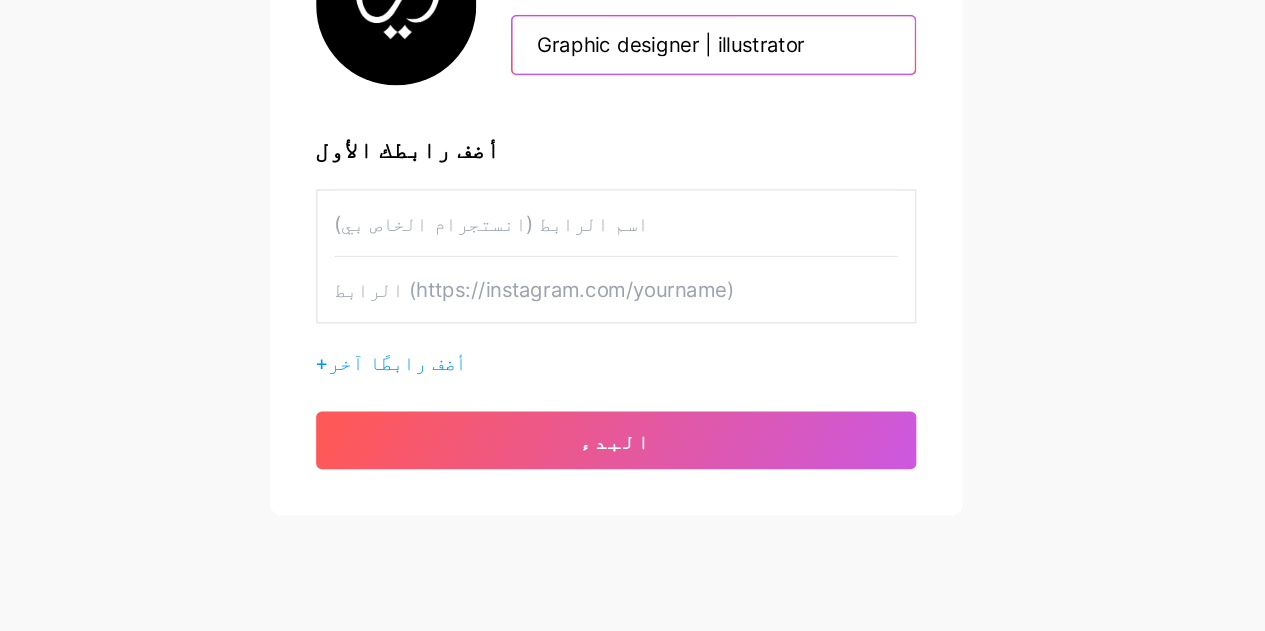 type on "Graphic designer | illustrator" 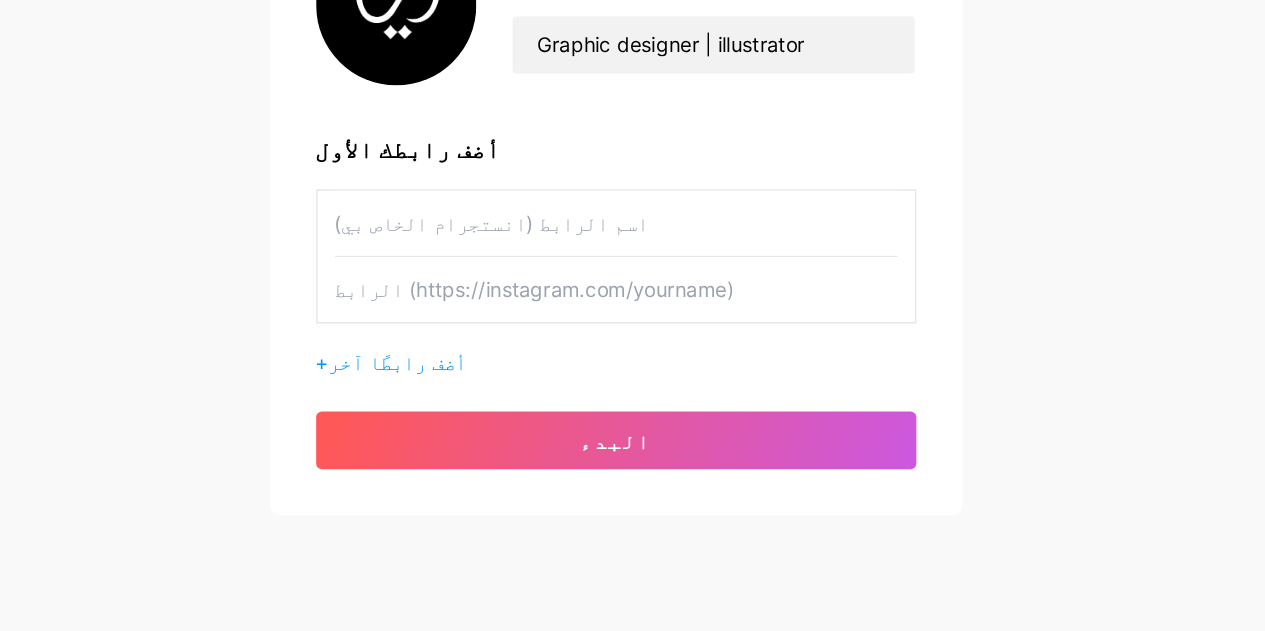click at bounding box center (633, 289) 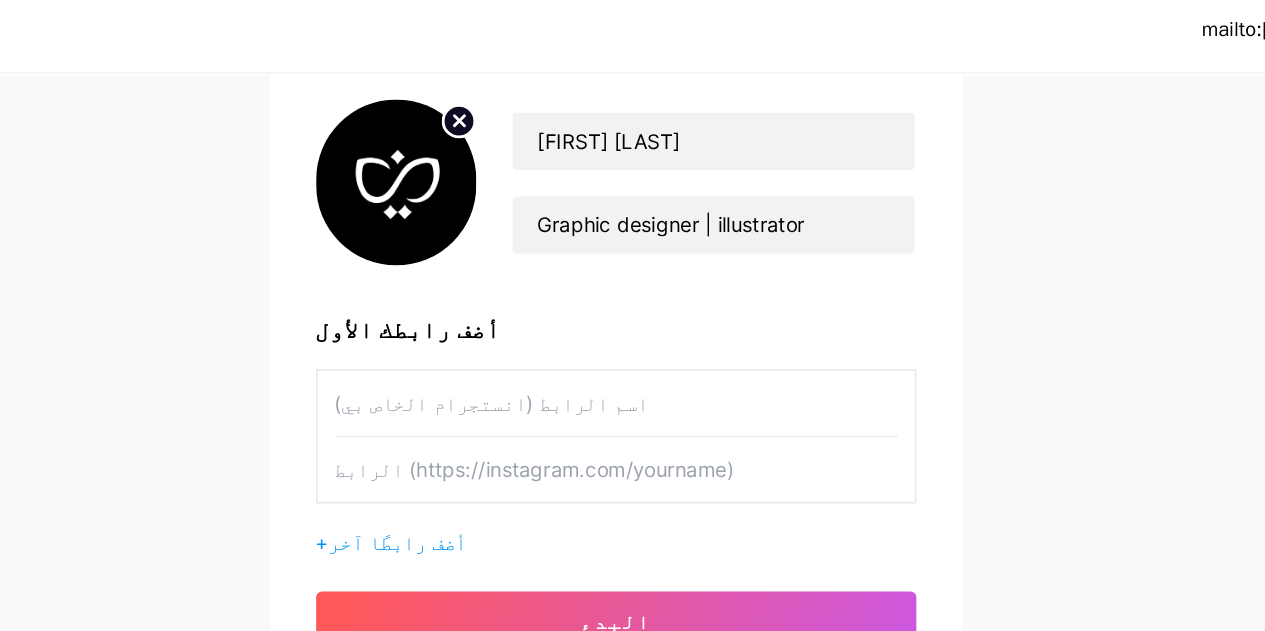 scroll, scrollTop: 157, scrollLeft: 0, axis: vertical 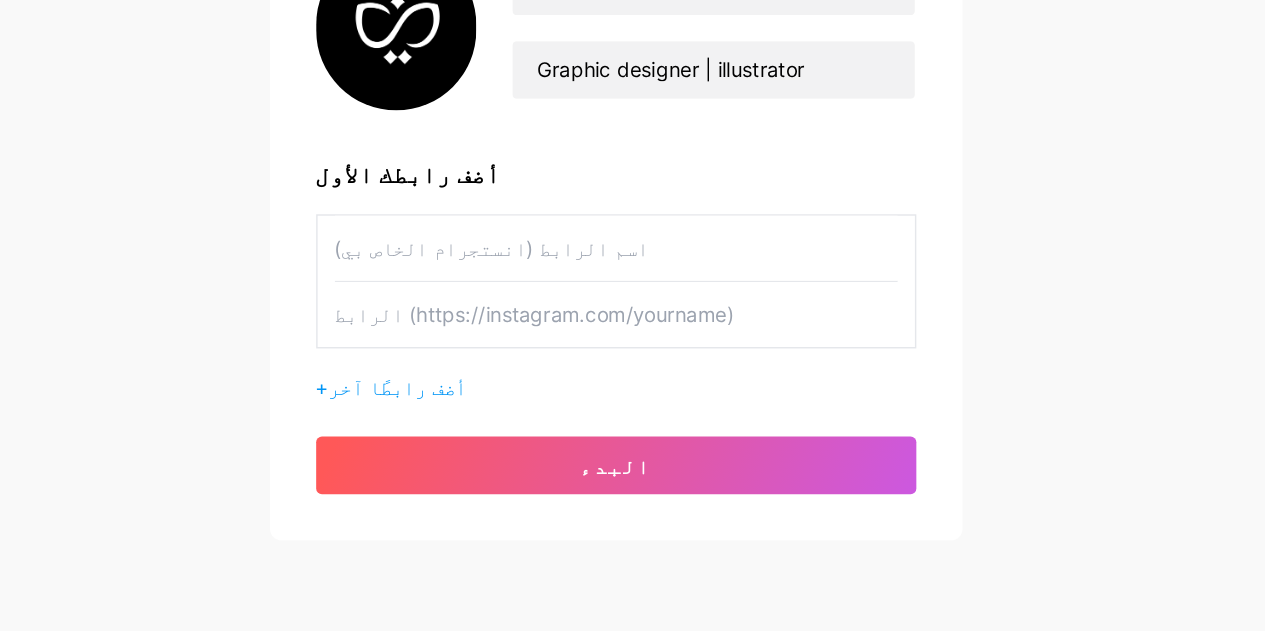 click at bounding box center (633, 289) 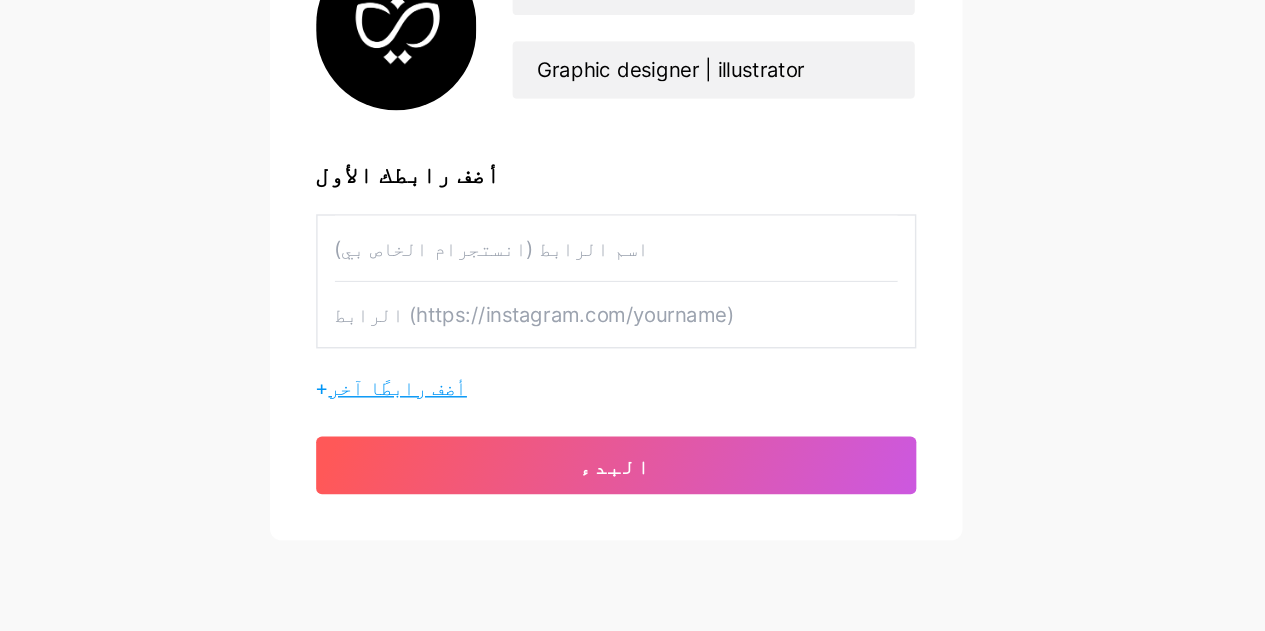 click on "أضف رابطًا آخر" at bounding box center [482, 385] 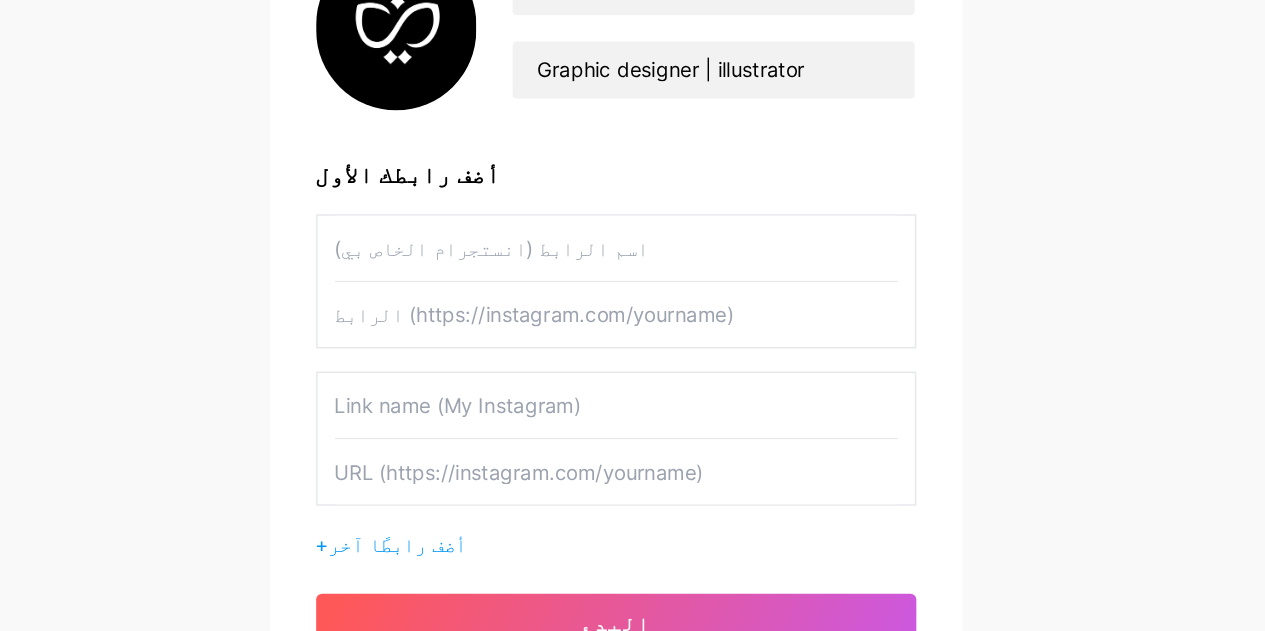 click at bounding box center [633, 398] 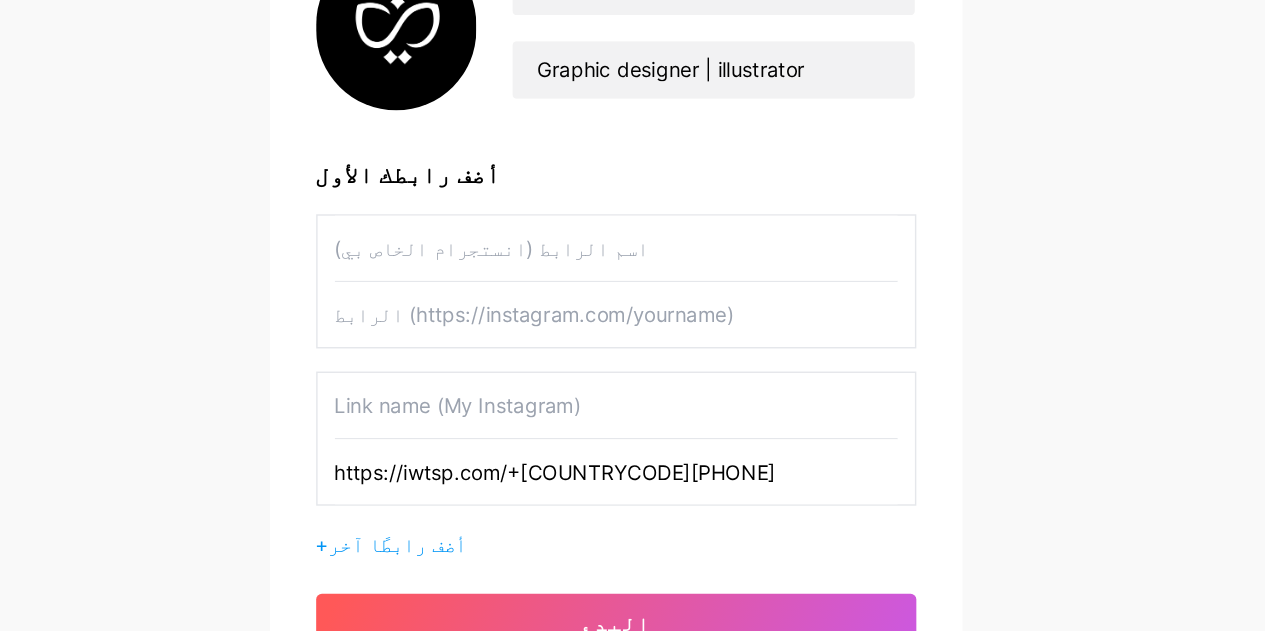 type on "https://iwtsp.com/+[COUNTRYCODE][PHONE]" 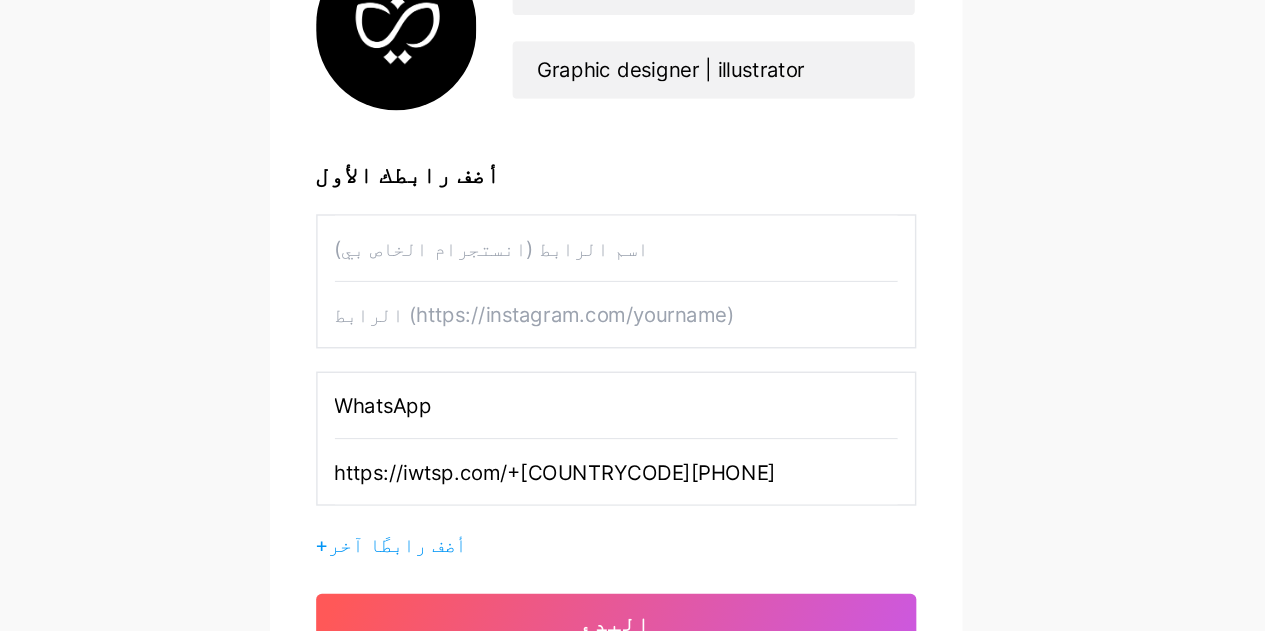 type on "WhatsApp" 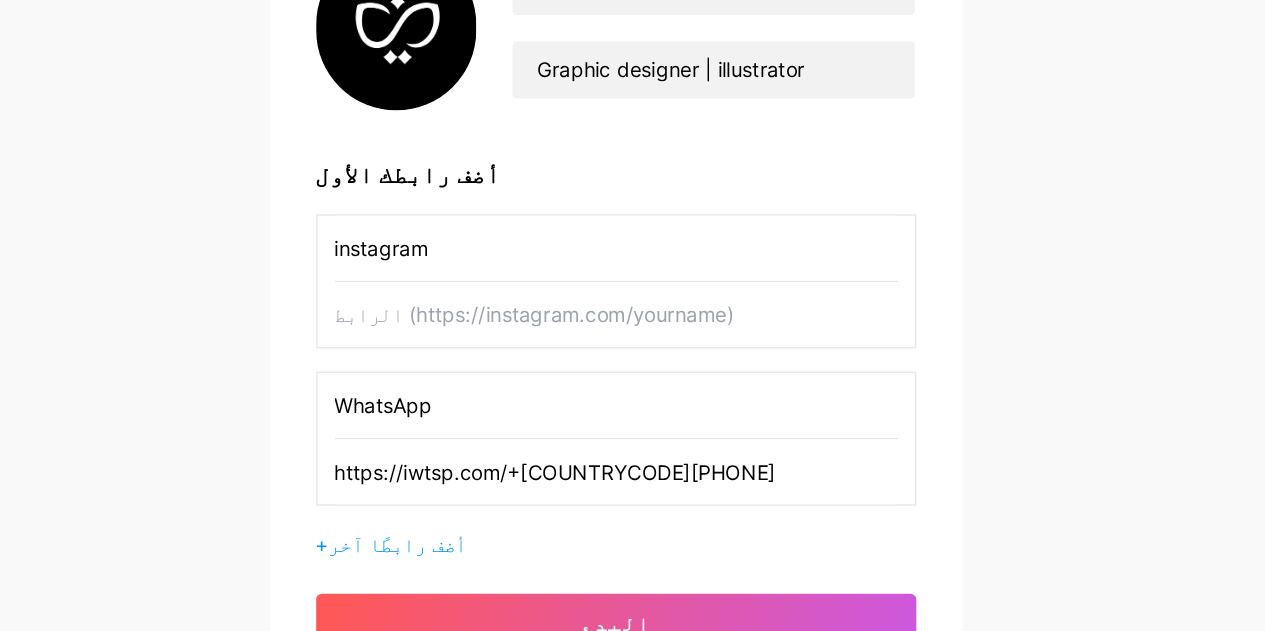 type on "instagram" 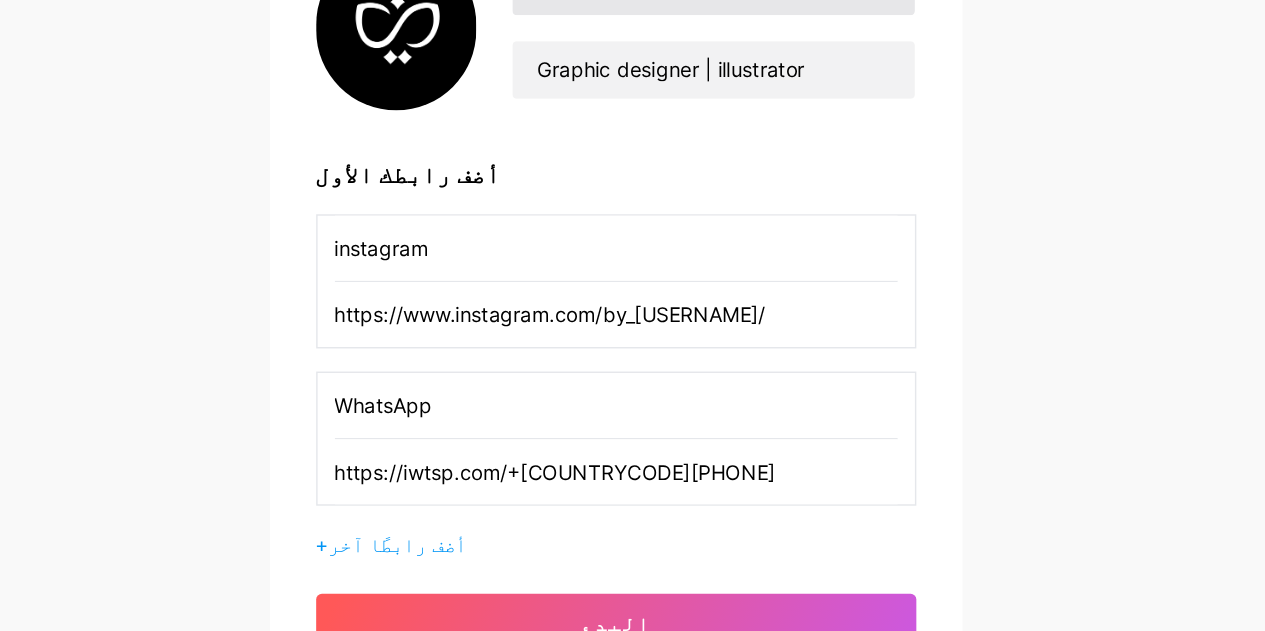 type on "https://www.instagram.com/by_[USERNAME]/" 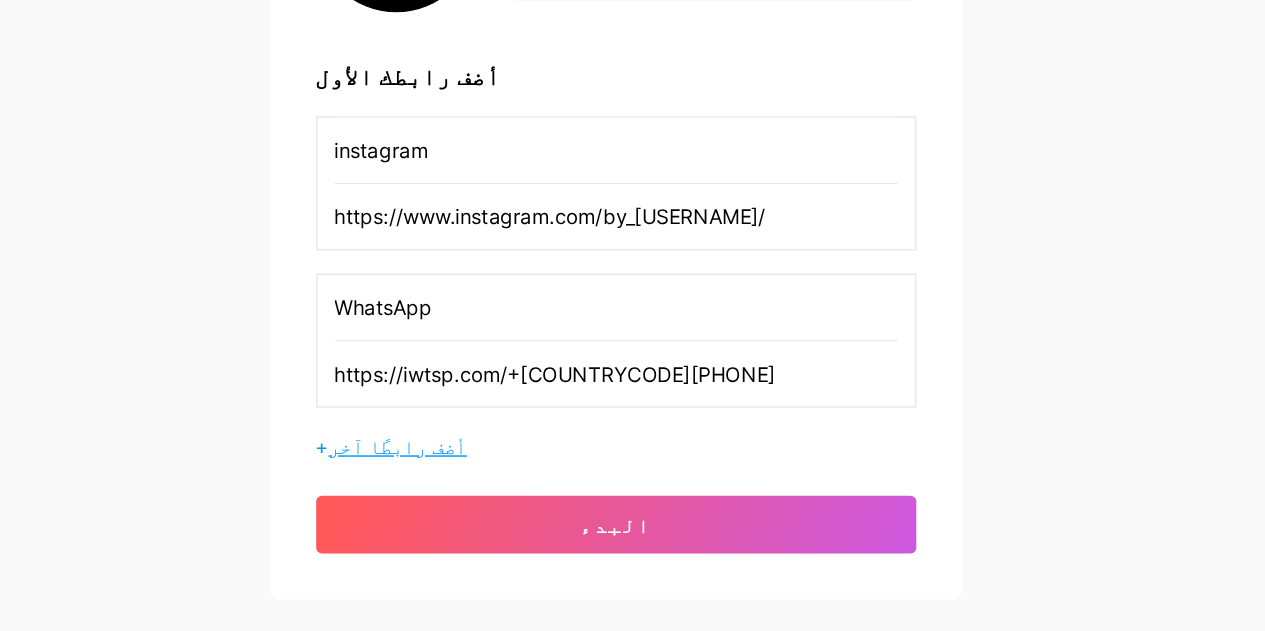 scroll, scrollTop: 157, scrollLeft: 0, axis: vertical 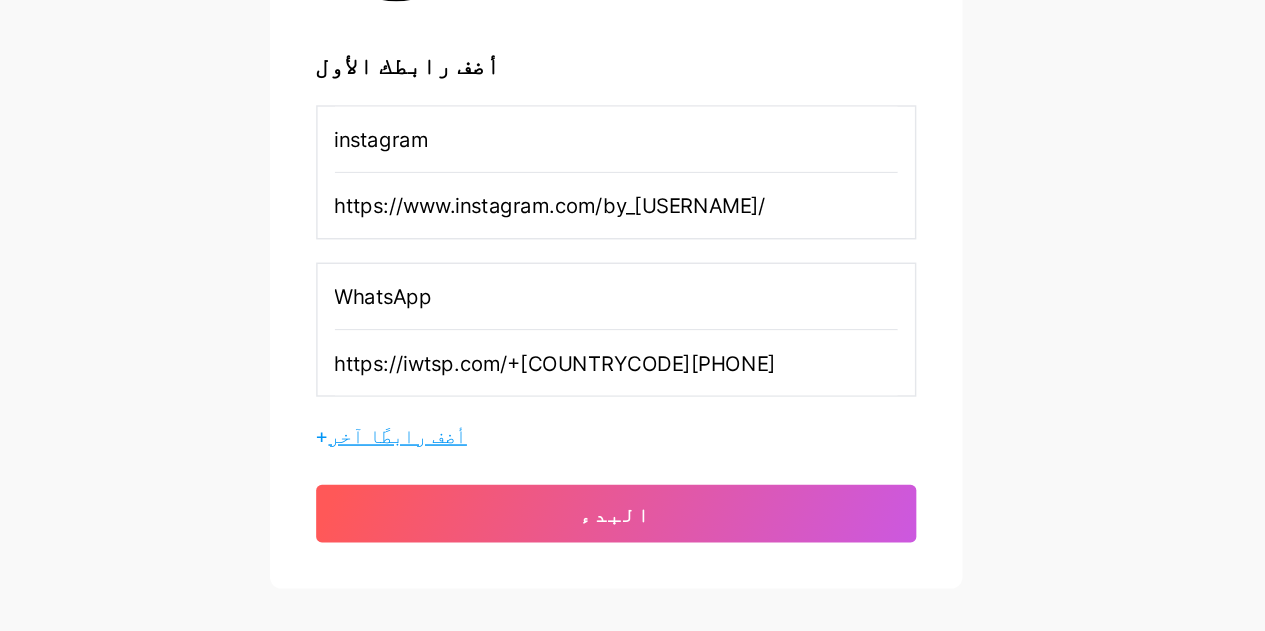 click on "أضف رابطًا آخر" at bounding box center [482, 494] 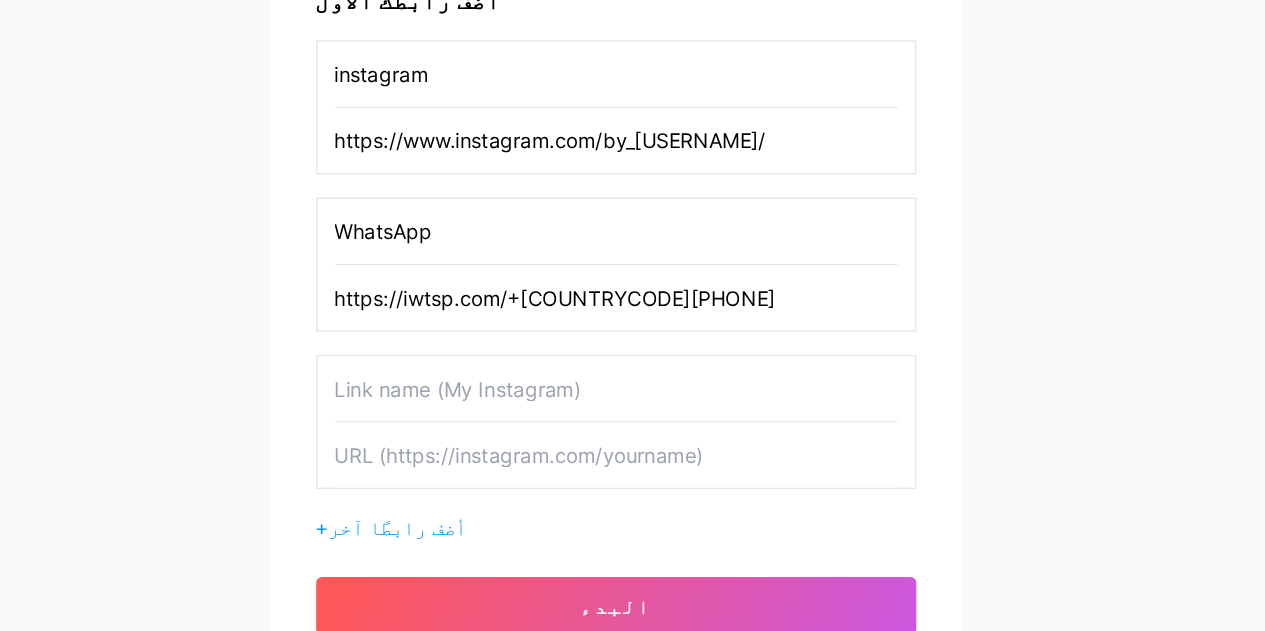 scroll, scrollTop: 226, scrollLeft: 0, axis: vertical 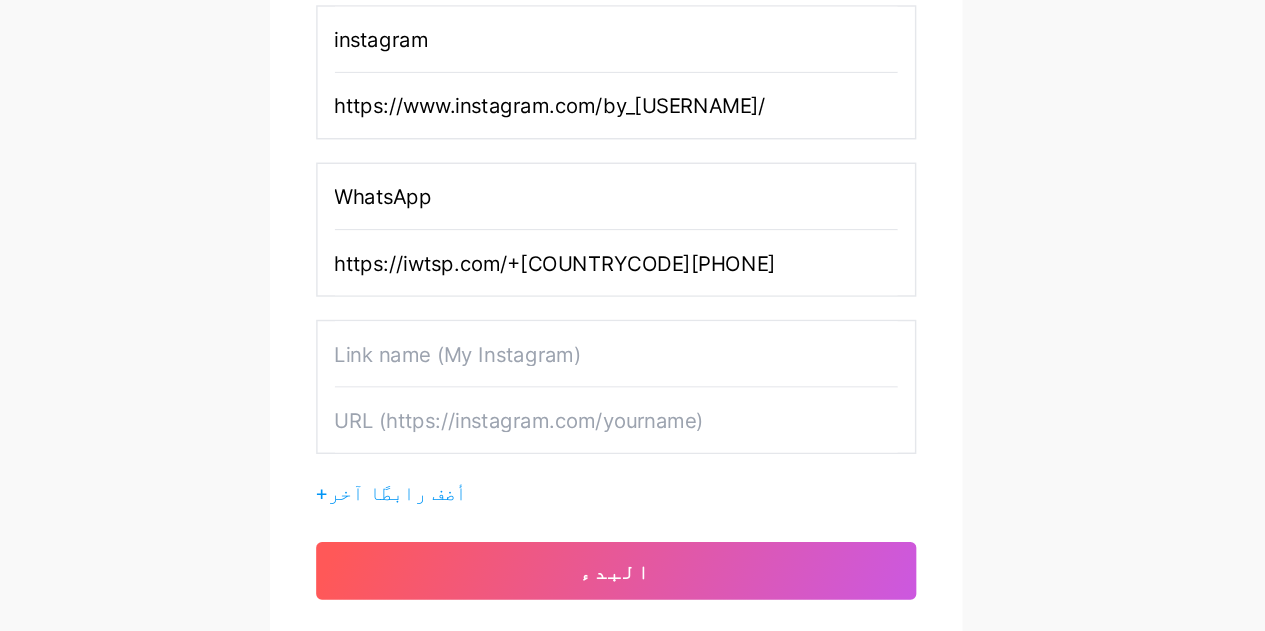 click at bounding box center (633, 438) 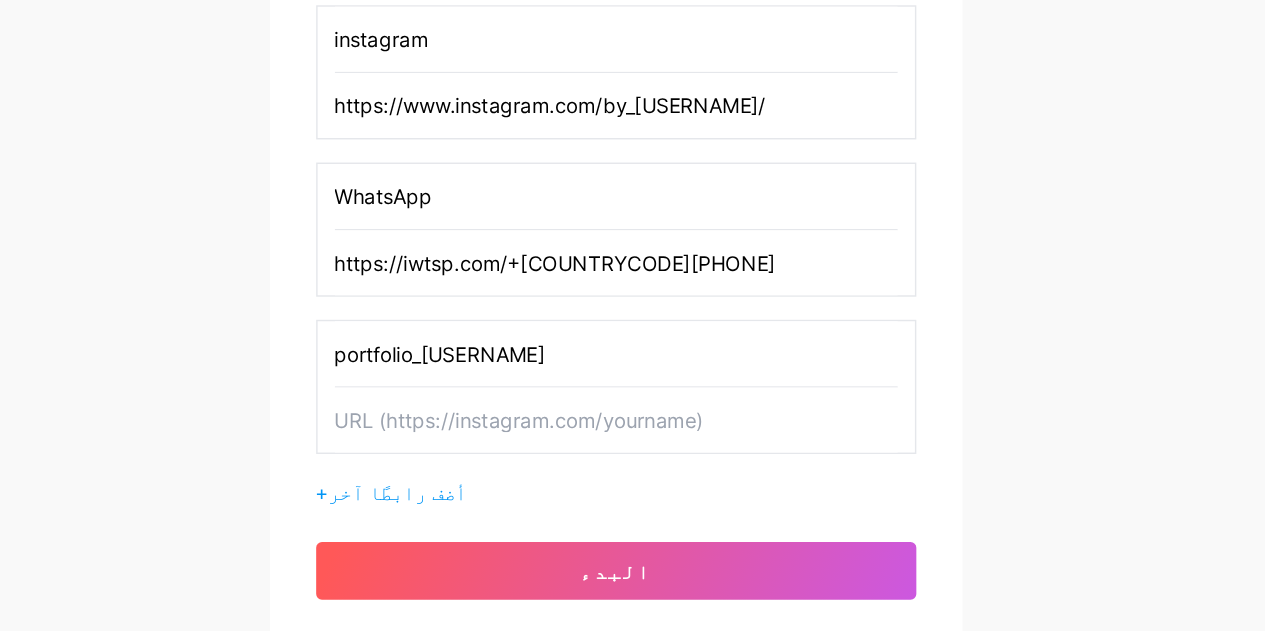 click on "portfolio_[USERNAME]" at bounding box center (633, 438) 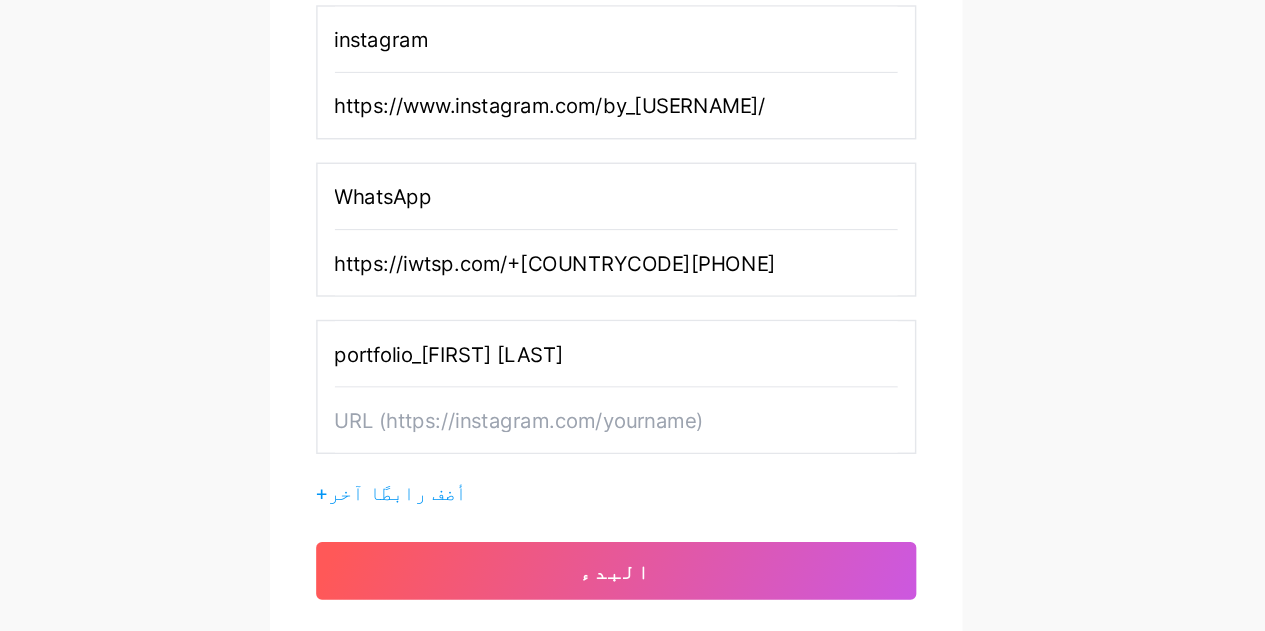 drag, startPoint x: 649, startPoint y: 434, endPoint x: 609, endPoint y: 435, distance: 40.012497 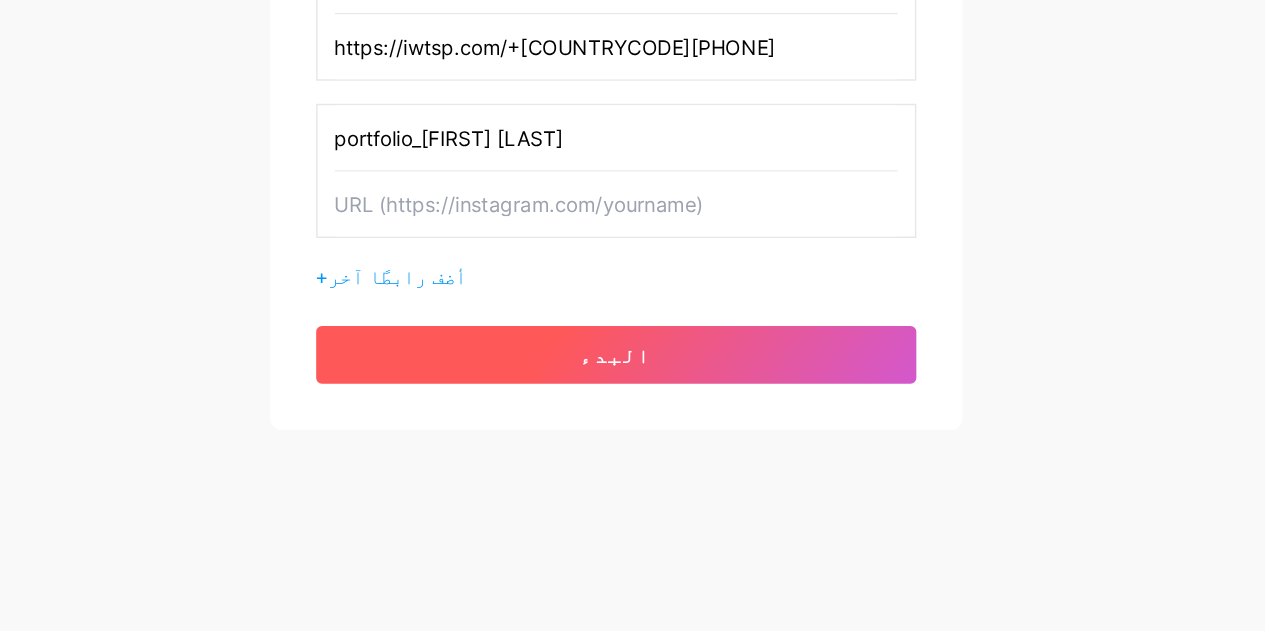 click on "البدء" at bounding box center (633, 439) 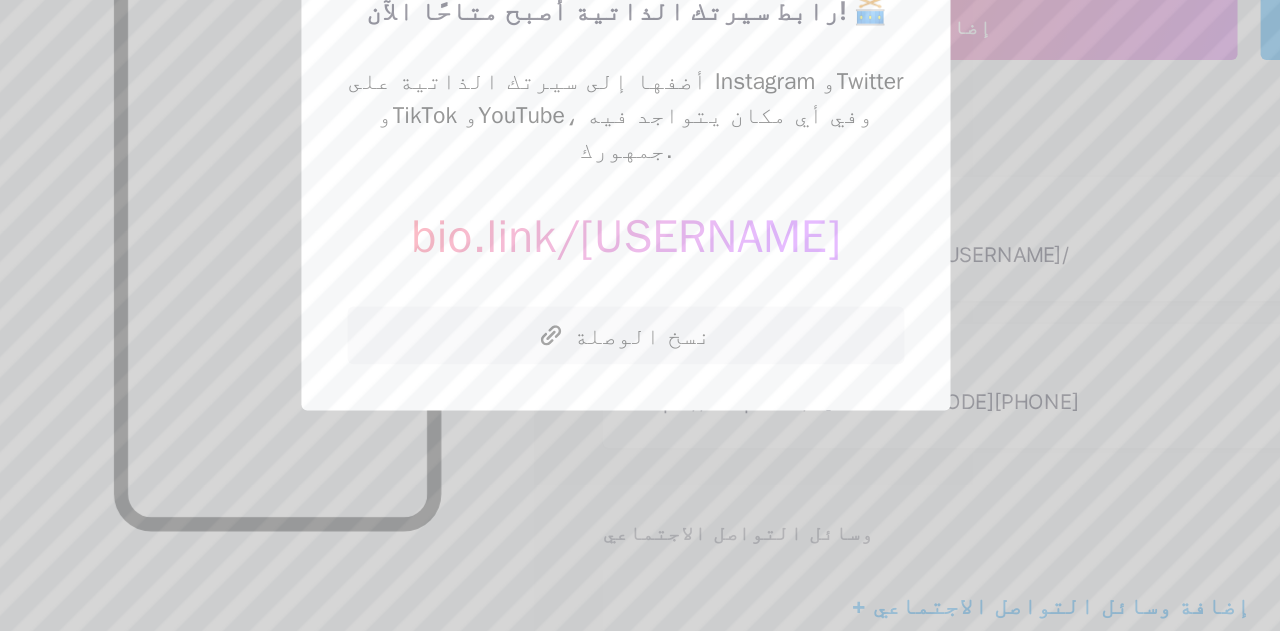 scroll, scrollTop: 0, scrollLeft: 0, axis: both 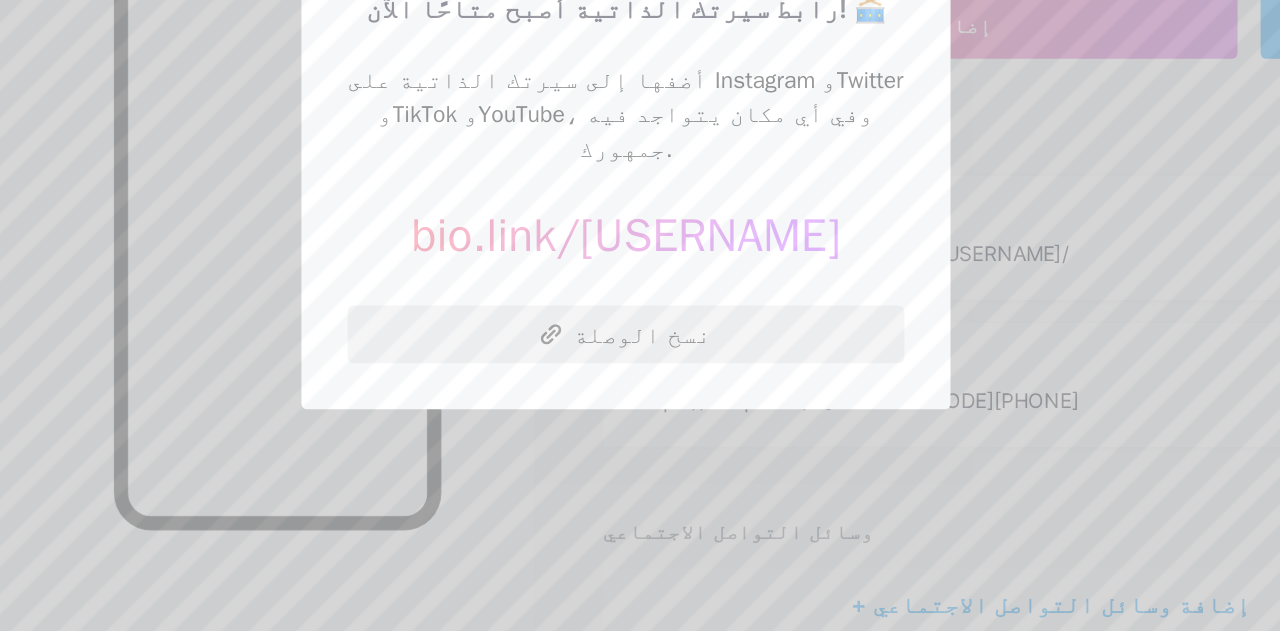 click on "نسخ الوصلة" at bounding box center [651, 425] 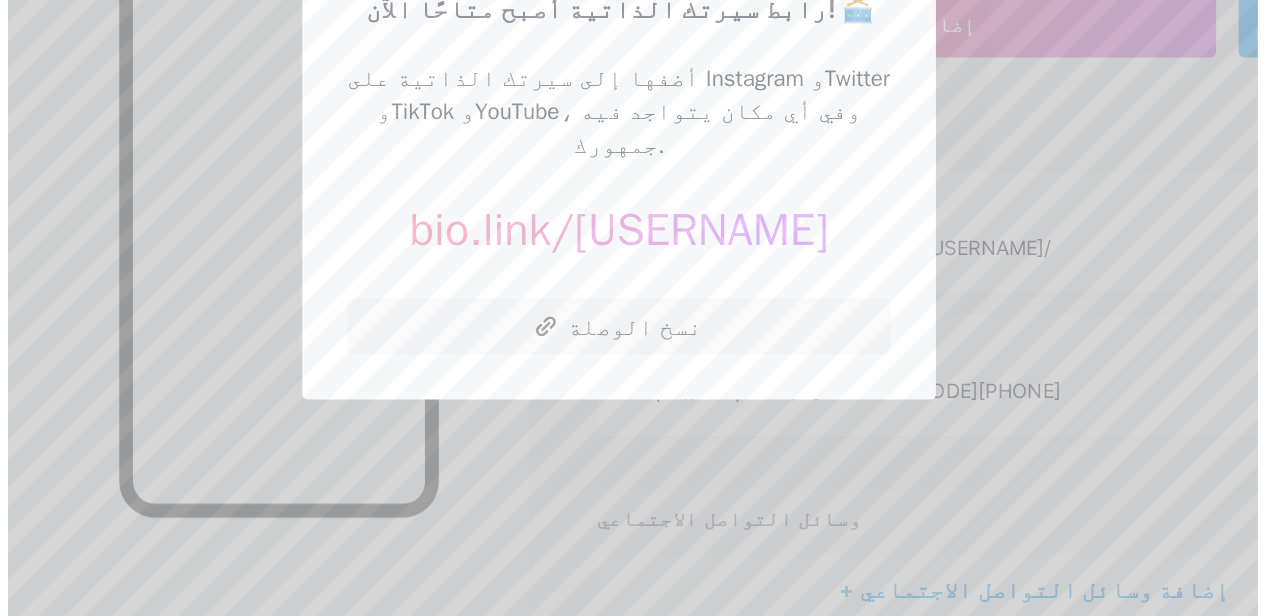 scroll, scrollTop: 0, scrollLeft: 0, axis: both 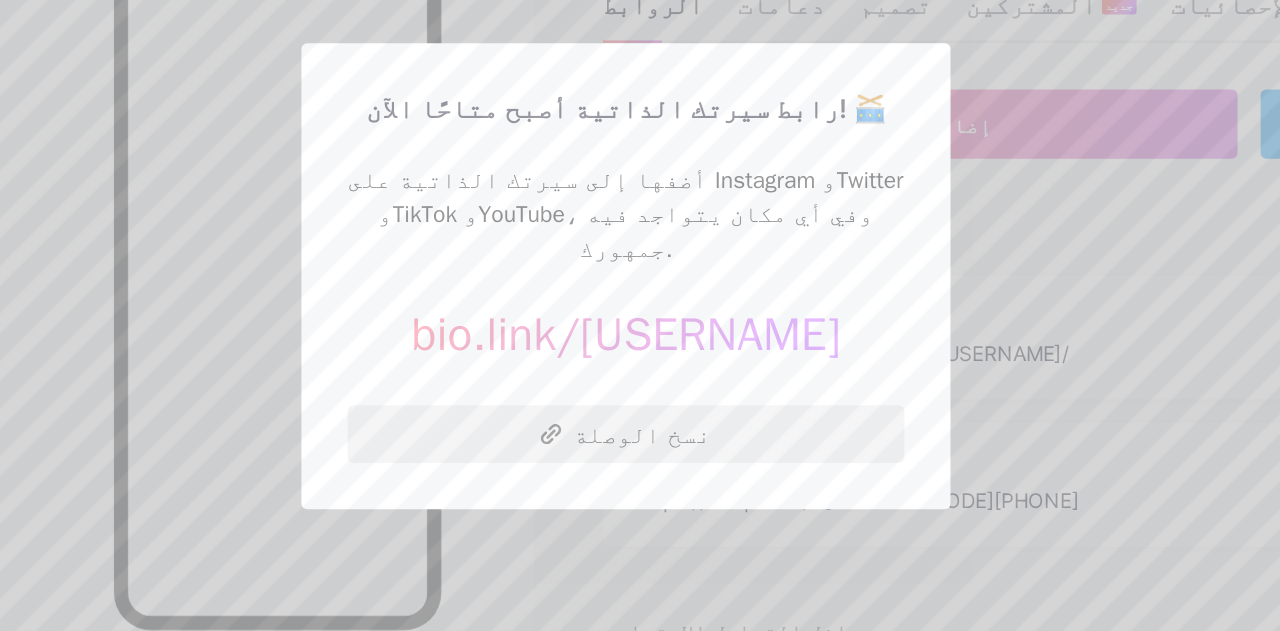 click on "نسخ الوصلة" at bounding box center [640, 425] 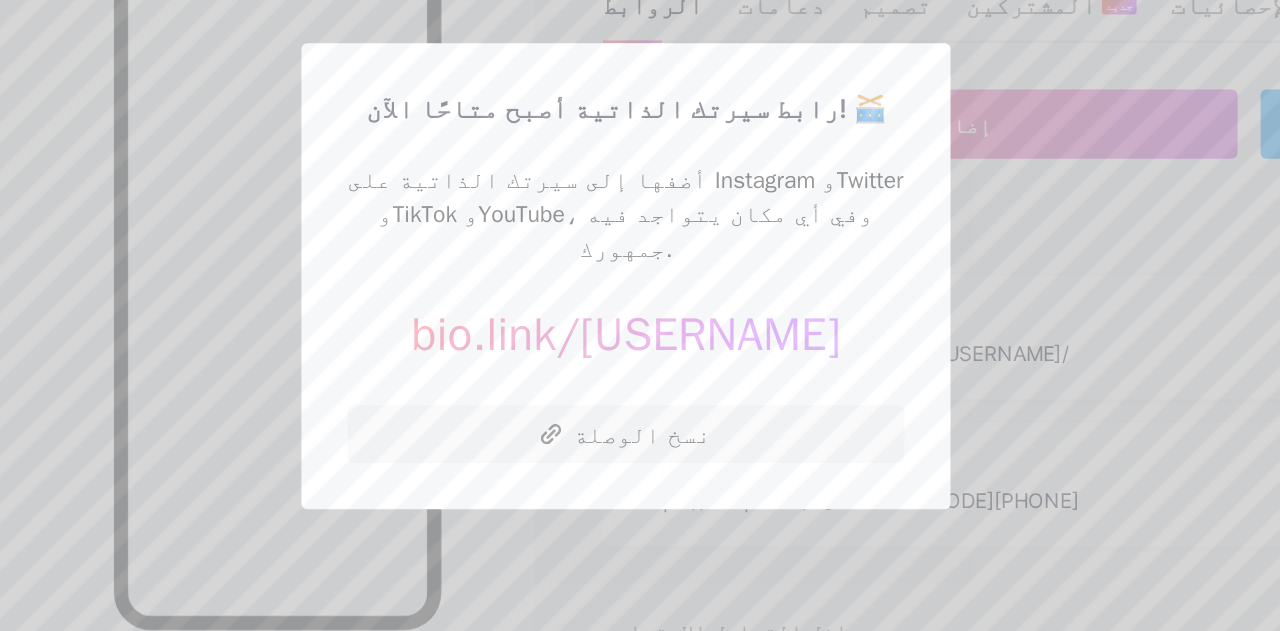 click on "[USERNAME]" at bounding box center [698, 356] 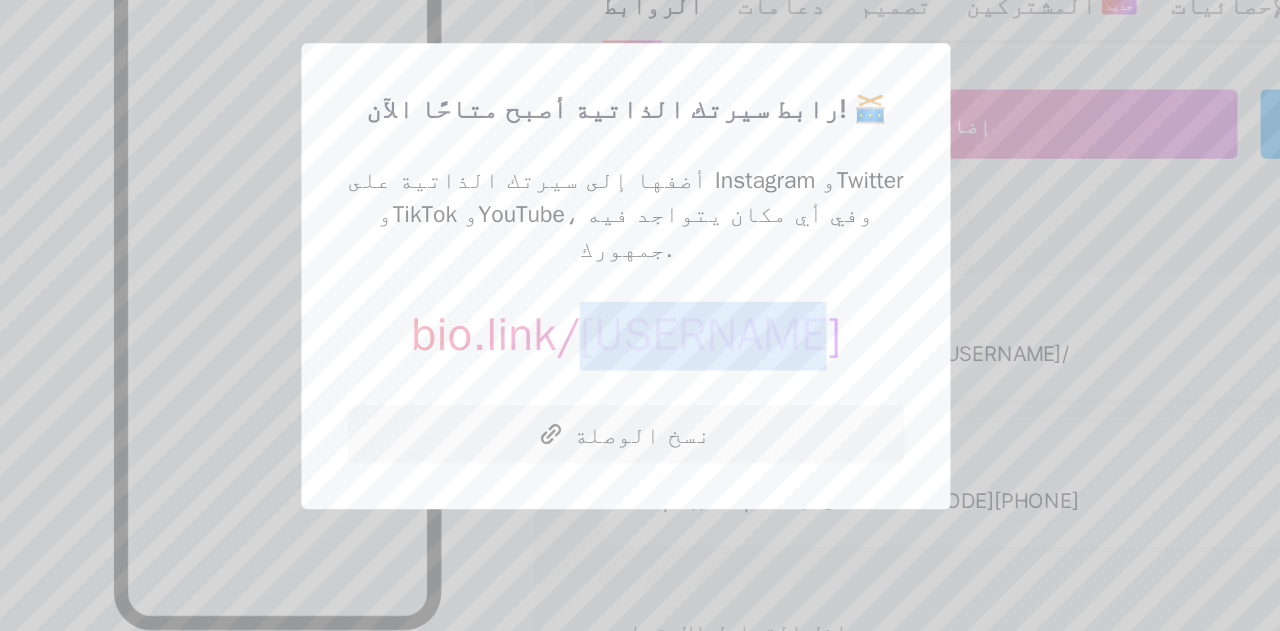 click on "[USERNAME]" at bounding box center [698, 356] 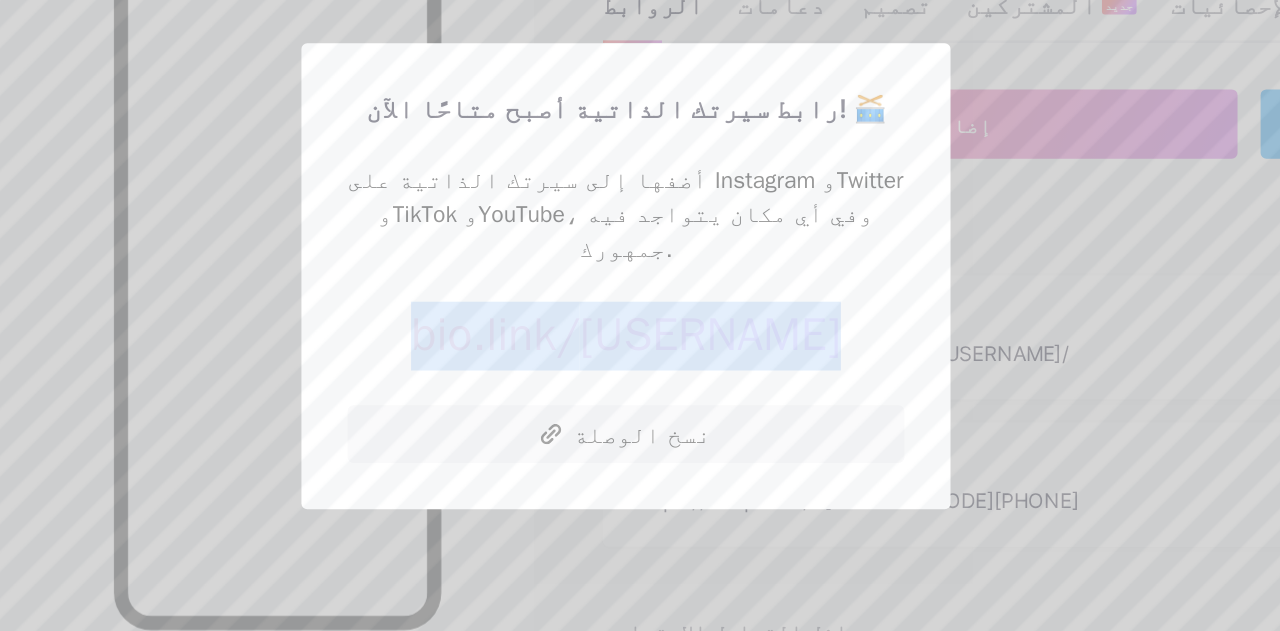 click on "[USERNAME]" at bounding box center (698, 356) 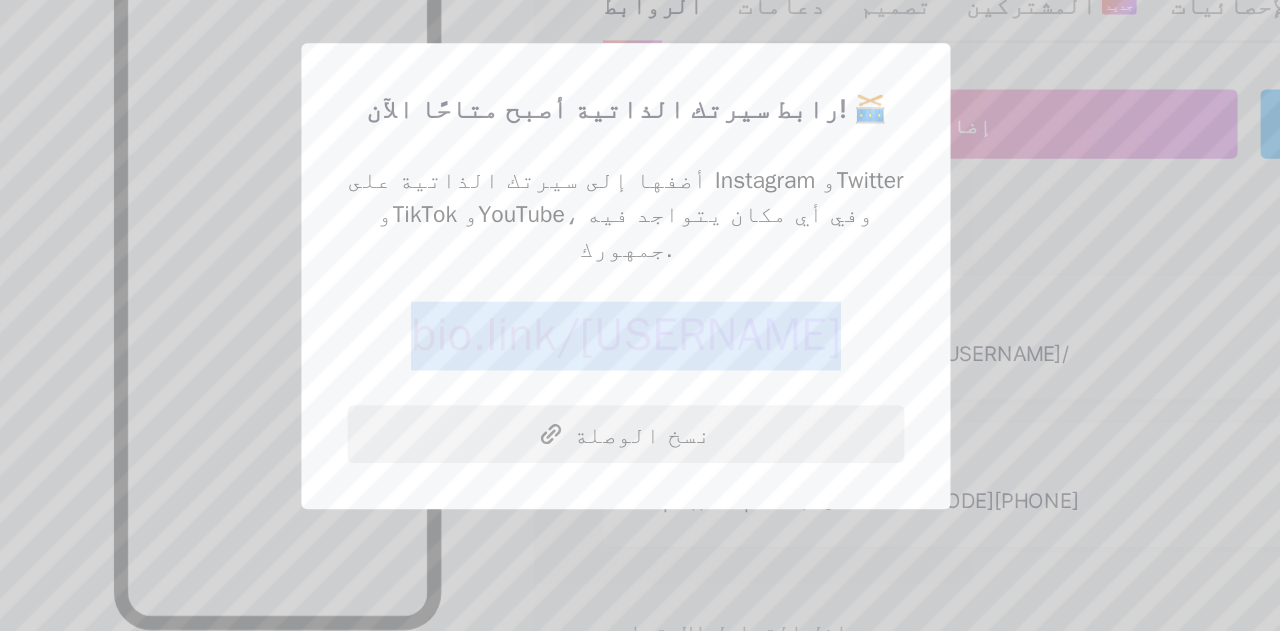 click on "نسخ الوصلة" at bounding box center [640, 425] 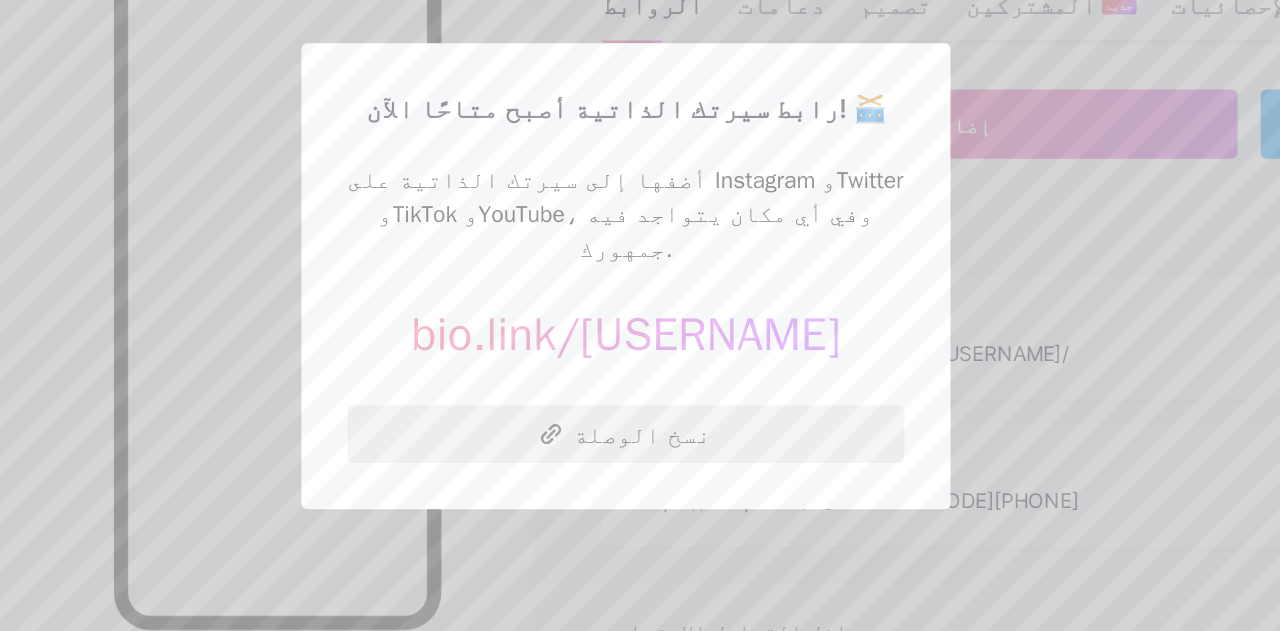click on "نسخ الوصلة" at bounding box center (651, 425) 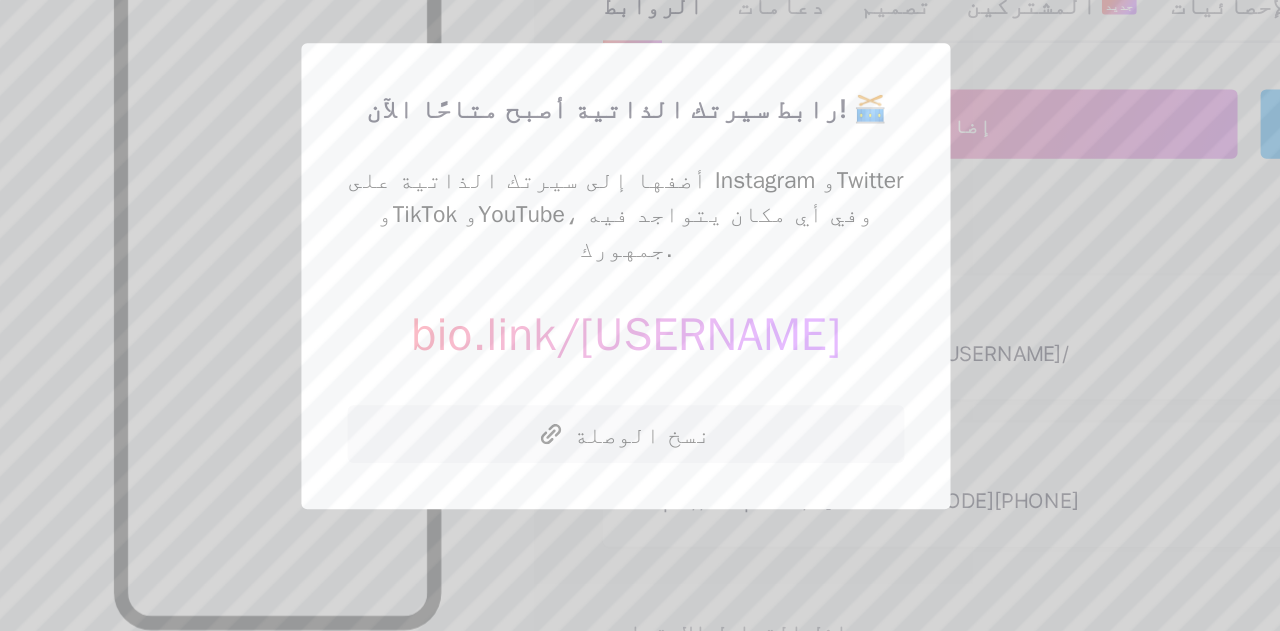 click at bounding box center [640, 315] 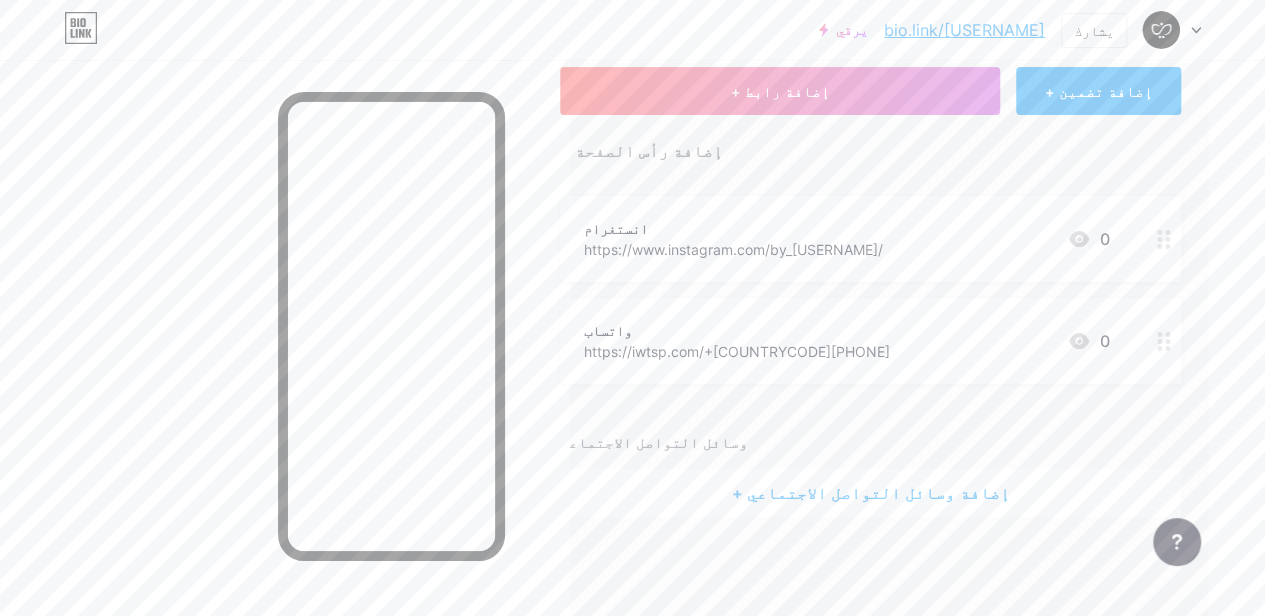scroll, scrollTop: 119, scrollLeft: 0, axis: vertical 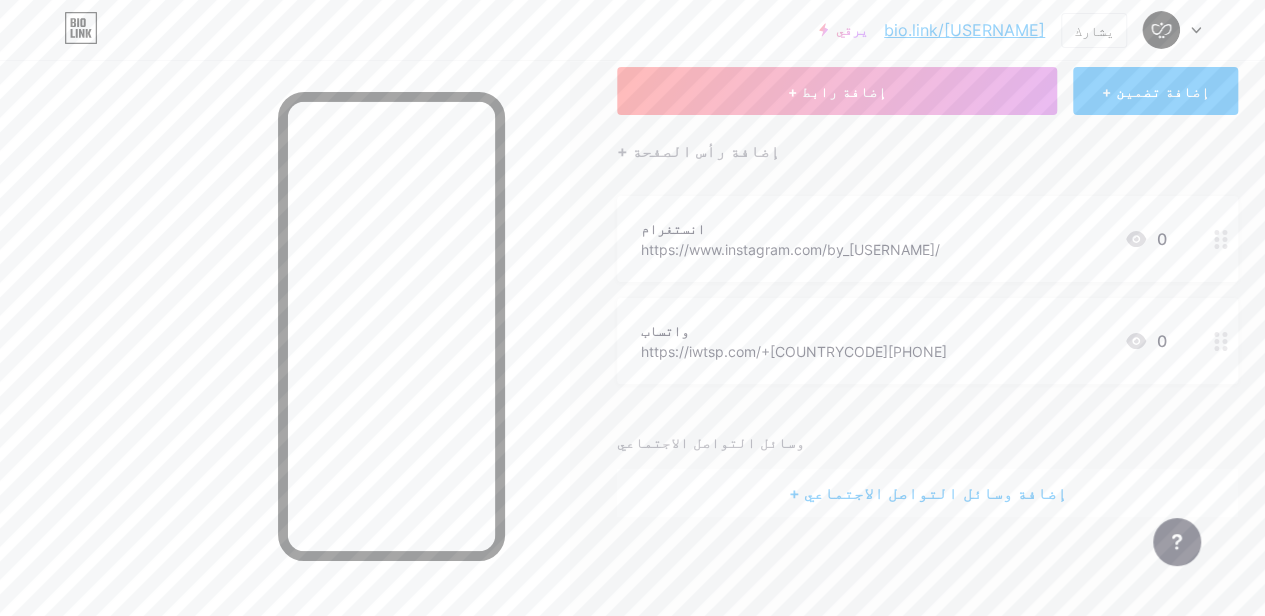 click on "+ إضافة وسائل التواصل الاجتماعي" at bounding box center (927, 493) 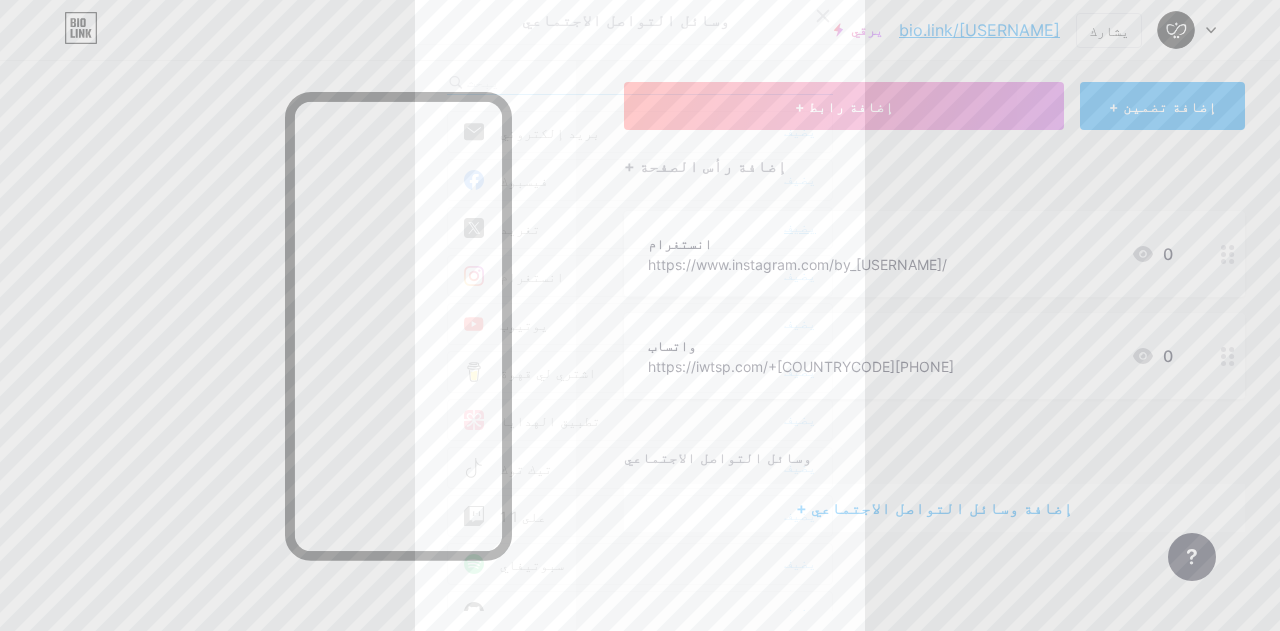 click on "يضيف" at bounding box center [800, 227] 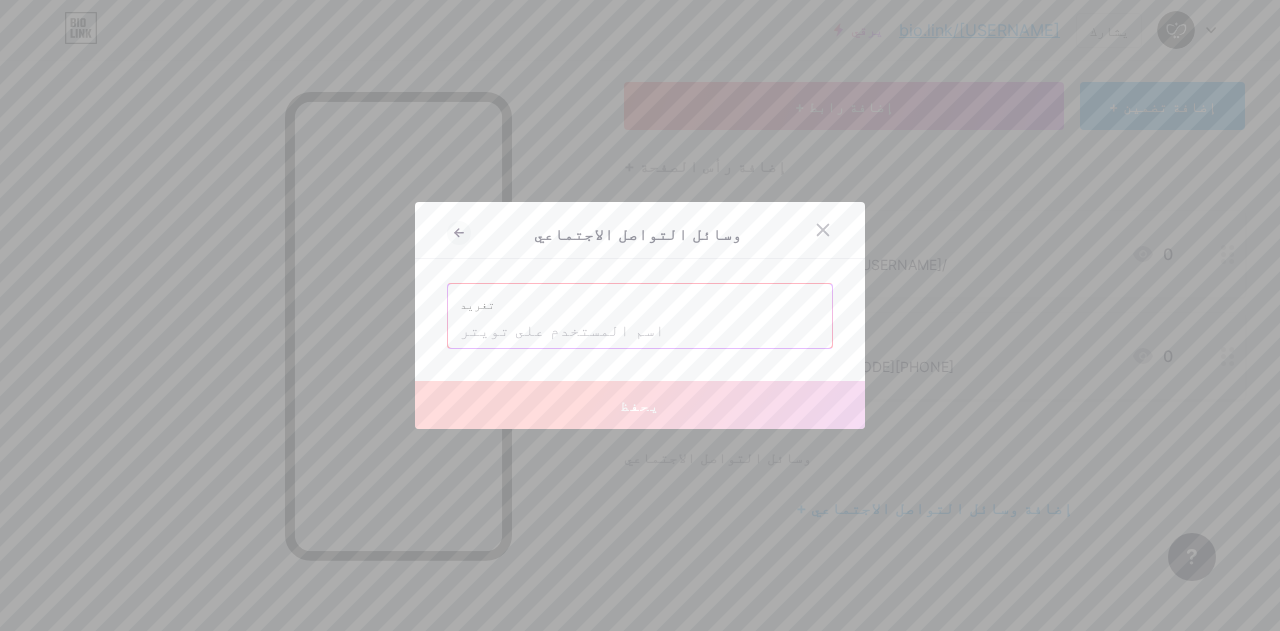 click at bounding box center (640, 331) 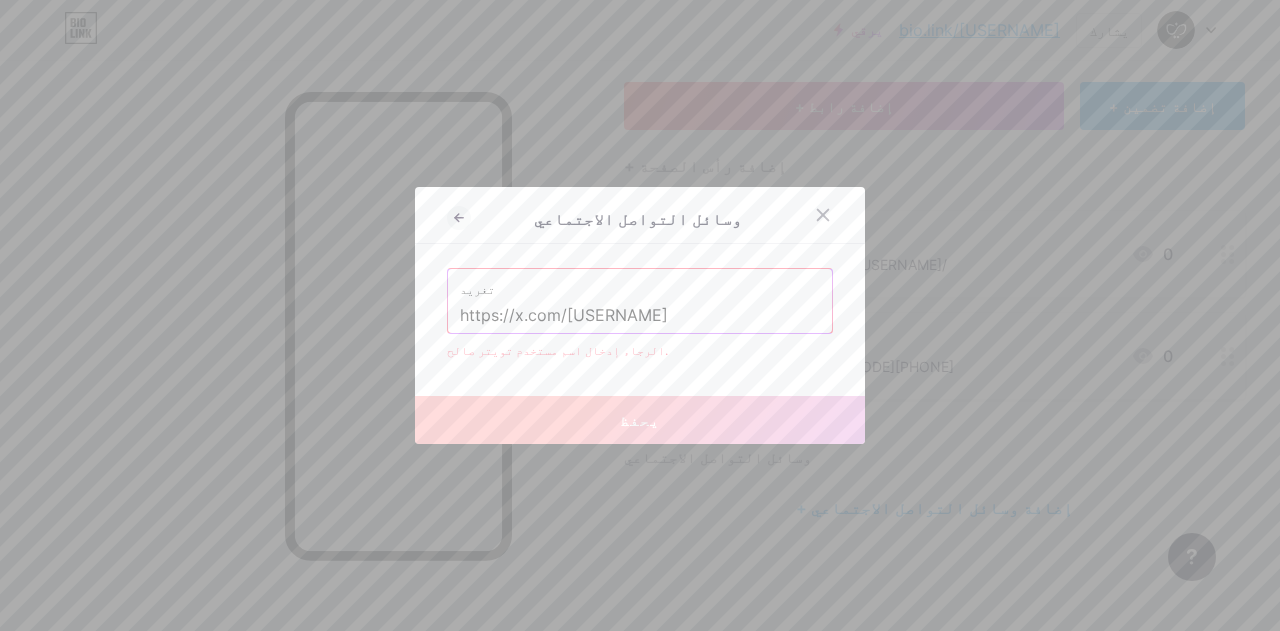 drag, startPoint x: 557, startPoint y: 311, endPoint x: 418, endPoint y: 337, distance: 141.41075 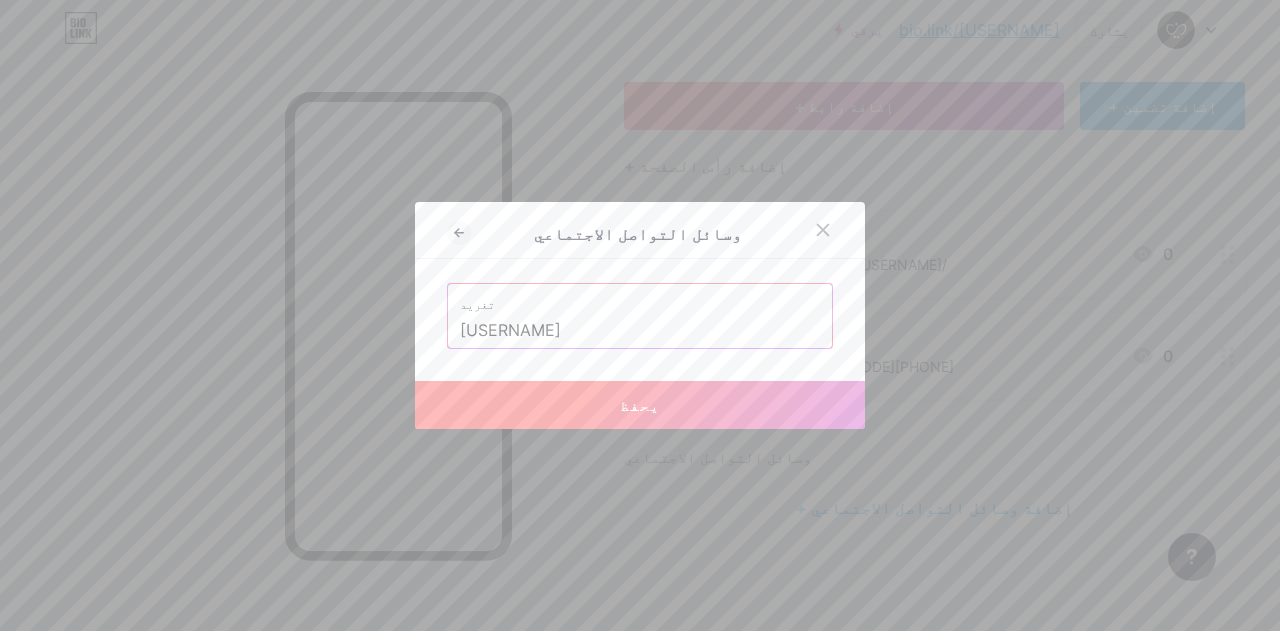 click on "يحفظ" at bounding box center (640, 405) 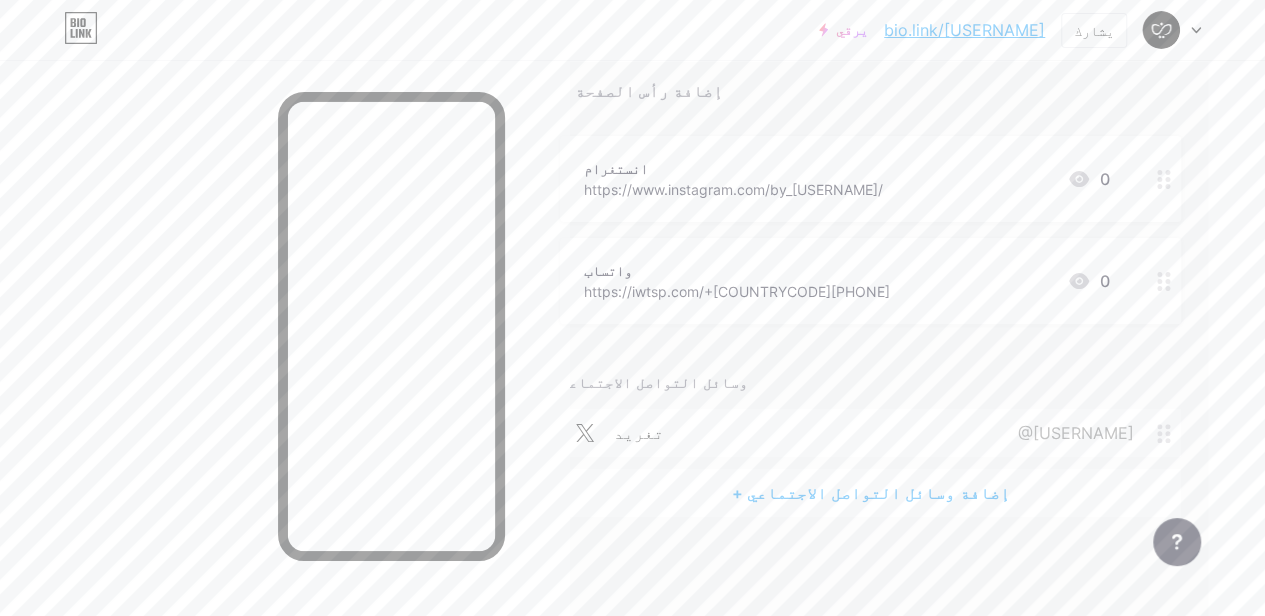 scroll, scrollTop: 179, scrollLeft: 0, axis: vertical 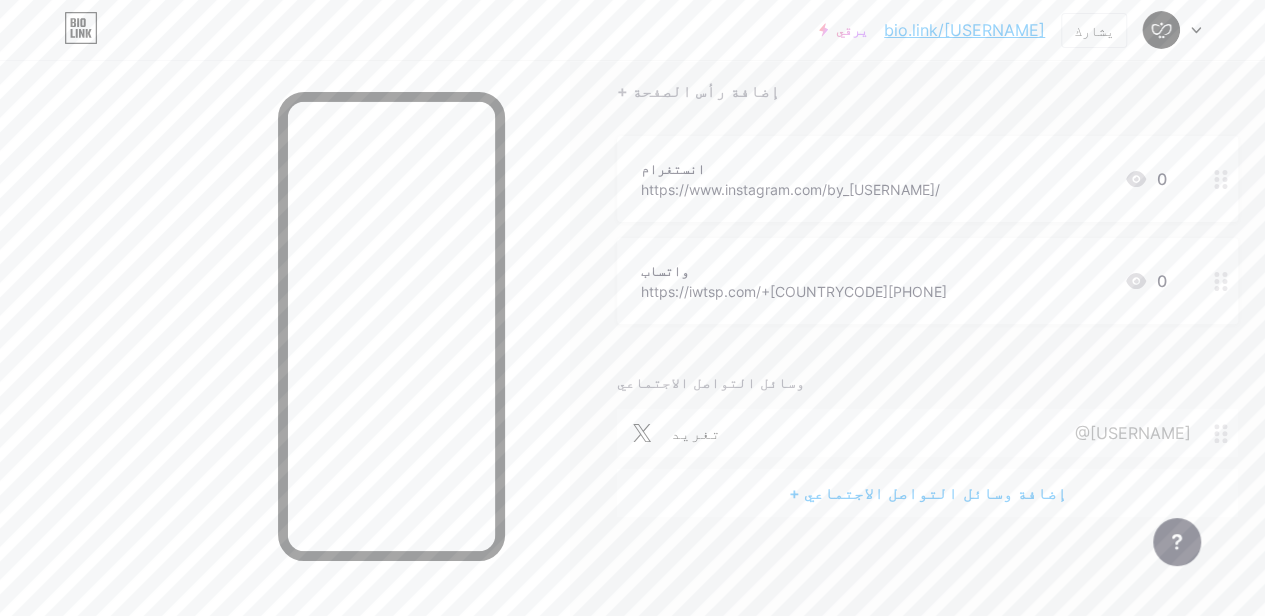 click 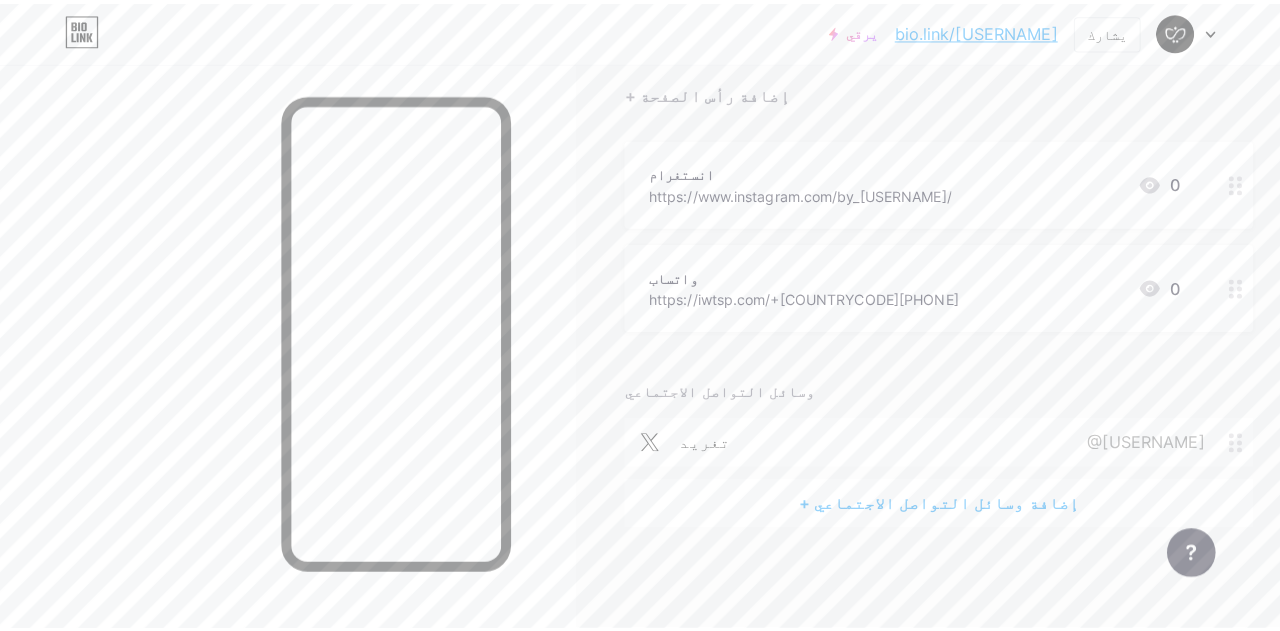 scroll, scrollTop: 164, scrollLeft: 0, axis: vertical 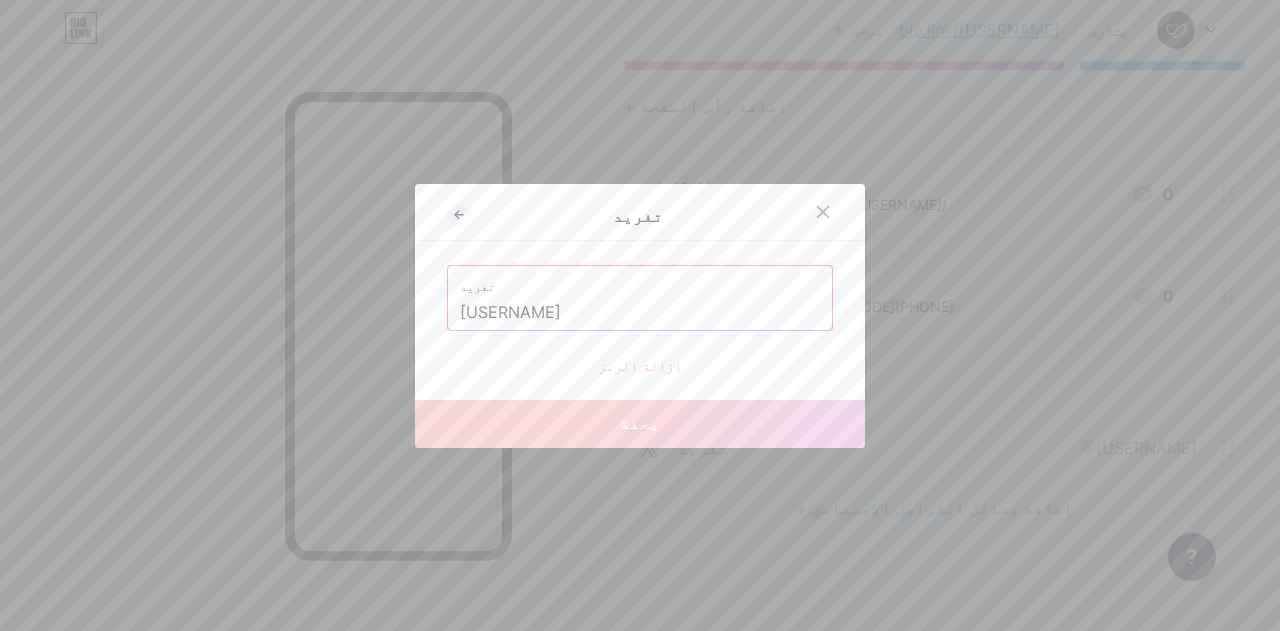 click at bounding box center (640, 315) 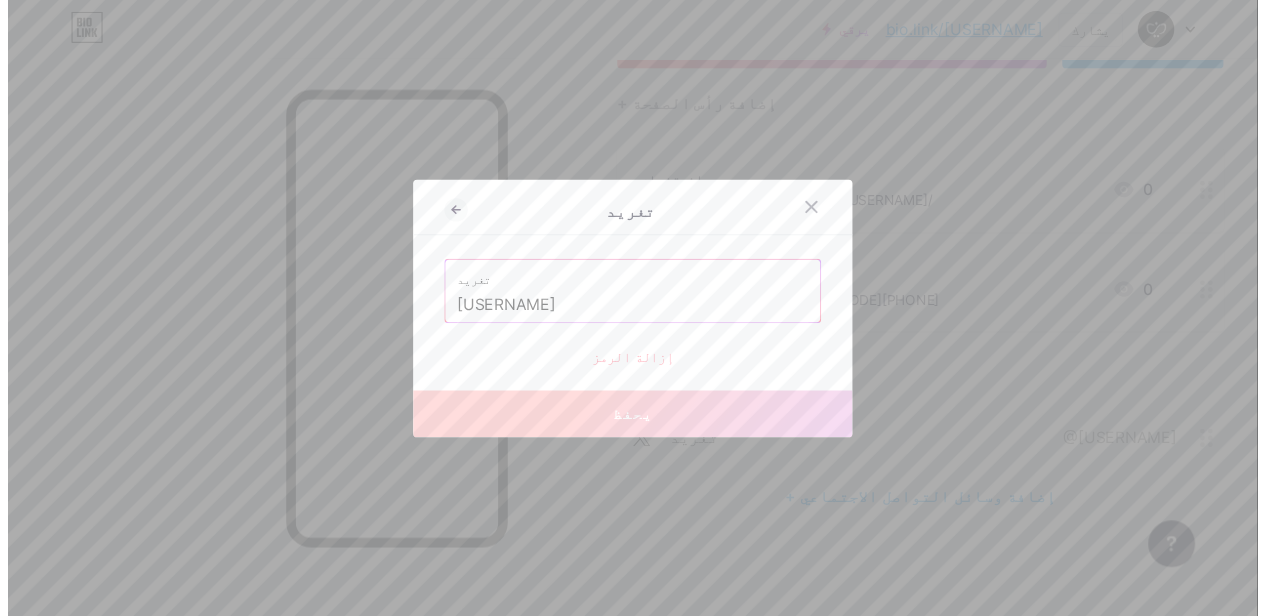 scroll, scrollTop: 179, scrollLeft: 0, axis: vertical 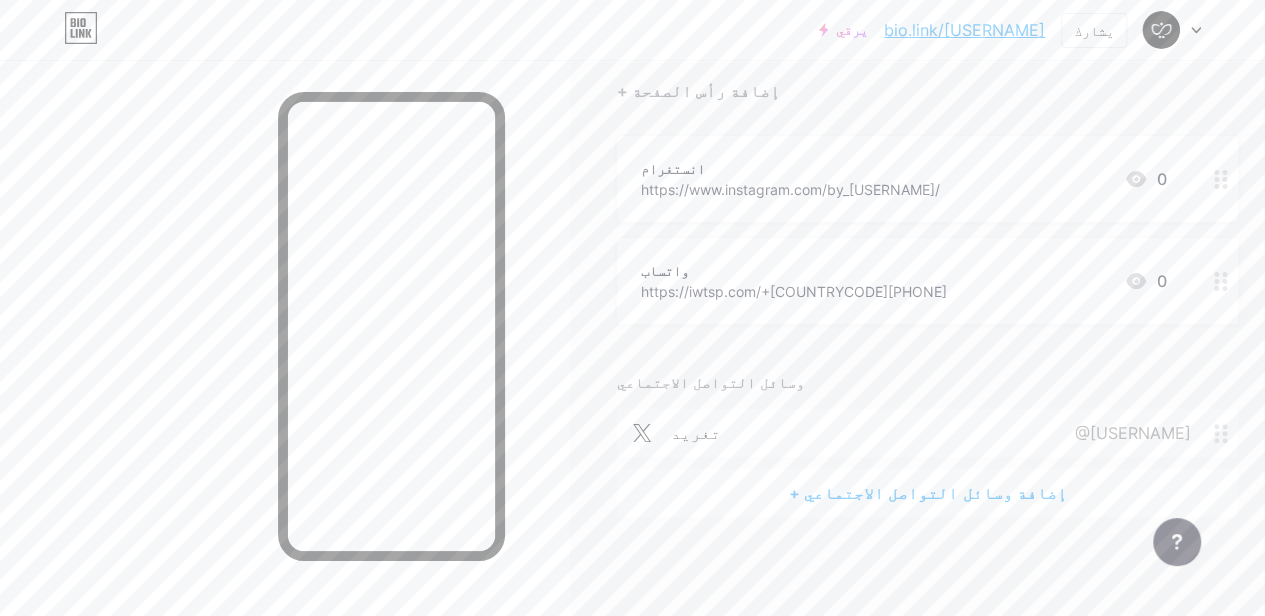 click on "+ إضافة وسائل التواصل الاجتماعي" at bounding box center [927, 493] 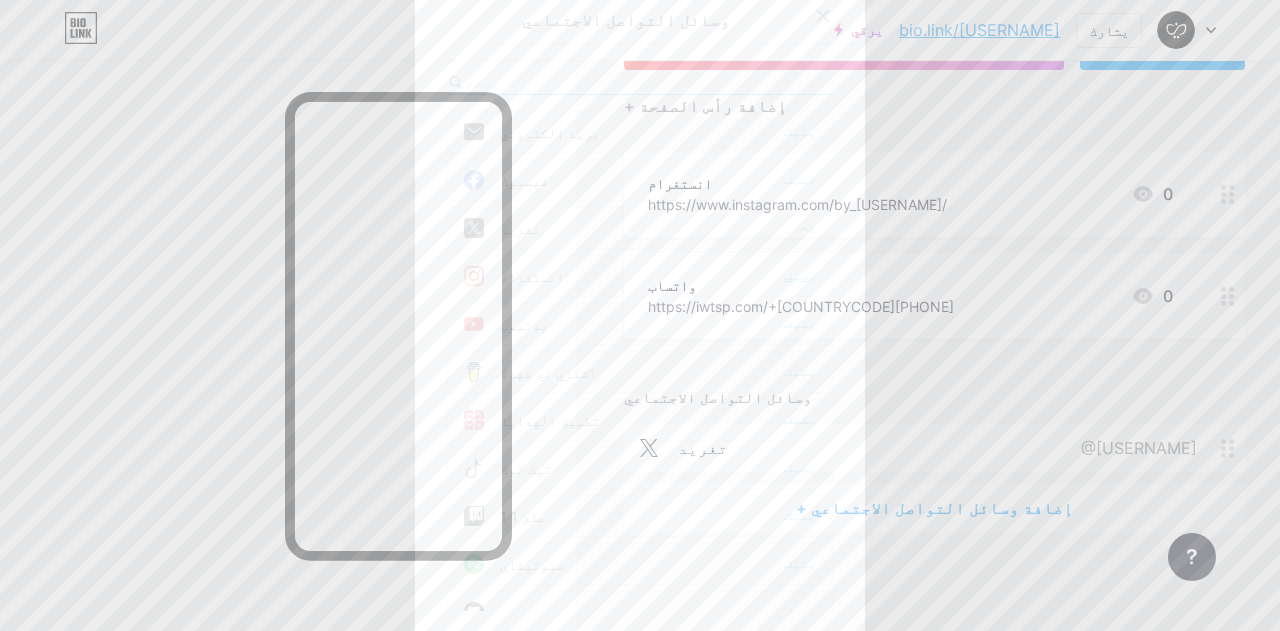 click on "يضيف" at bounding box center (800, 275) 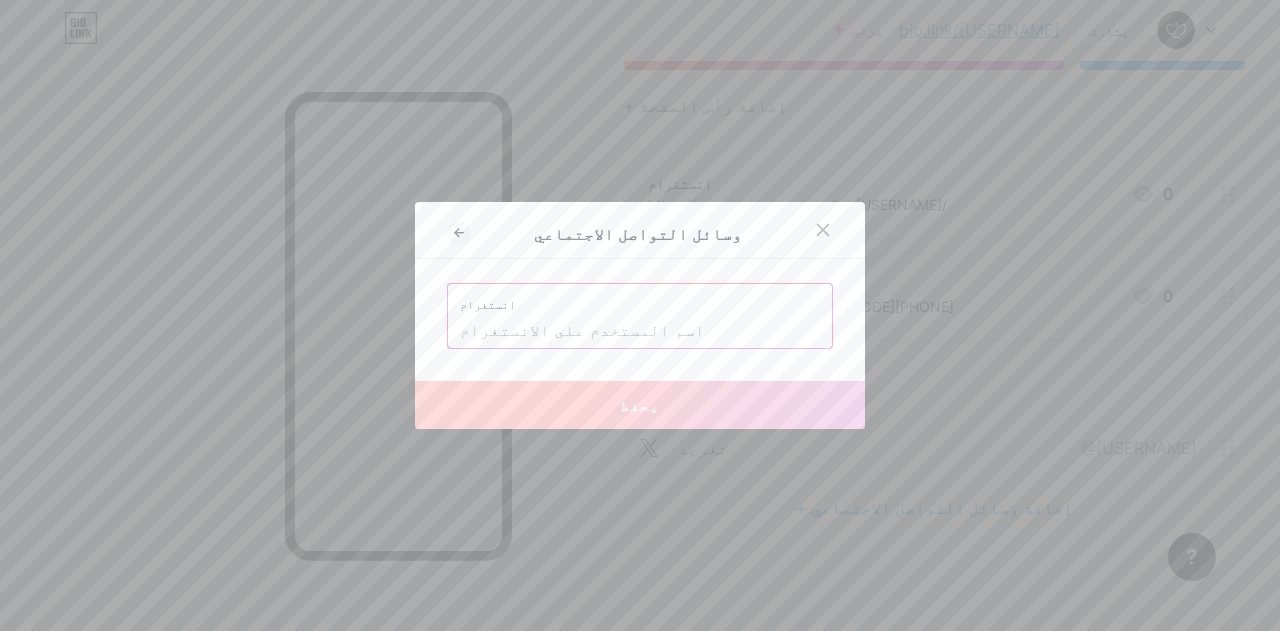 click at bounding box center [640, 331] 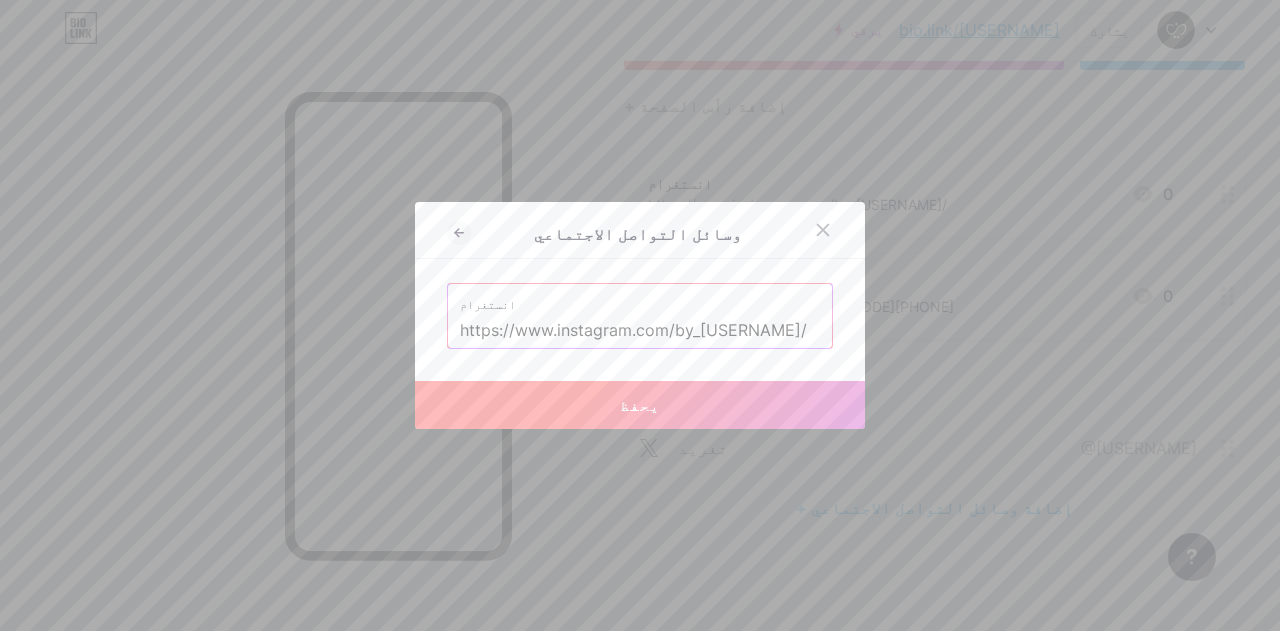 click on "يحفظ" at bounding box center (640, 405) 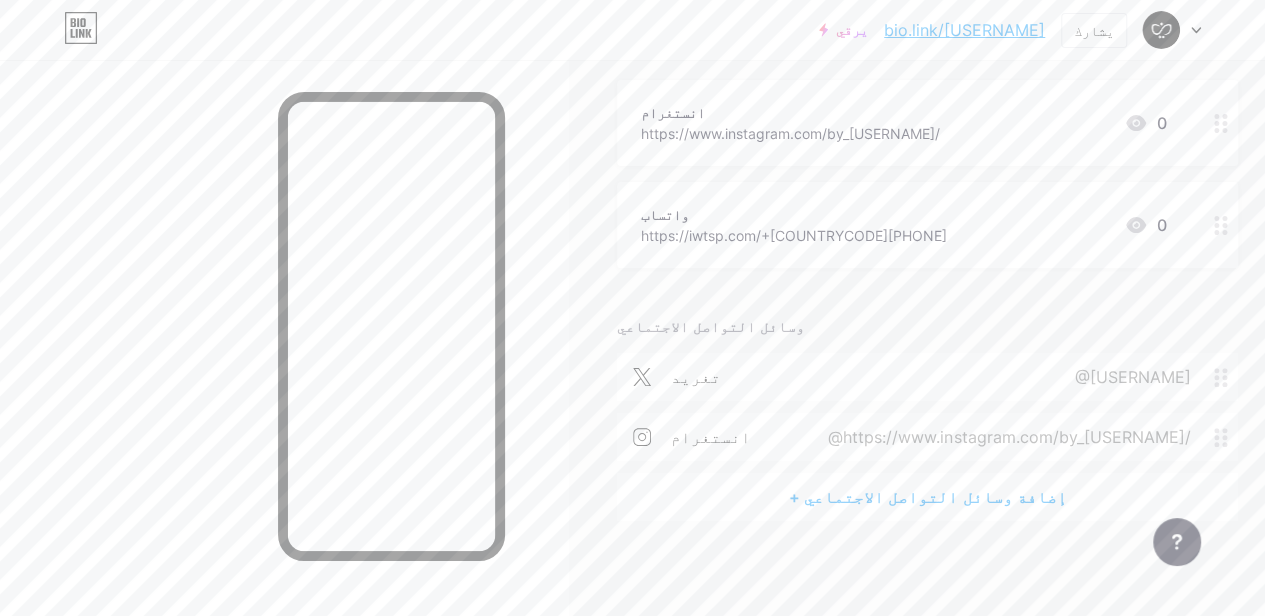 scroll, scrollTop: 236, scrollLeft: 0, axis: vertical 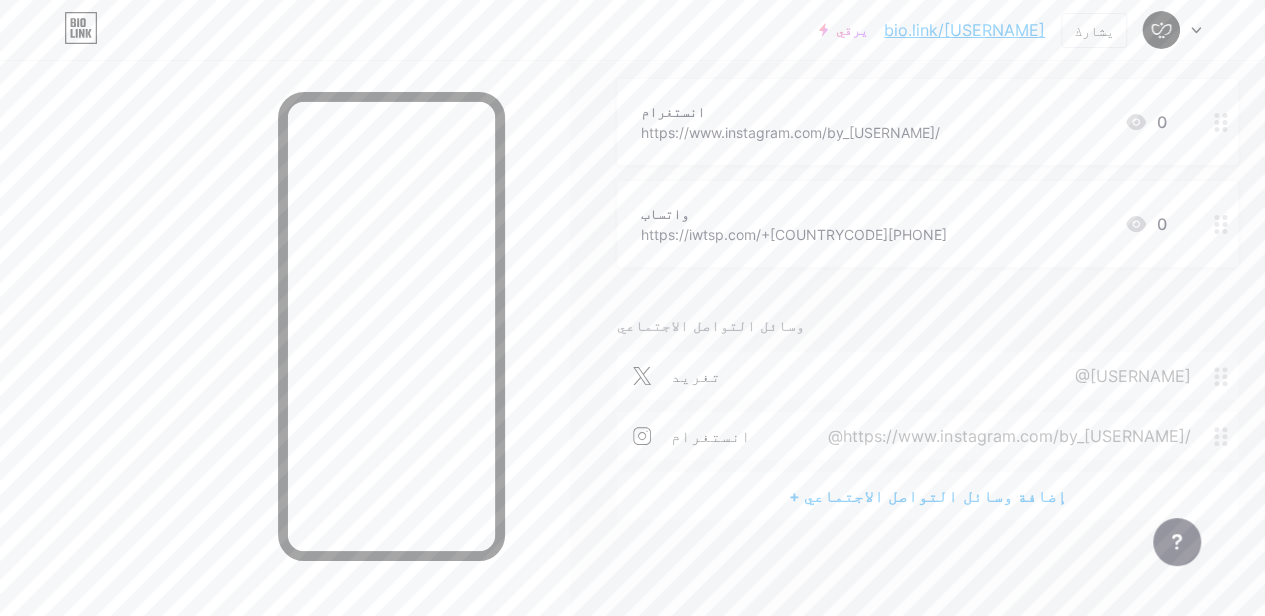 click on "+ إضافة وسائل التواصل الاجتماعي" at bounding box center (927, 496) 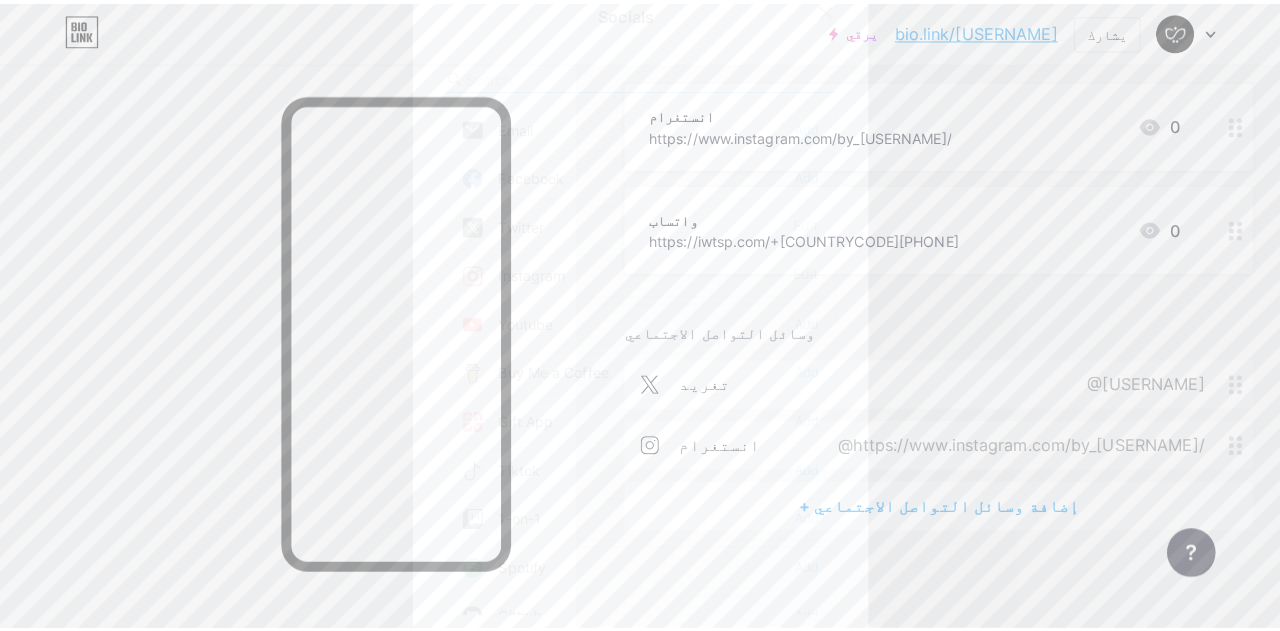 scroll, scrollTop: 224, scrollLeft: 0, axis: vertical 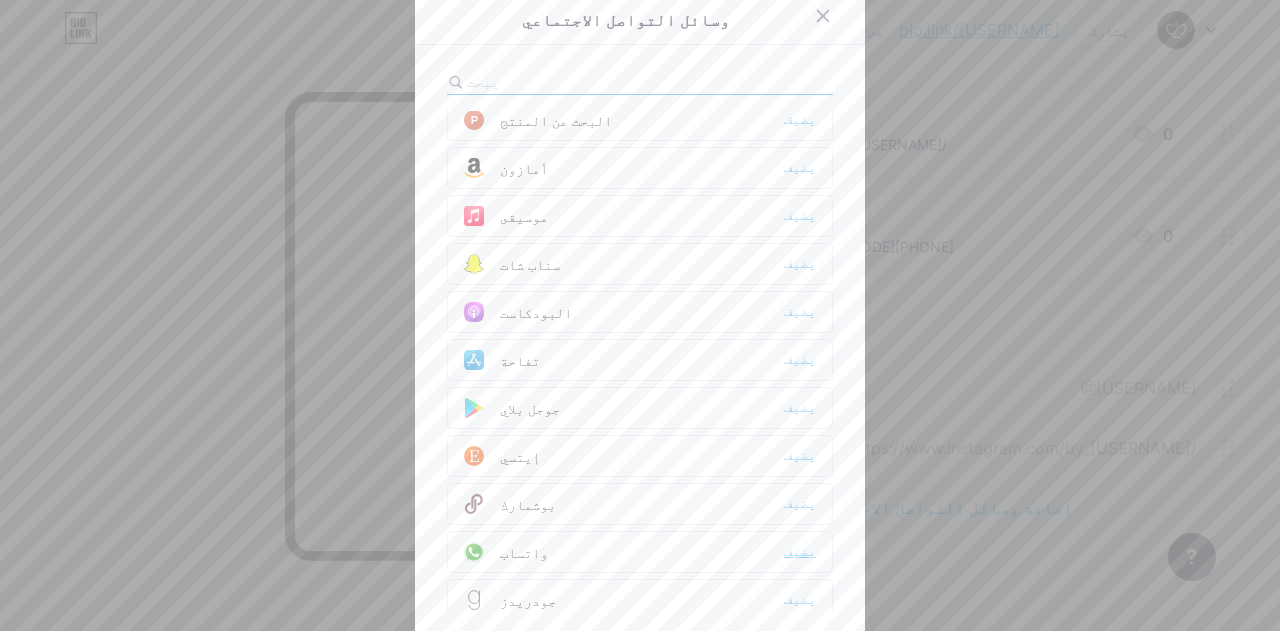 click on "يضيف" at bounding box center [800, 551] 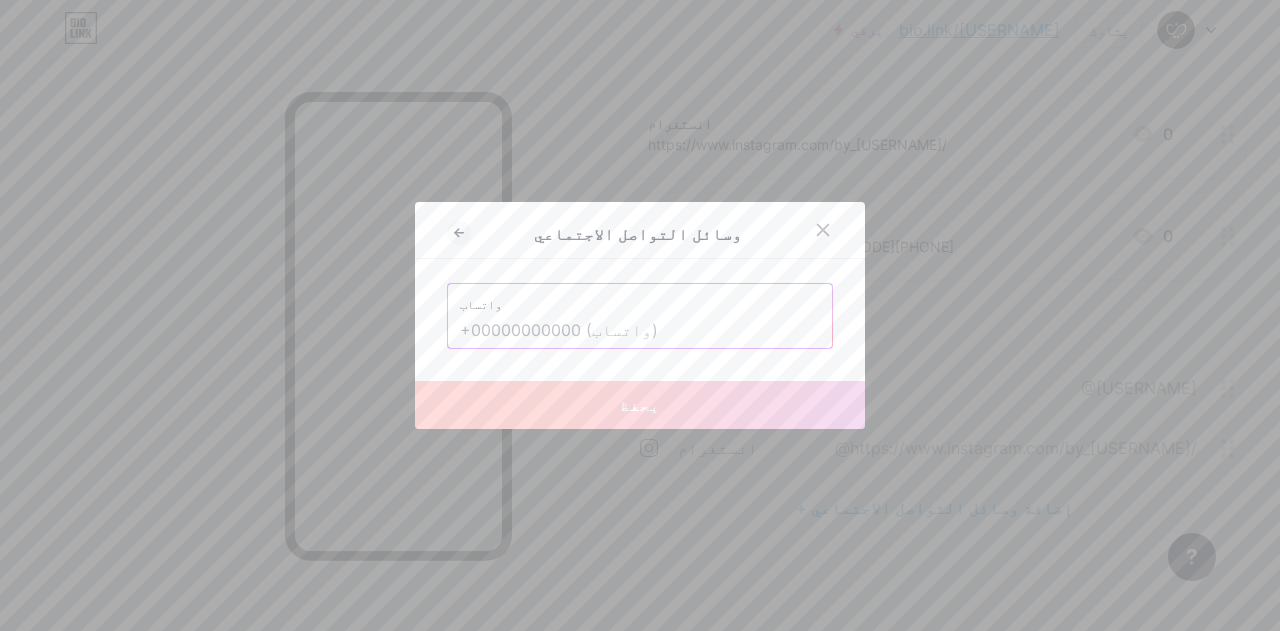 click at bounding box center (640, 331) 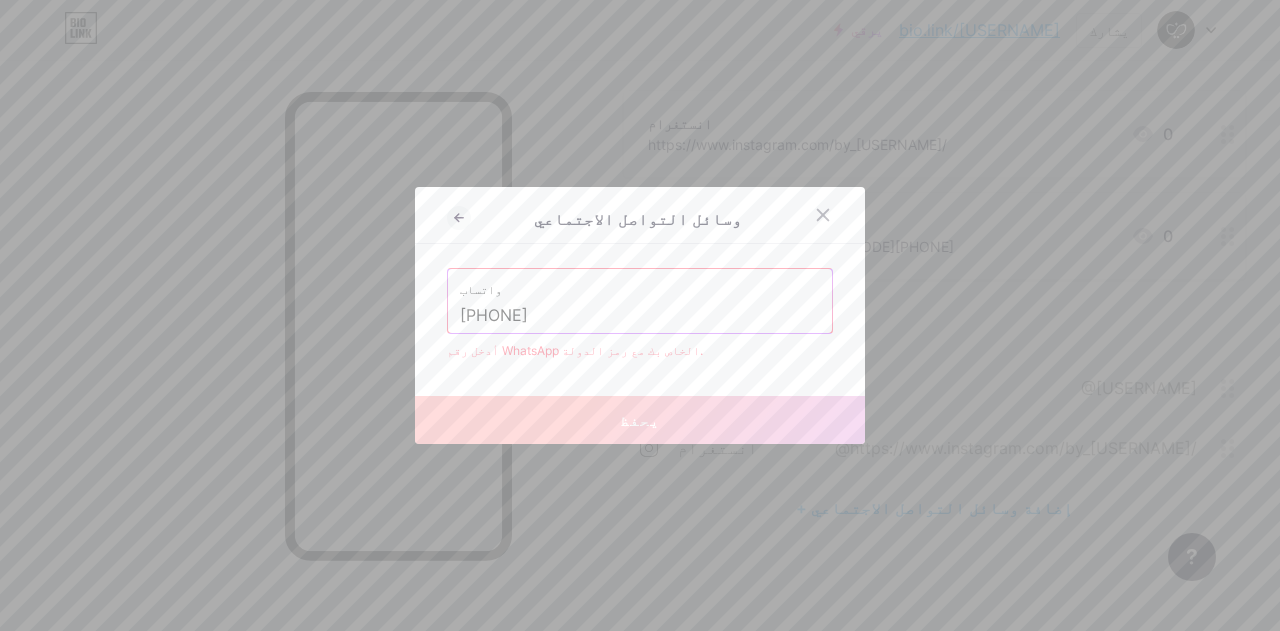 click on "[PHONE]" at bounding box center (640, 316) 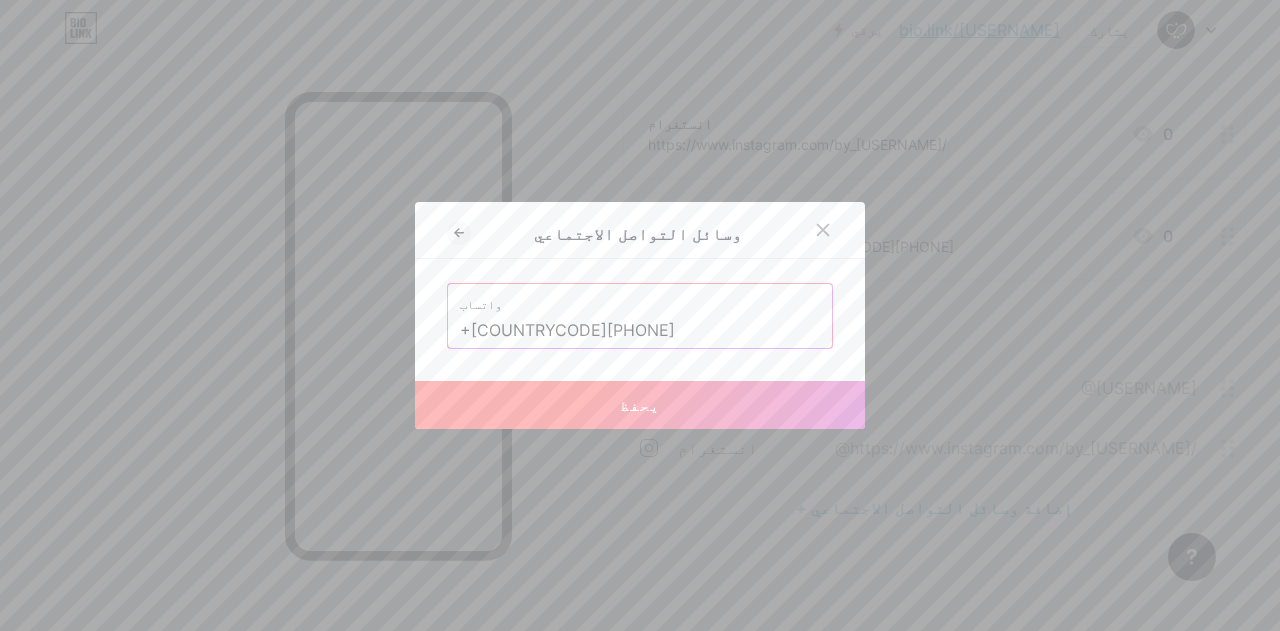 click on "يحفظ" at bounding box center [640, 405] 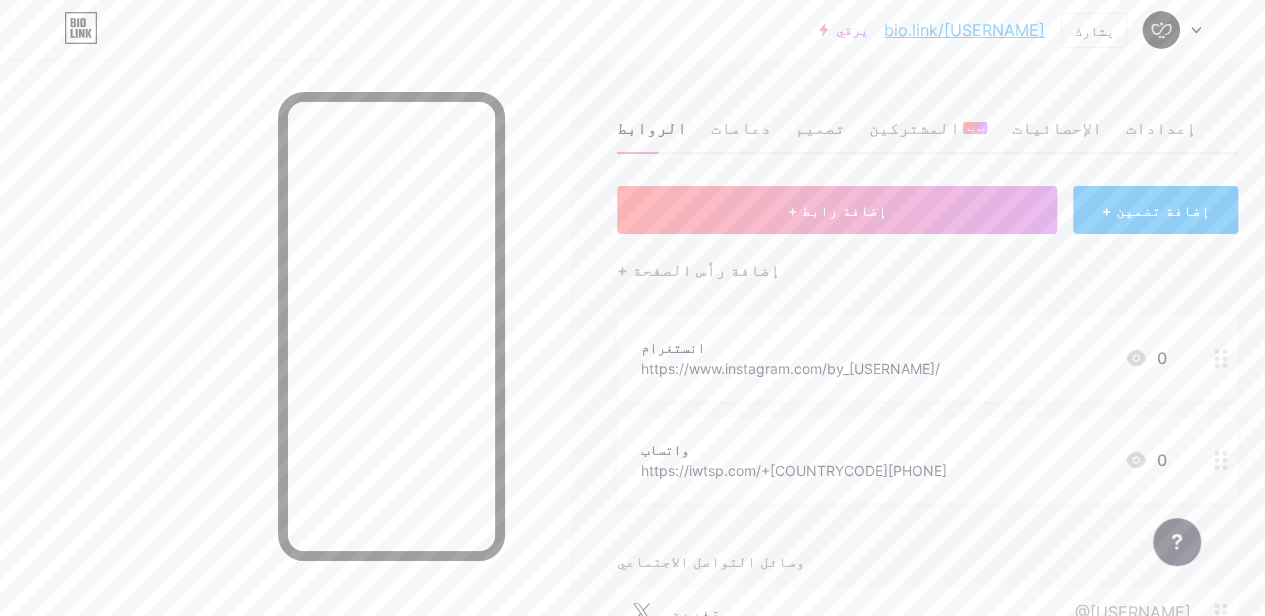 scroll, scrollTop: 299, scrollLeft: 0, axis: vertical 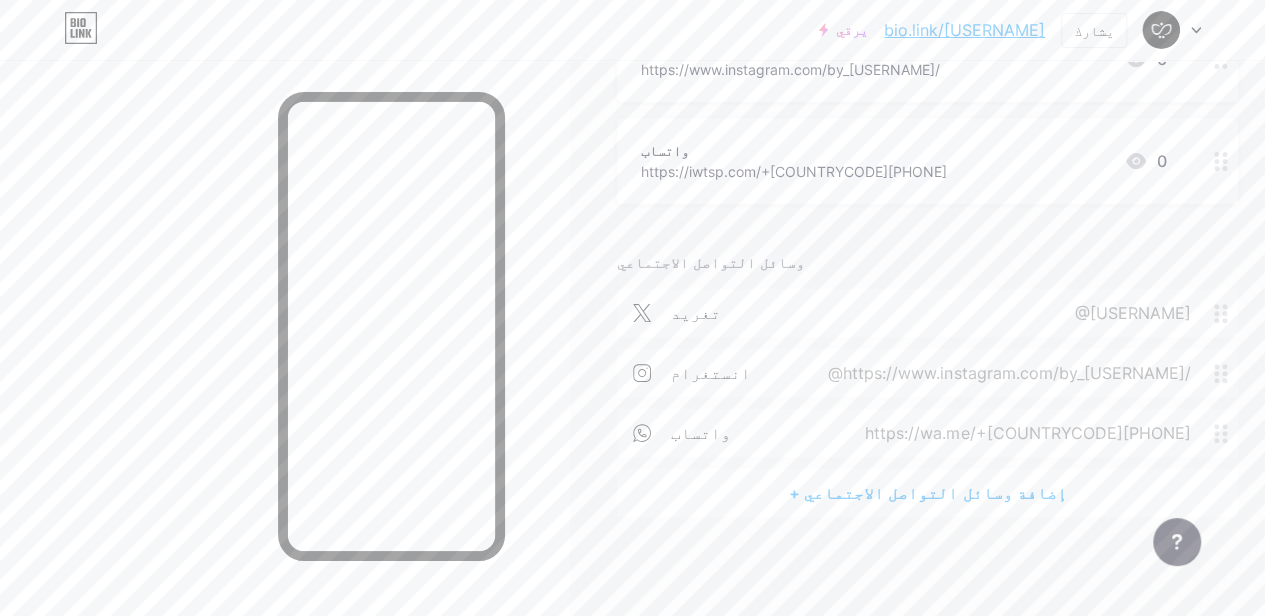 click on "+ إضافة وسائل التواصل الاجتماعي" at bounding box center [927, 493] 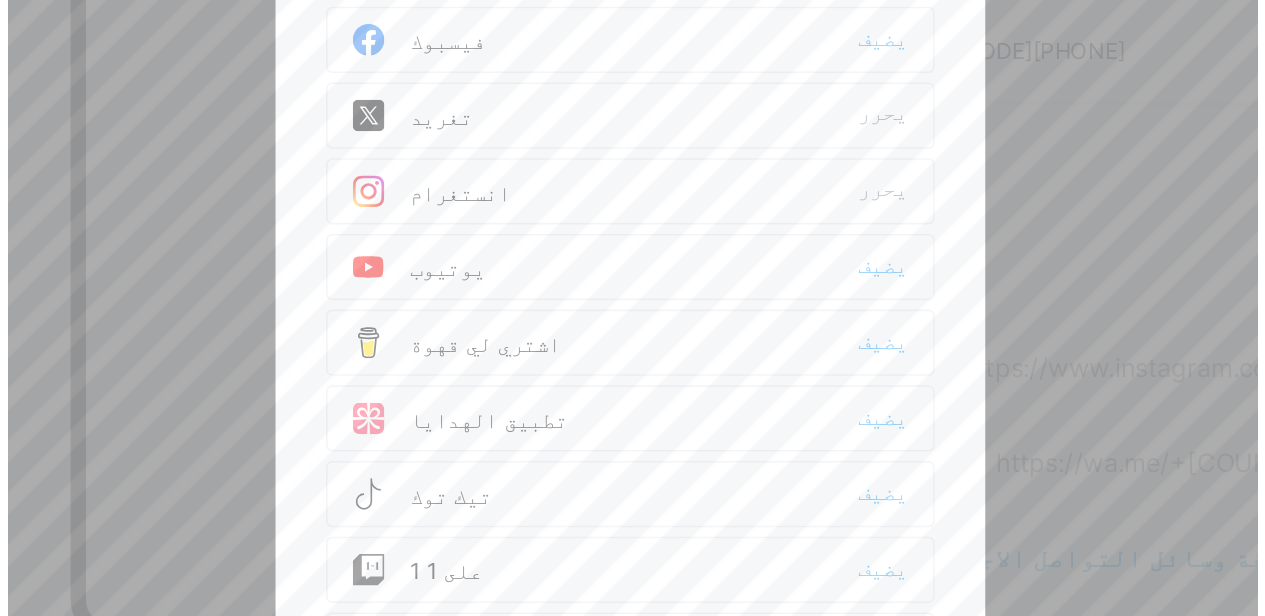 scroll, scrollTop: 284, scrollLeft: 0, axis: vertical 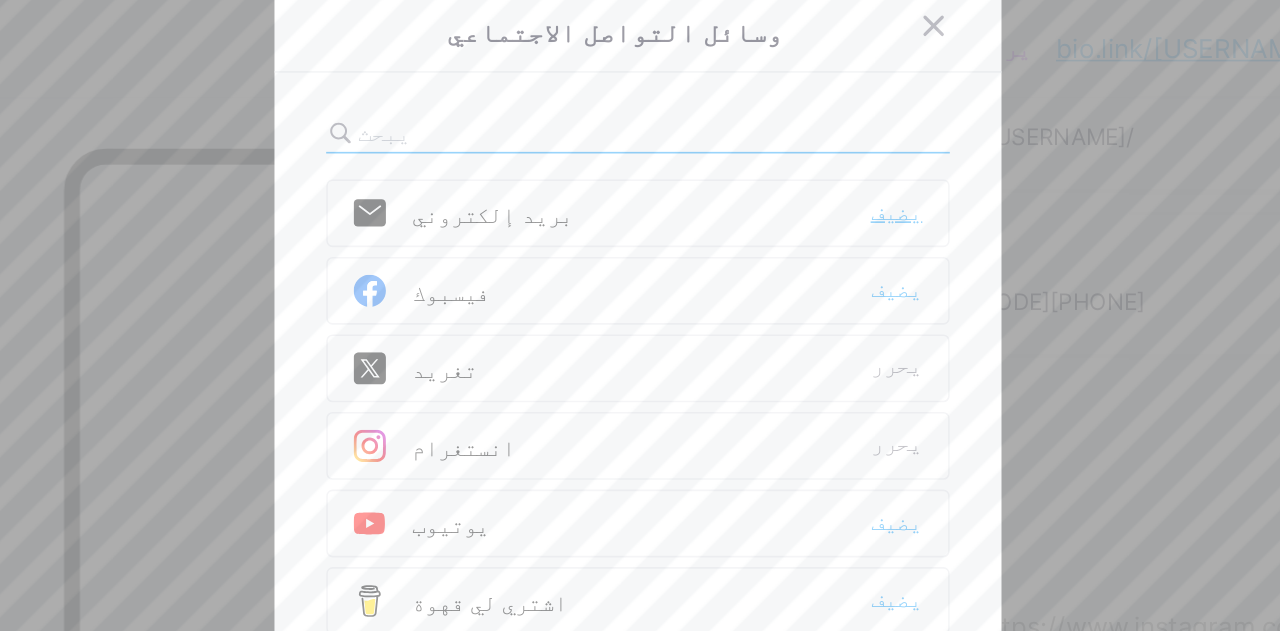 click on "يضيف" at bounding box center [800, 131] 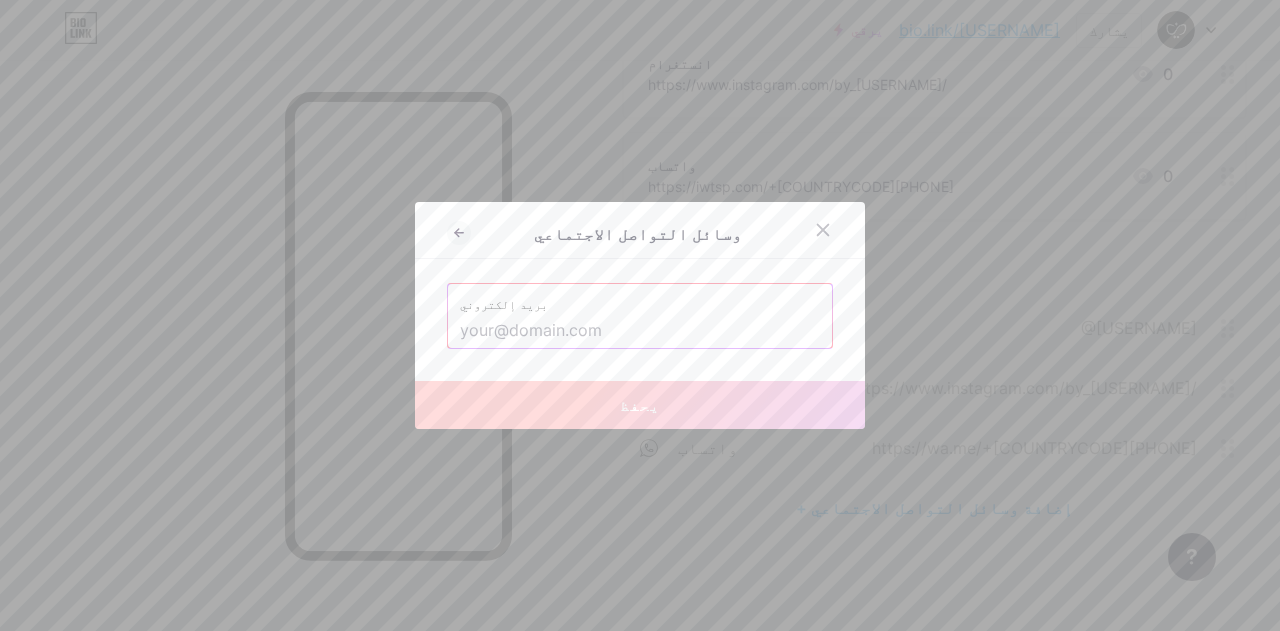 click at bounding box center [640, 331] 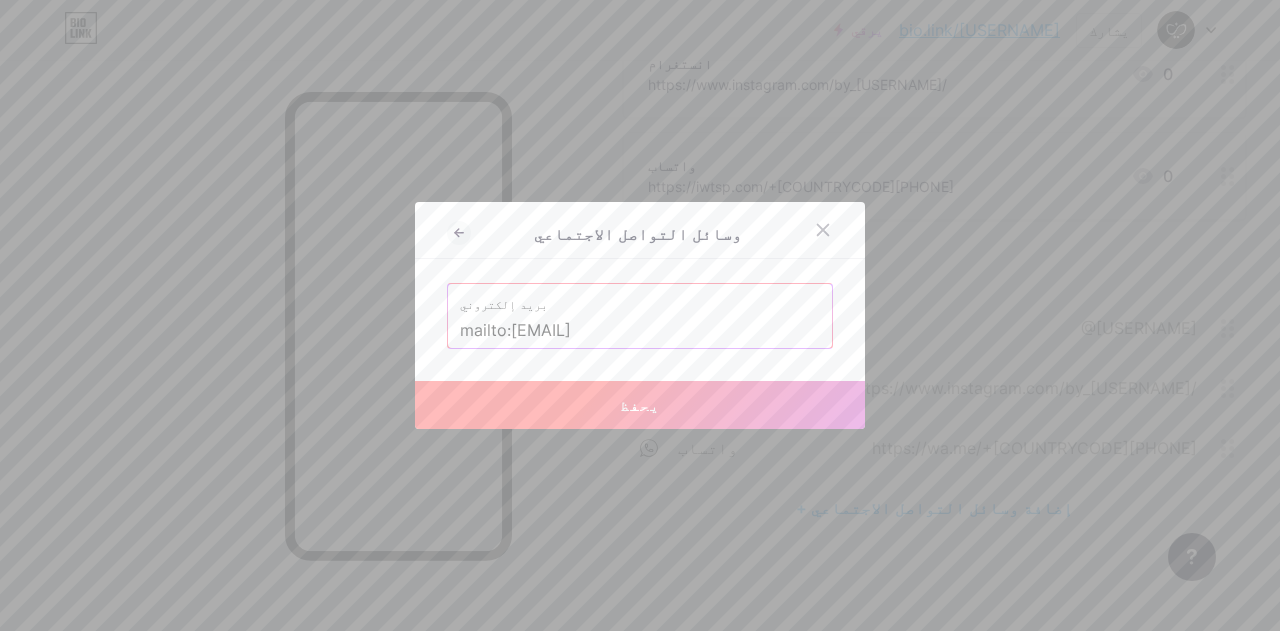 click on "يحفظ" at bounding box center [640, 405] 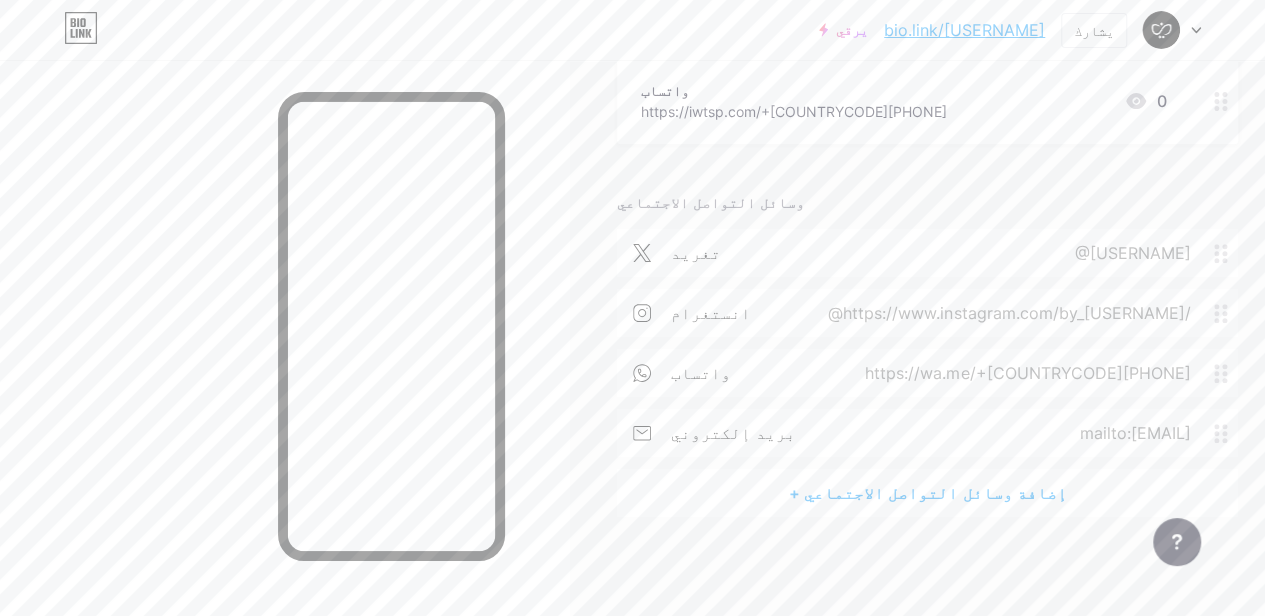 click on "+ إضافة وسائل التواصل الاجتماعي" at bounding box center (927, 493) 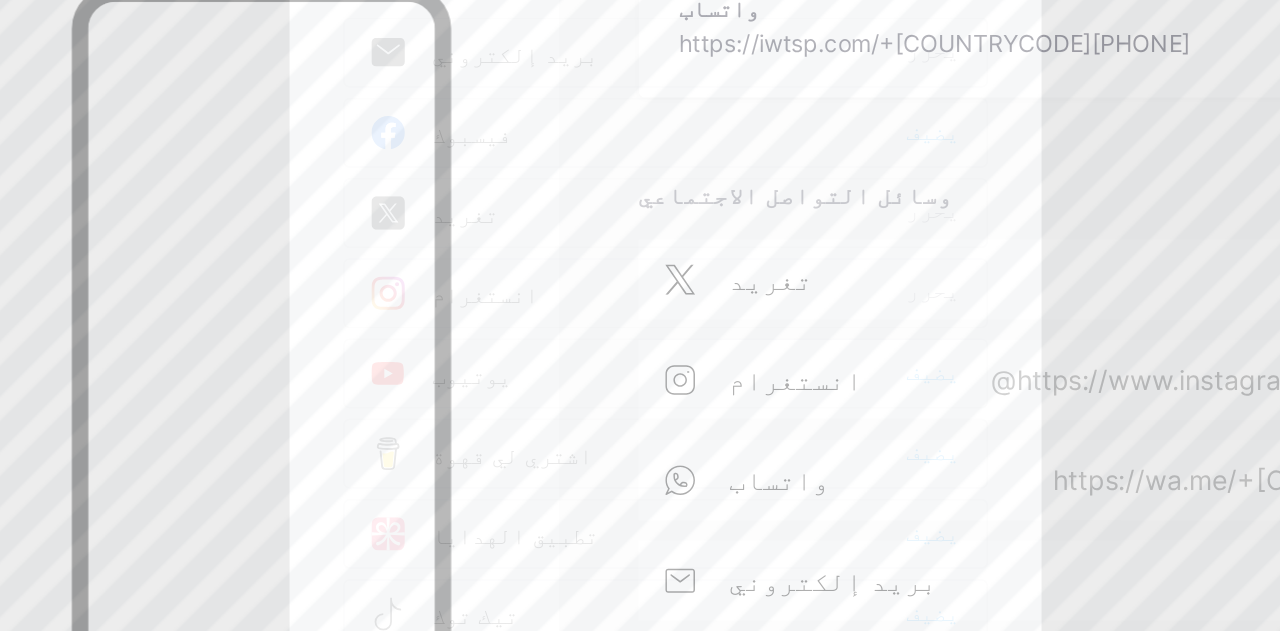 scroll, scrollTop: 344, scrollLeft: 0, axis: vertical 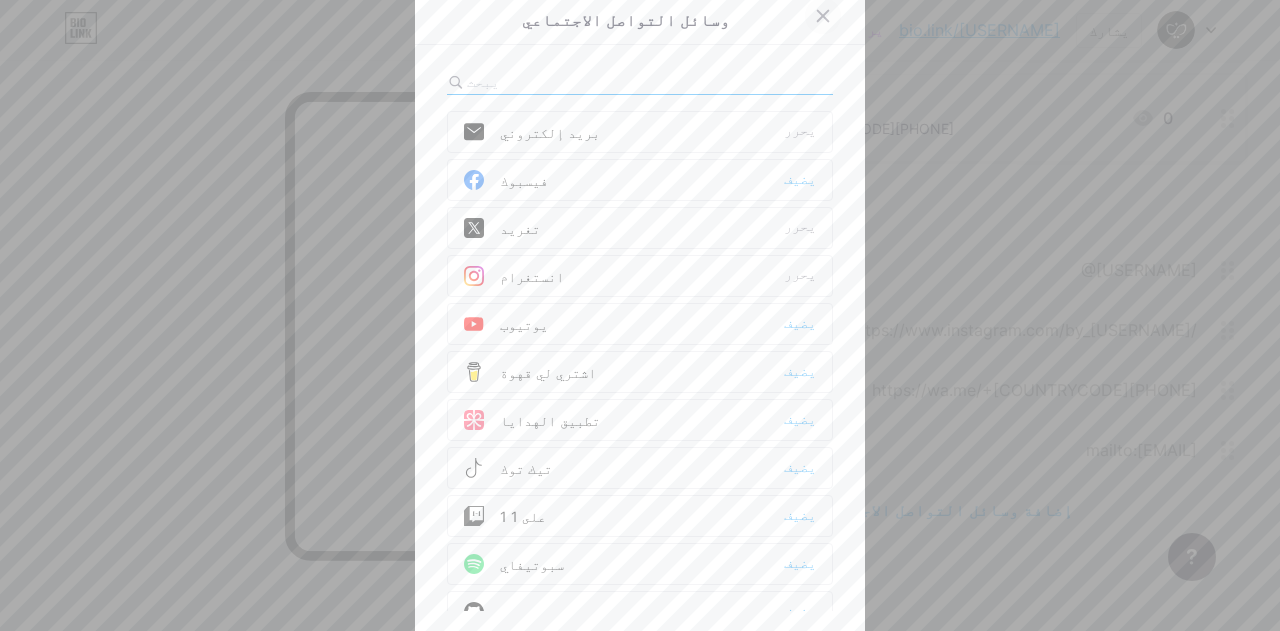 click at bounding box center [823, 16] 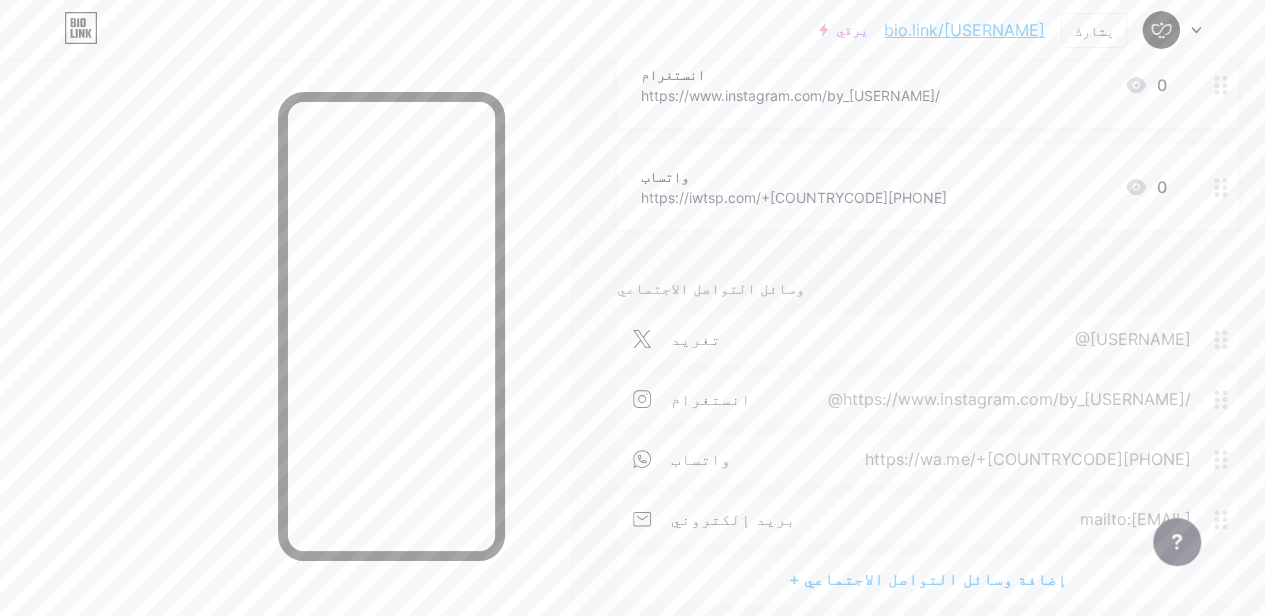 scroll, scrollTop: 359, scrollLeft: 0, axis: vertical 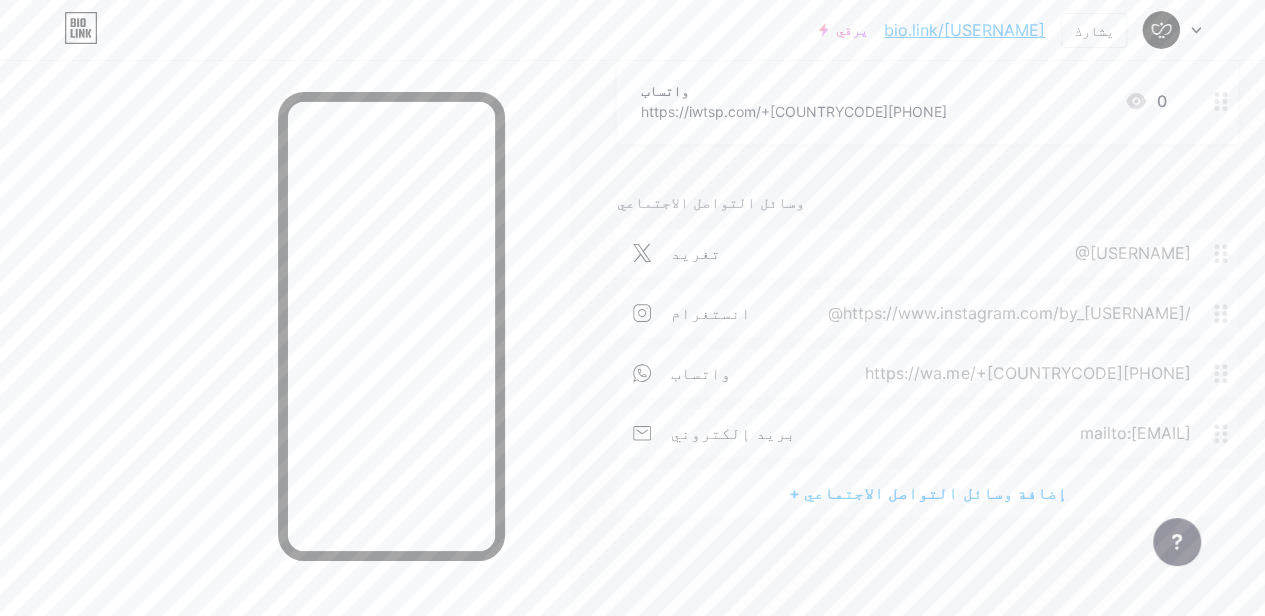 click on "+ إضافة وسائل التواصل الاجتماعي" at bounding box center [927, 493] 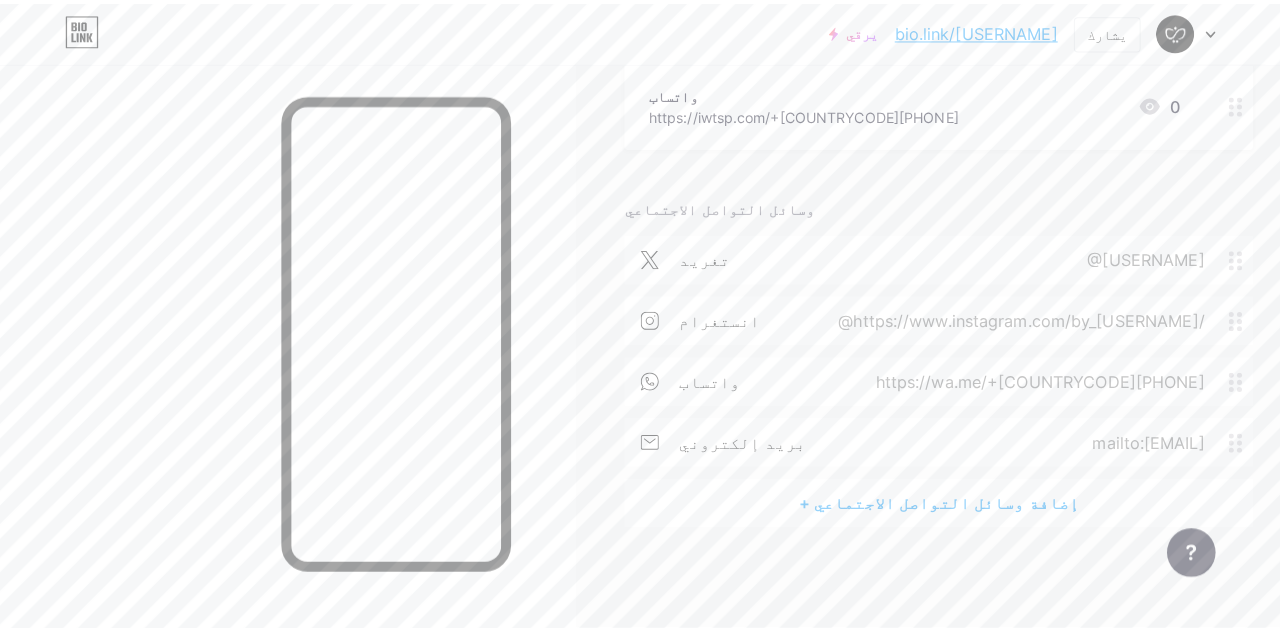 scroll, scrollTop: 344, scrollLeft: 0, axis: vertical 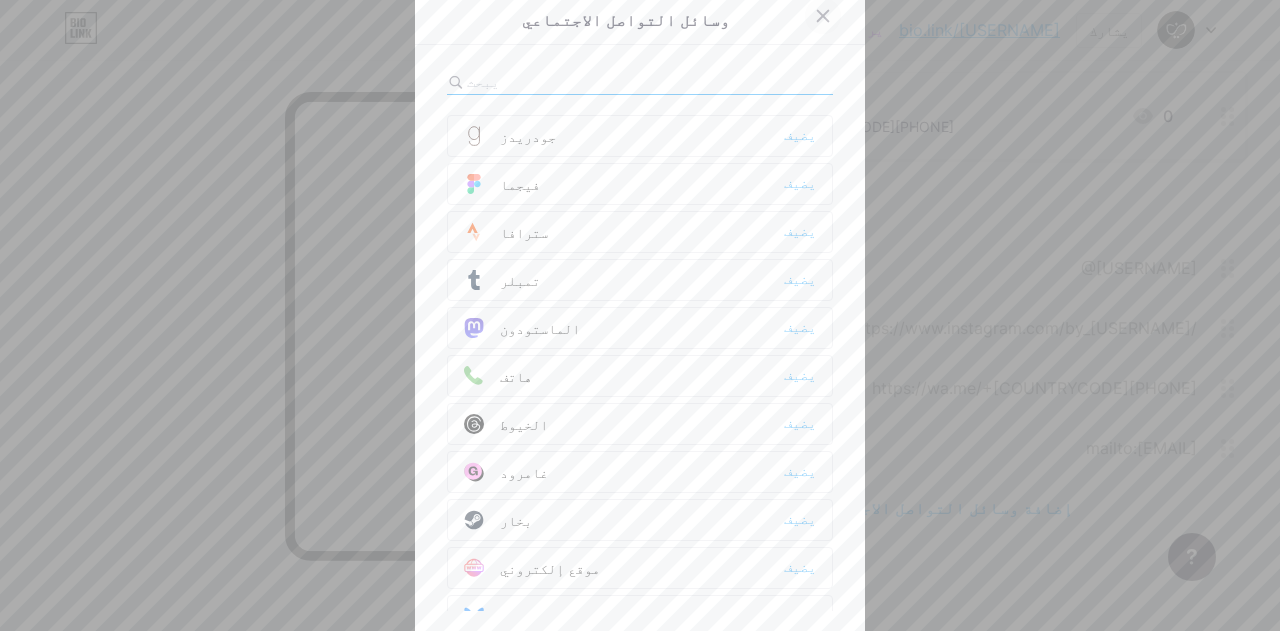 click 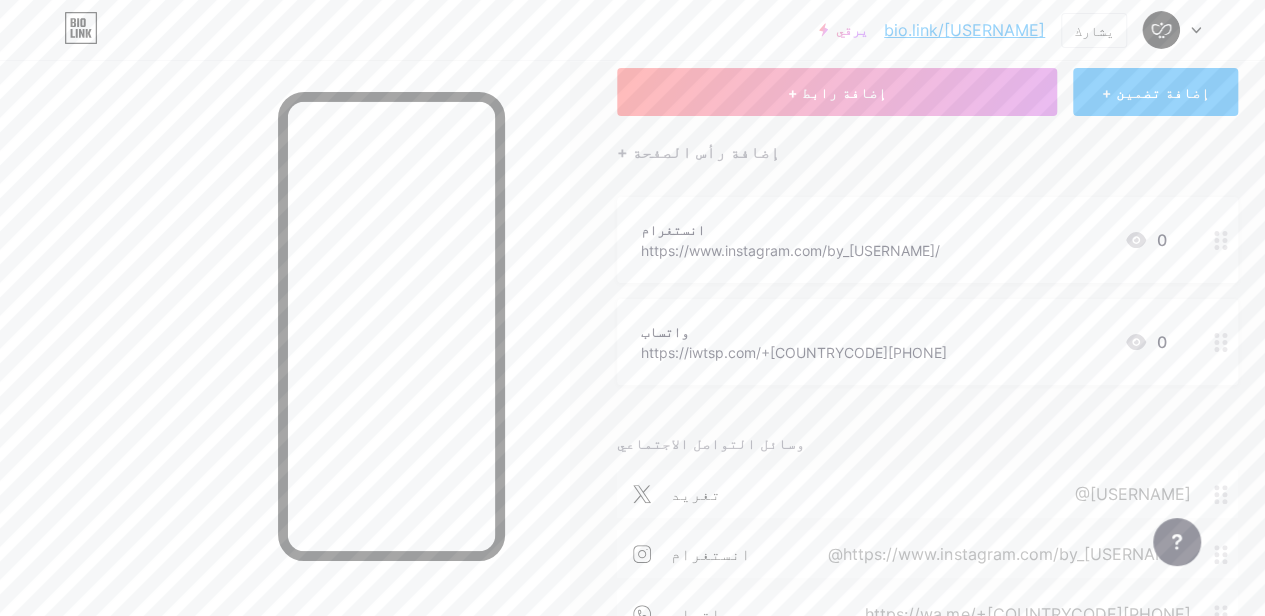scroll, scrollTop: 23, scrollLeft: 0, axis: vertical 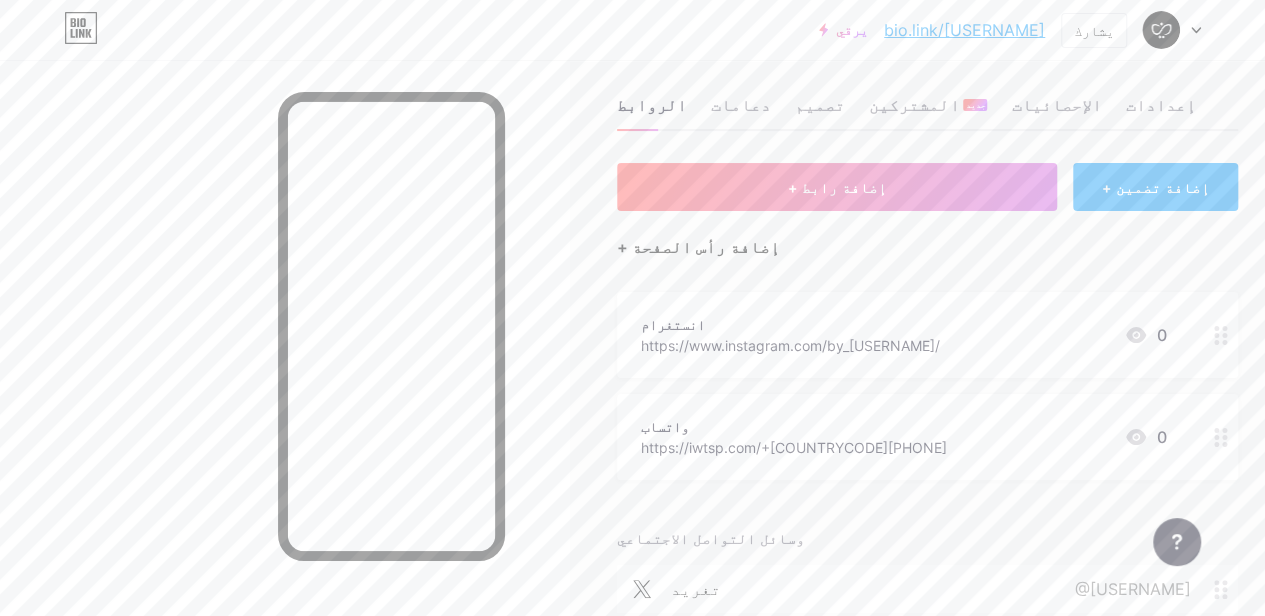 click on "+ إضافة رأس الصفحة" at bounding box center (698, 247) 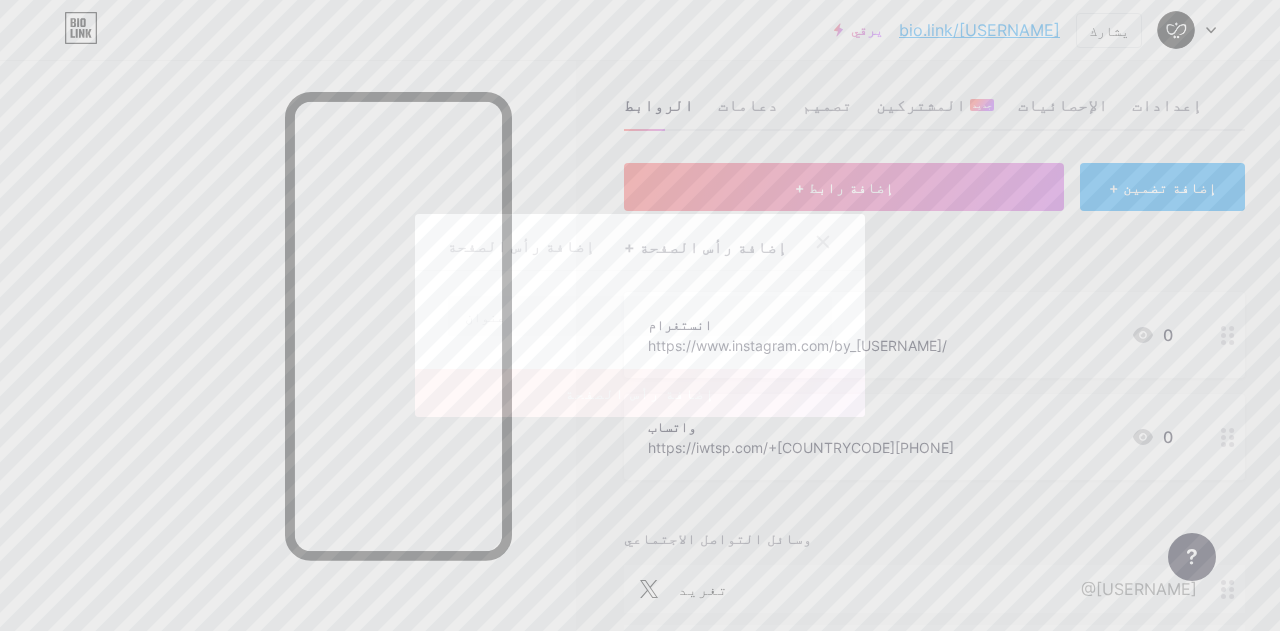 click at bounding box center (823, 242) 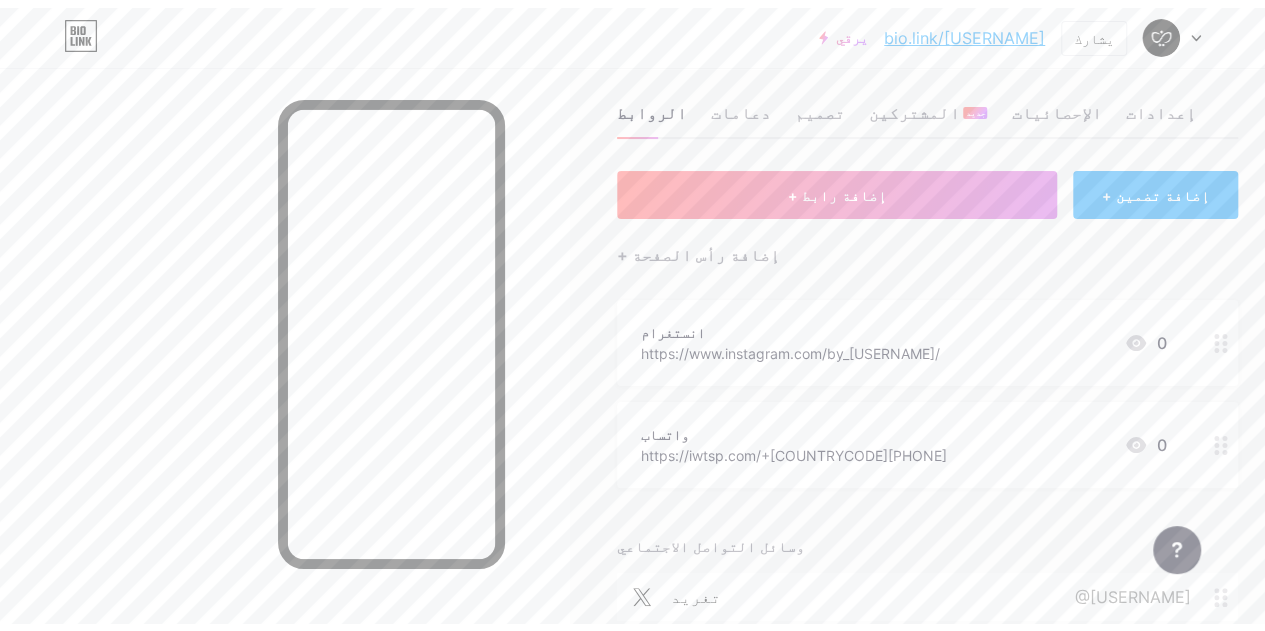 scroll, scrollTop: 0, scrollLeft: 0, axis: both 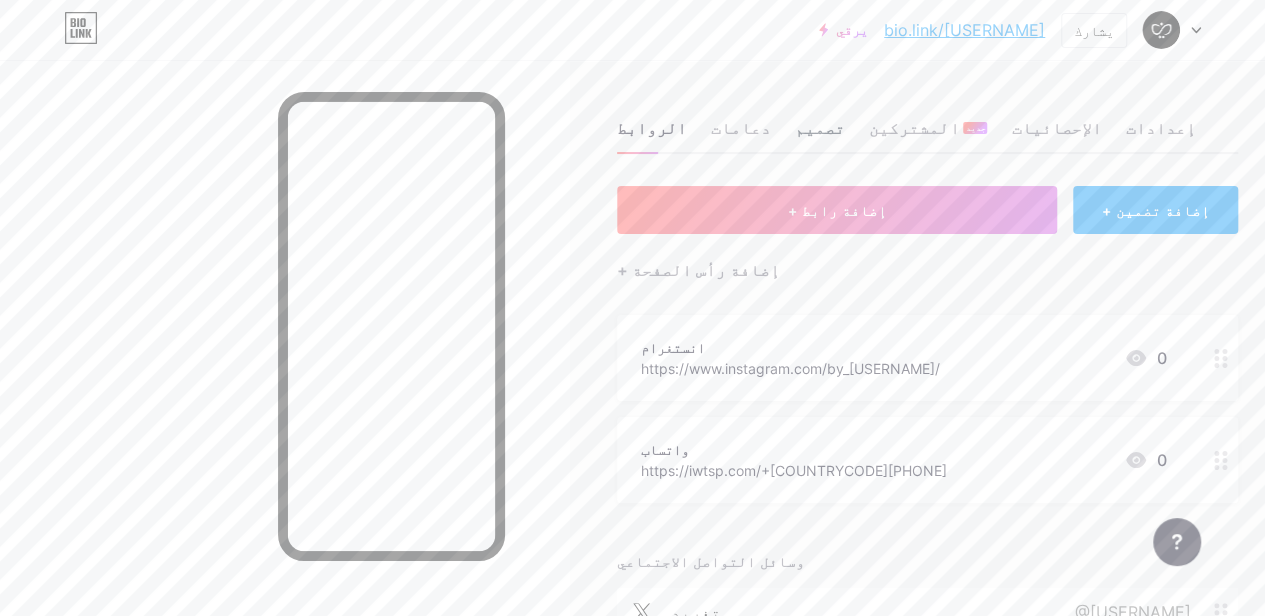 click on "تصميم" at bounding box center [820, 128] 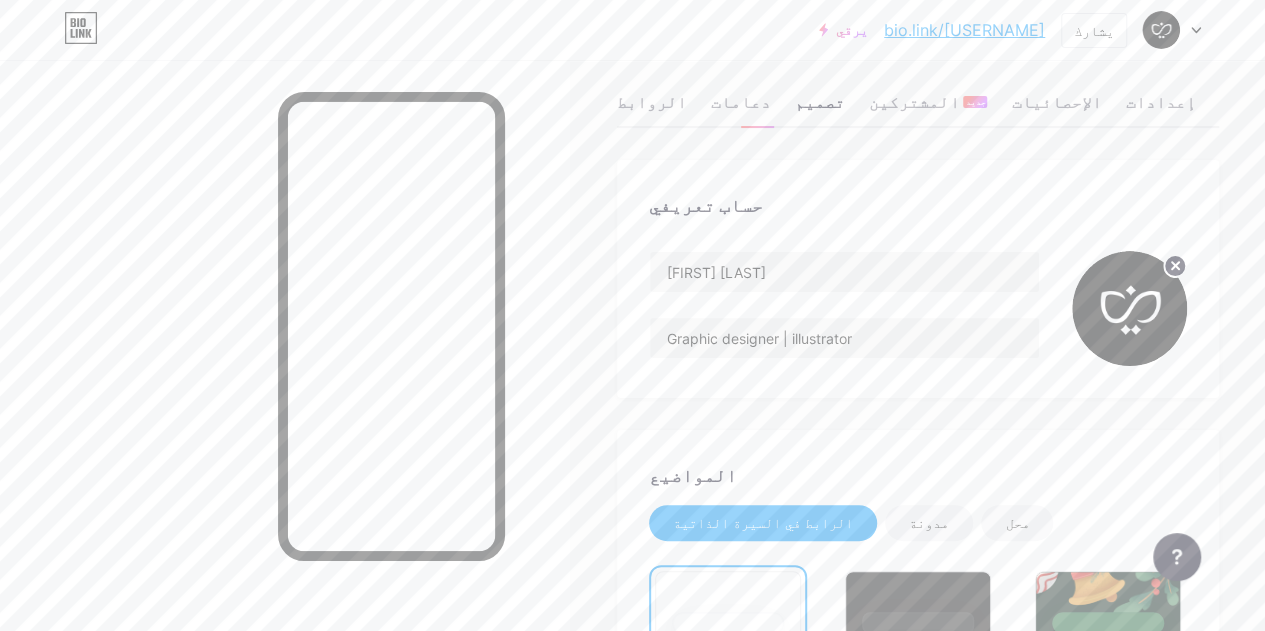 scroll, scrollTop: 25, scrollLeft: 0, axis: vertical 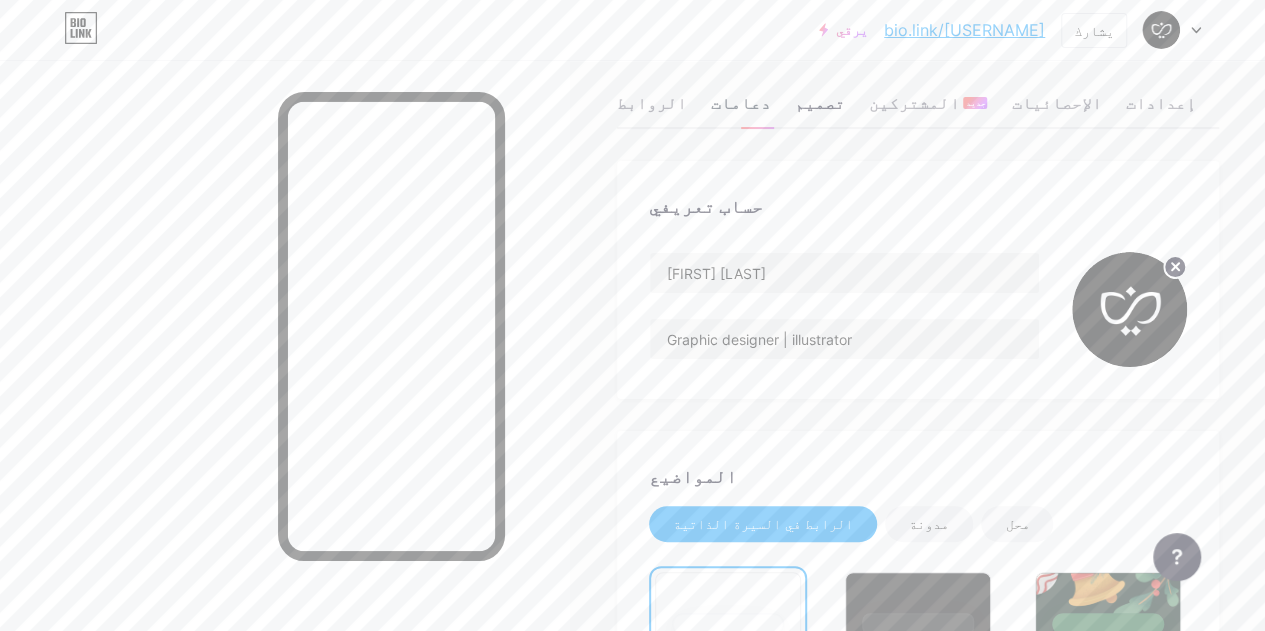 click on "دعامات" at bounding box center (741, 103) 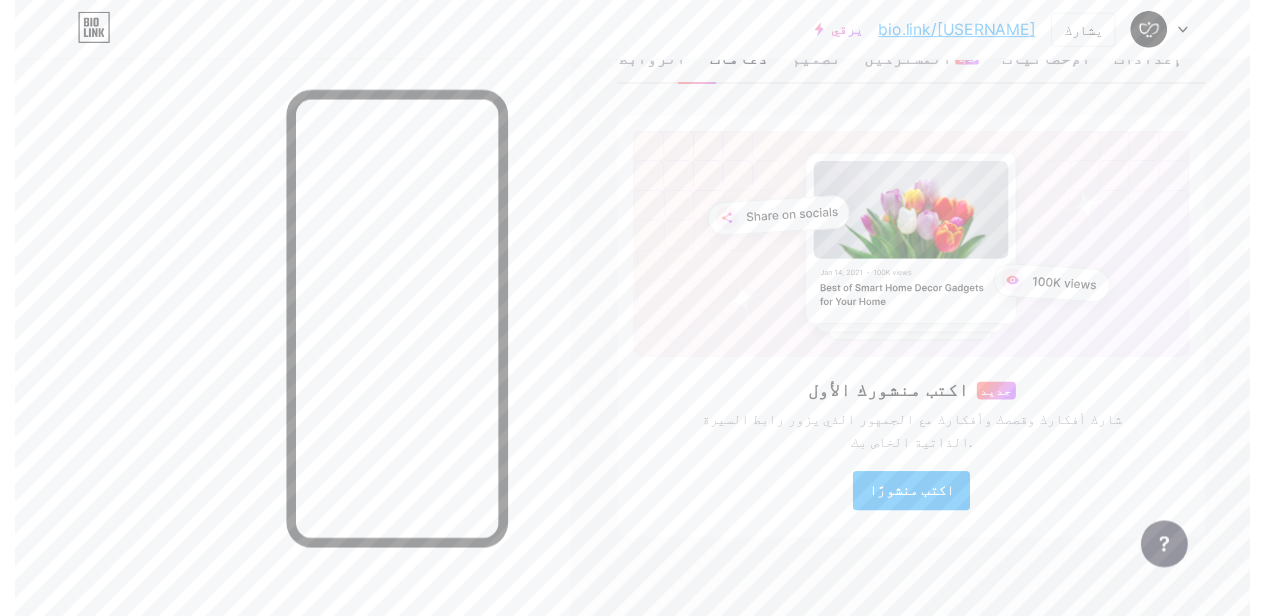 scroll, scrollTop: 0, scrollLeft: 0, axis: both 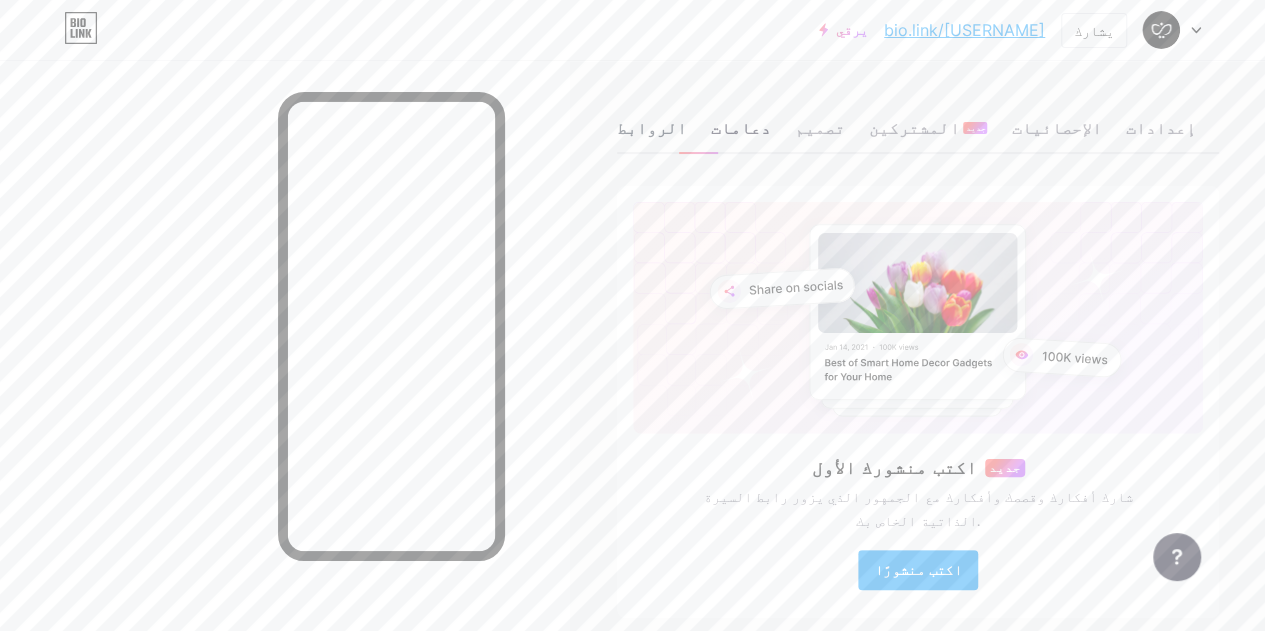 click on "الروابط" at bounding box center (652, 128) 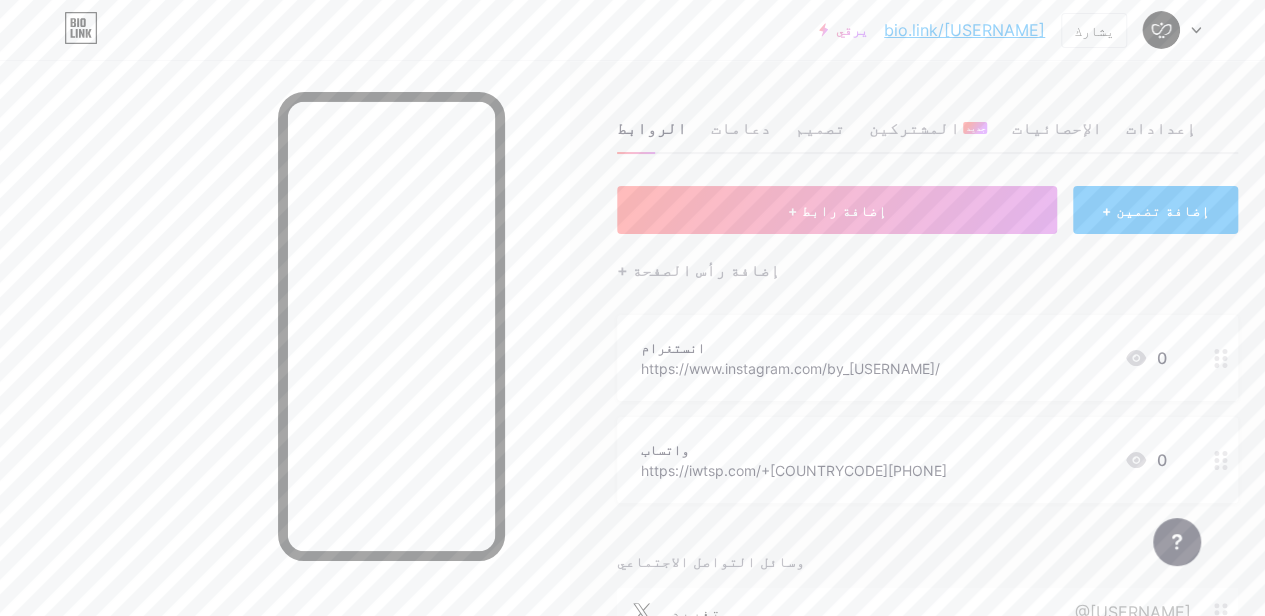 click 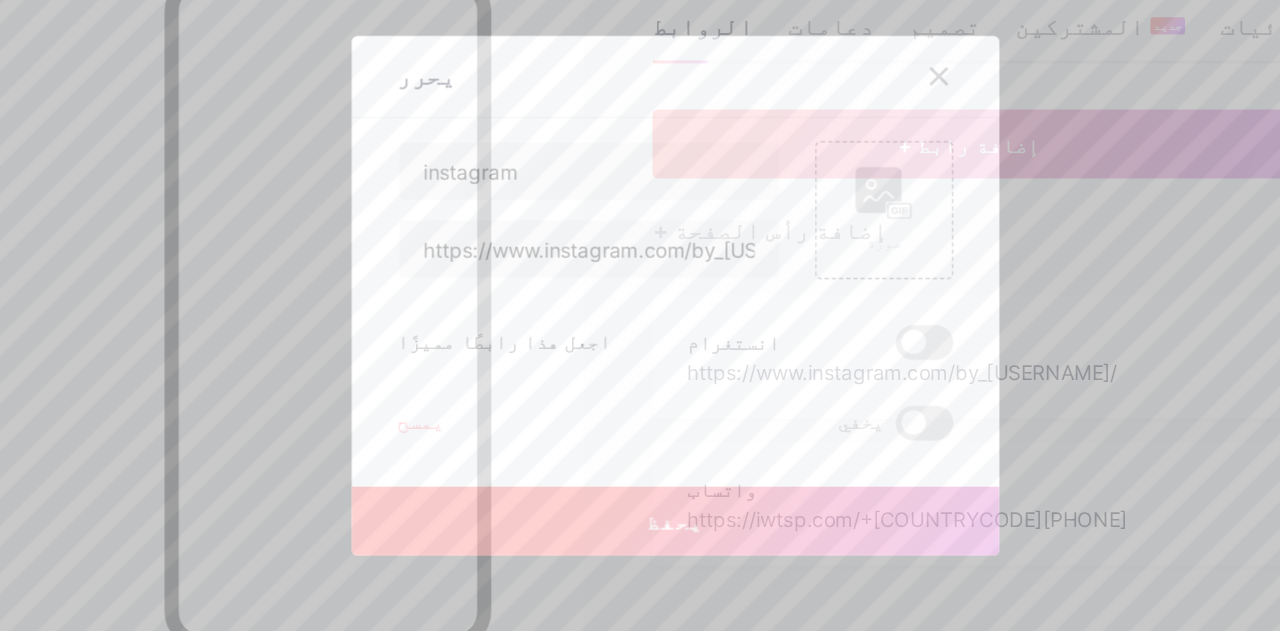click on "instagram https://www.instagram.com/by_[USERNAME]/ صورة
اجعل هذا رابطًا مميزًا
يمسح
يخفي
يحفظ" at bounding box center (640, 312) 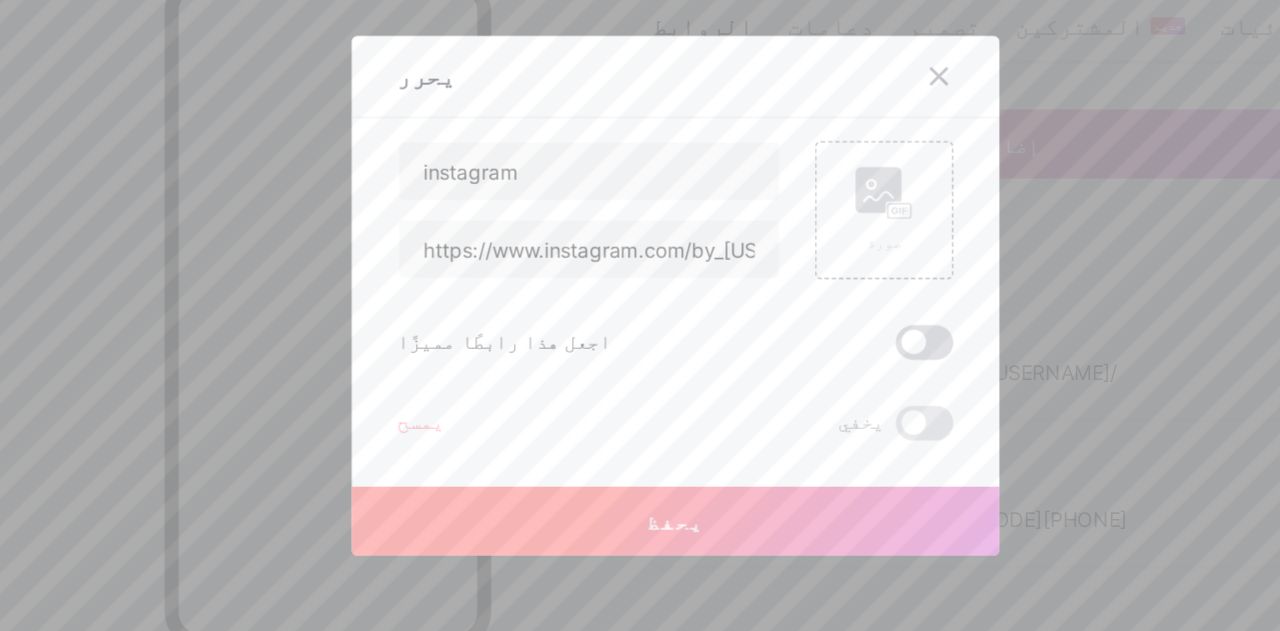 click at bounding box center [813, 348] 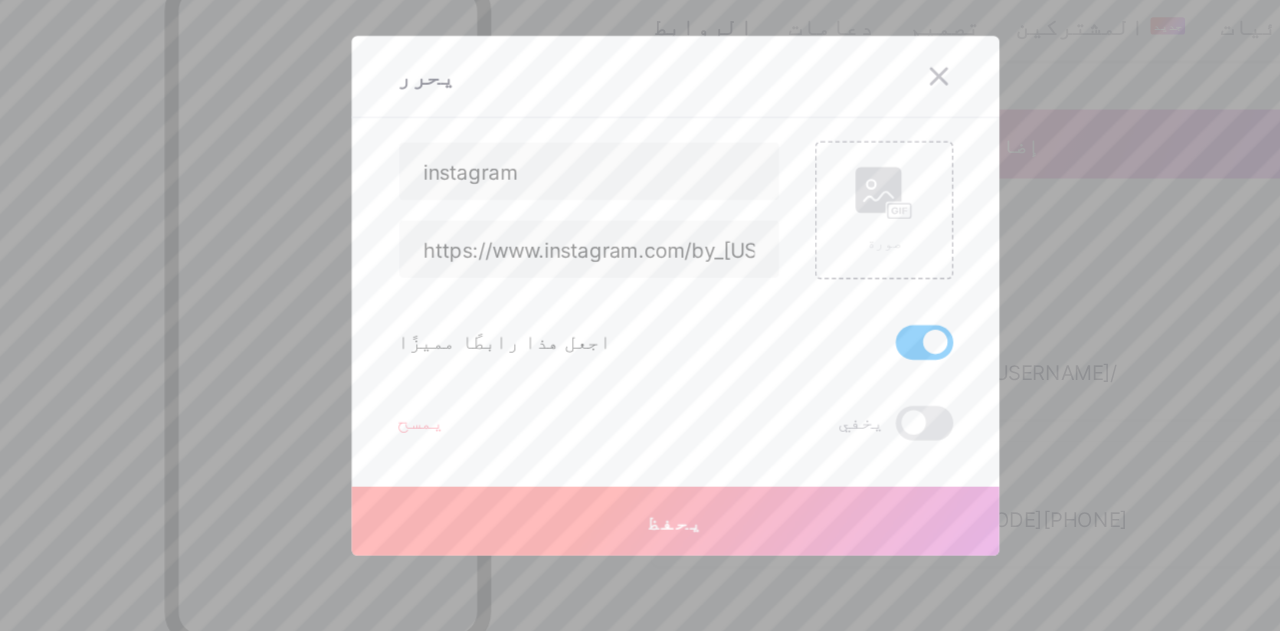 click on "يحفظ" at bounding box center (640, 472) 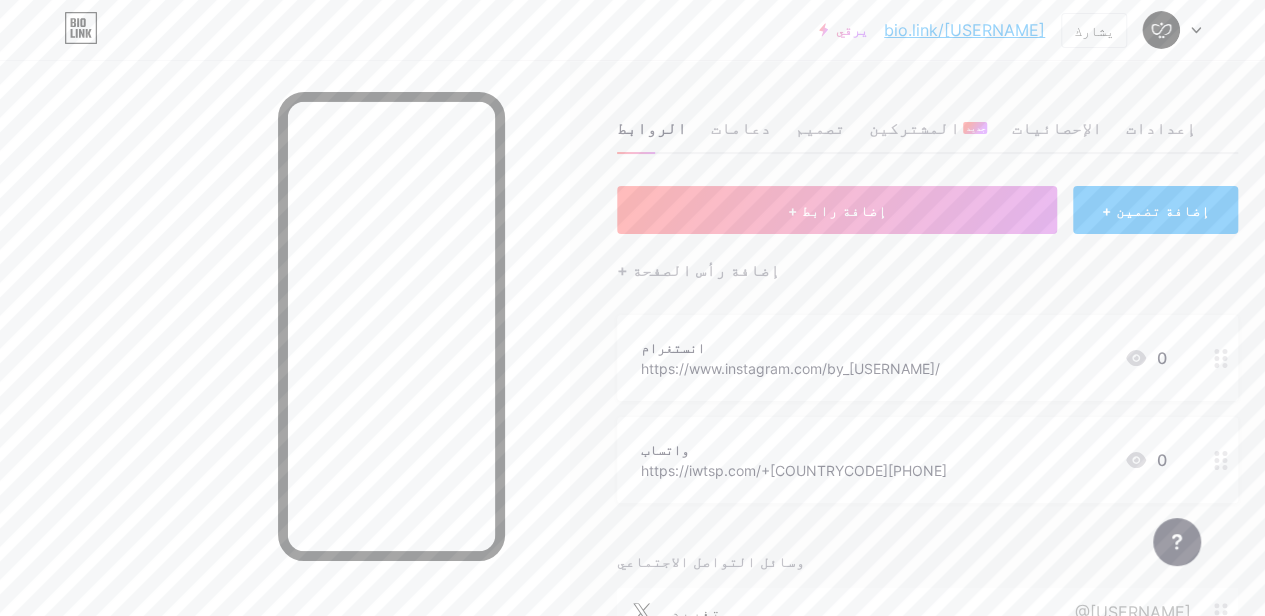 click 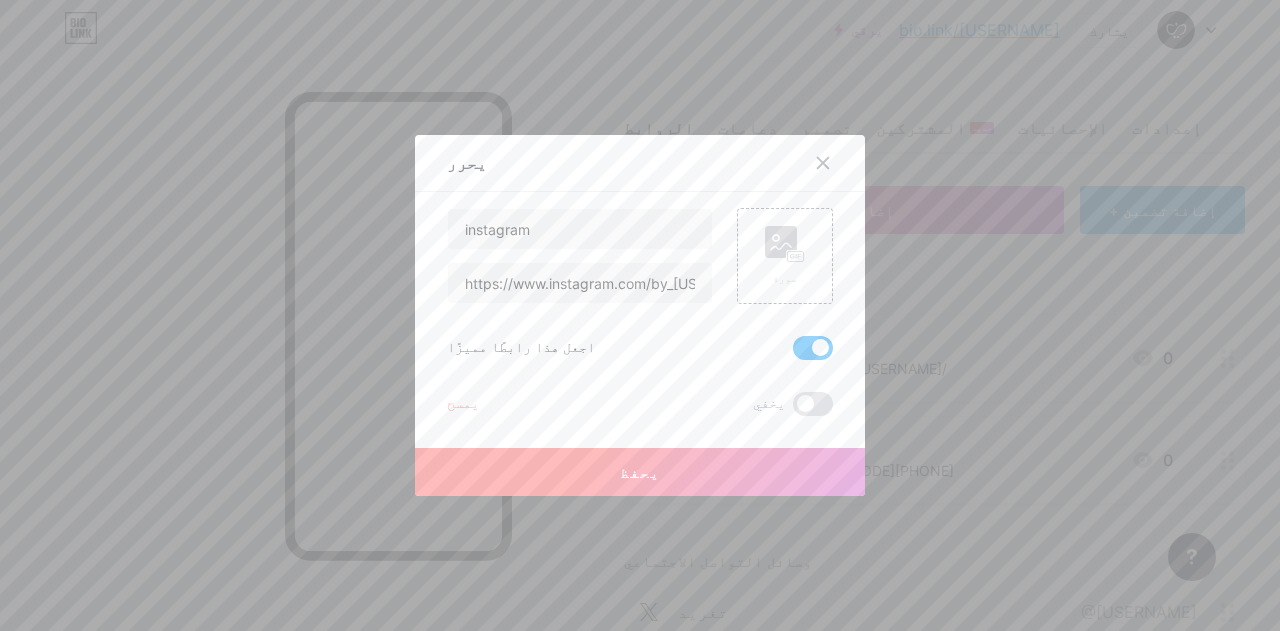 click at bounding box center (813, 348) 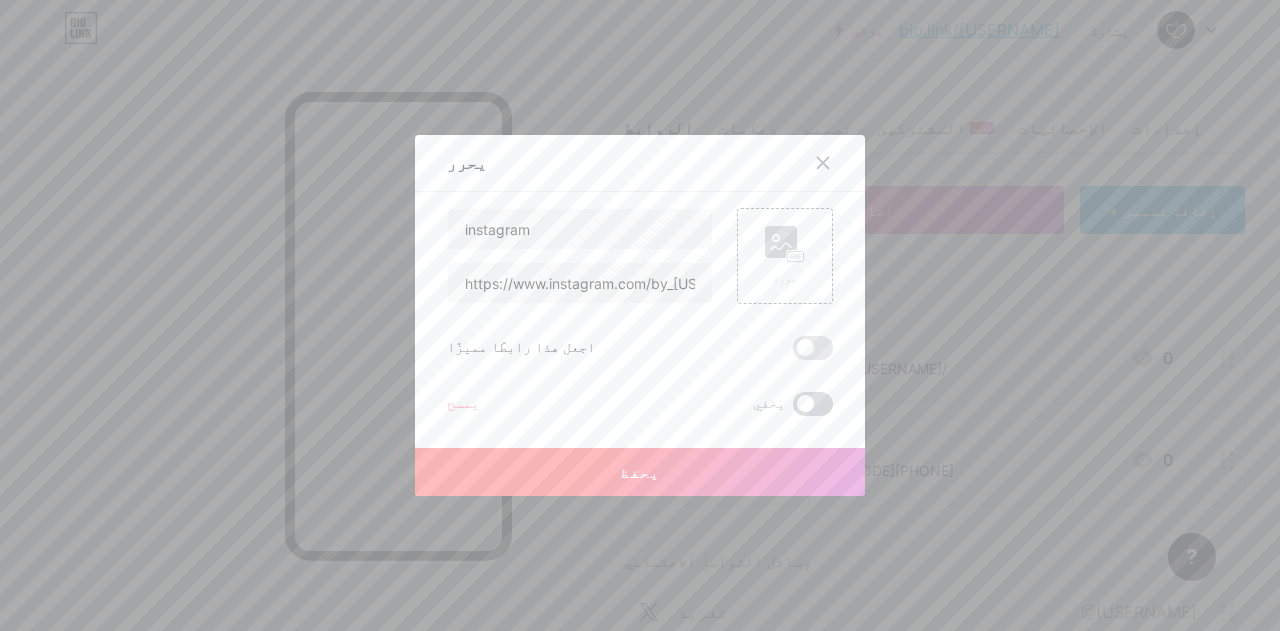 click at bounding box center (813, 404) 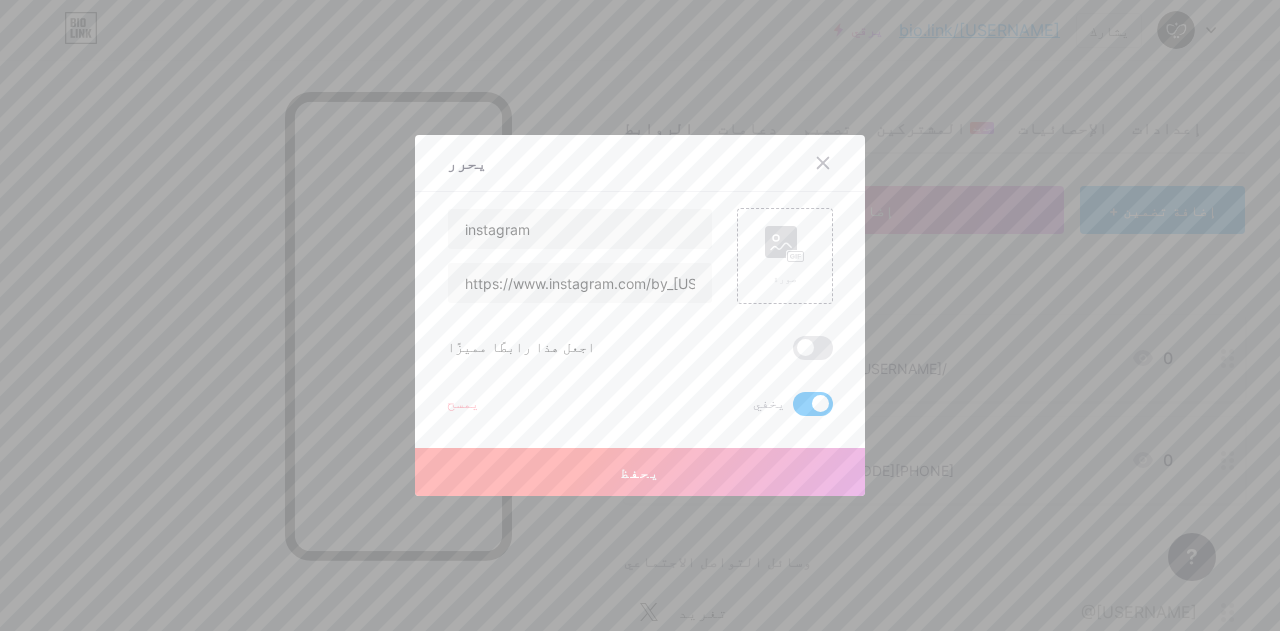 click on "يحفظ" at bounding box center [640, 472] 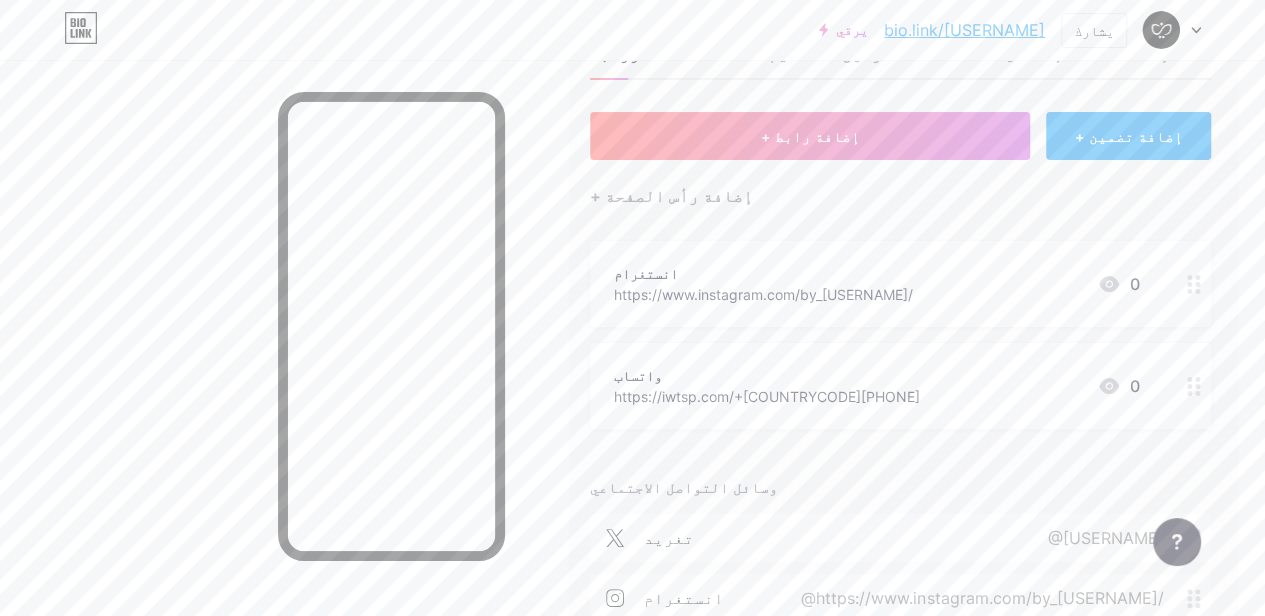 scroll, scrollTop: 73, scrollLeft: 27, axis: both 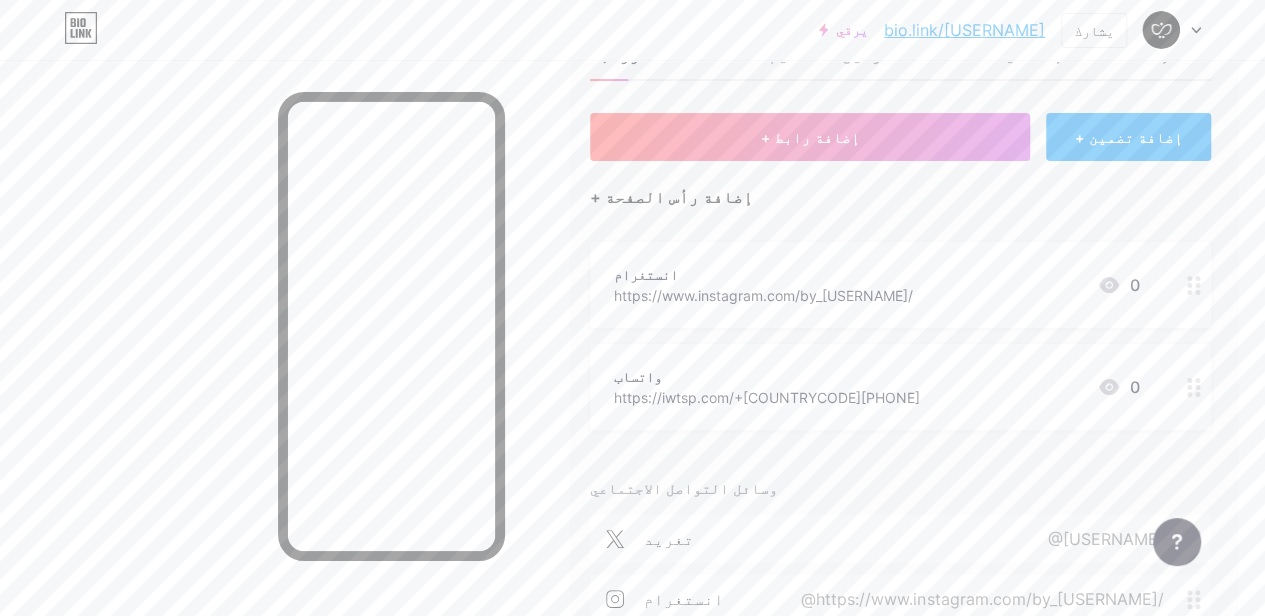click on "+ إضافة رأس الصفحة" at bounding box center [671, 197] 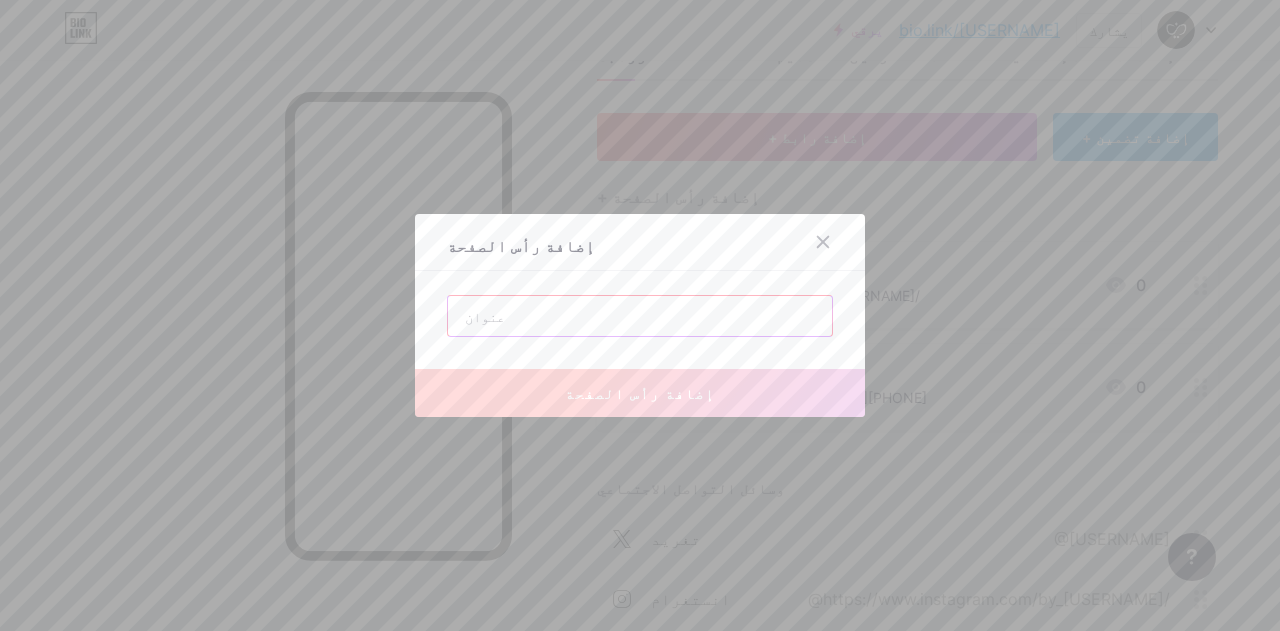 click at bounding box center [640, 316] 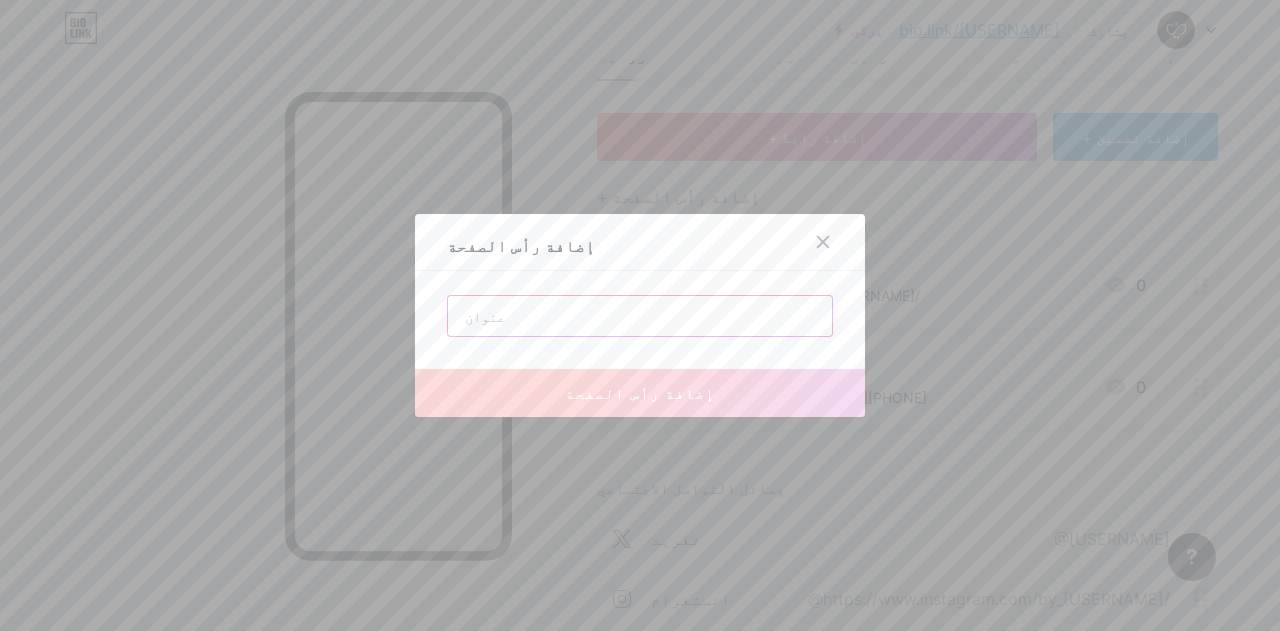 paste on "portfolio_[USERNAME]" 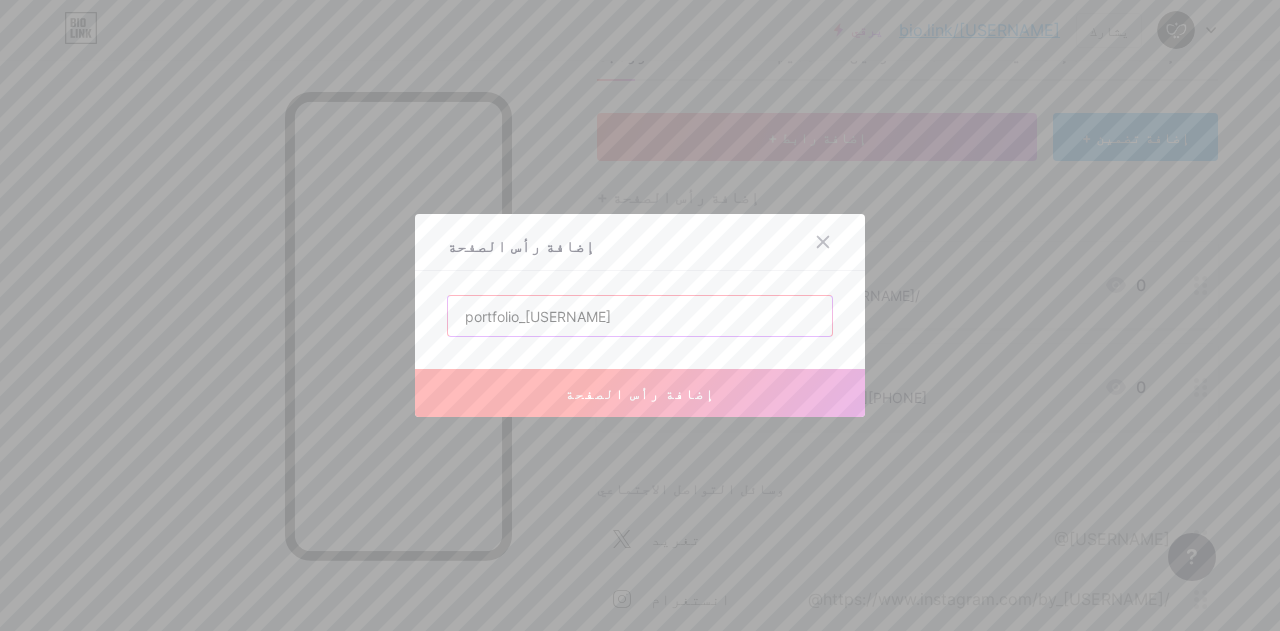 click on "portfolio_[USERNAME]" at bounding box center [640, 316] 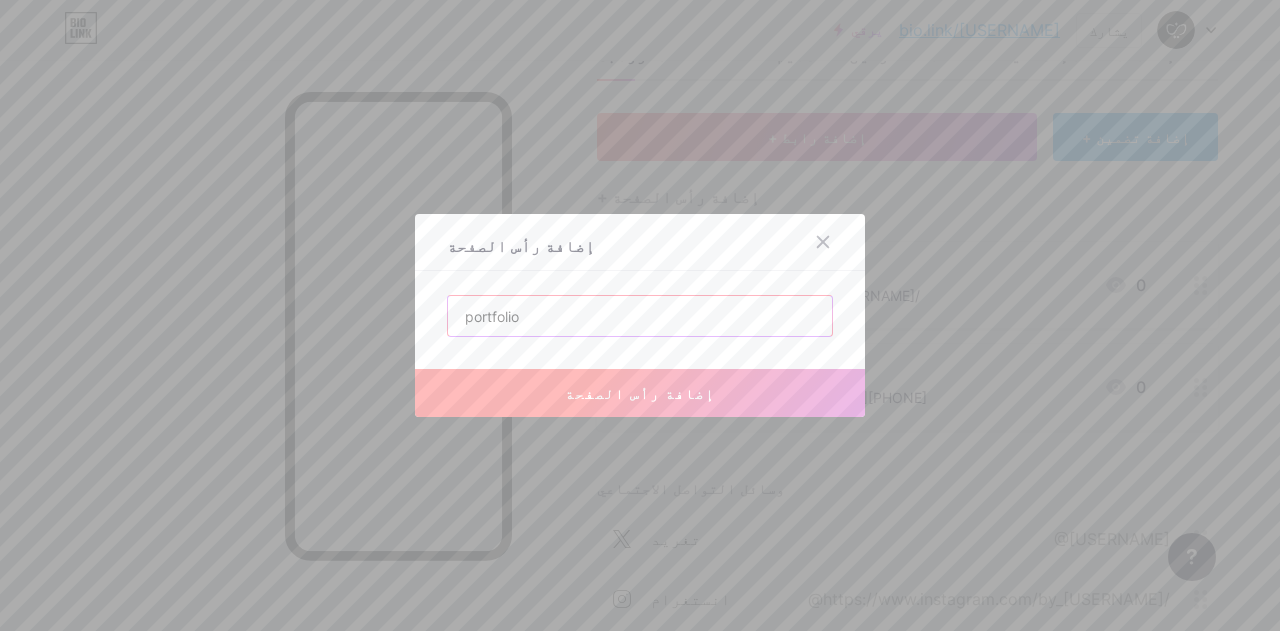 type on "portfolio" 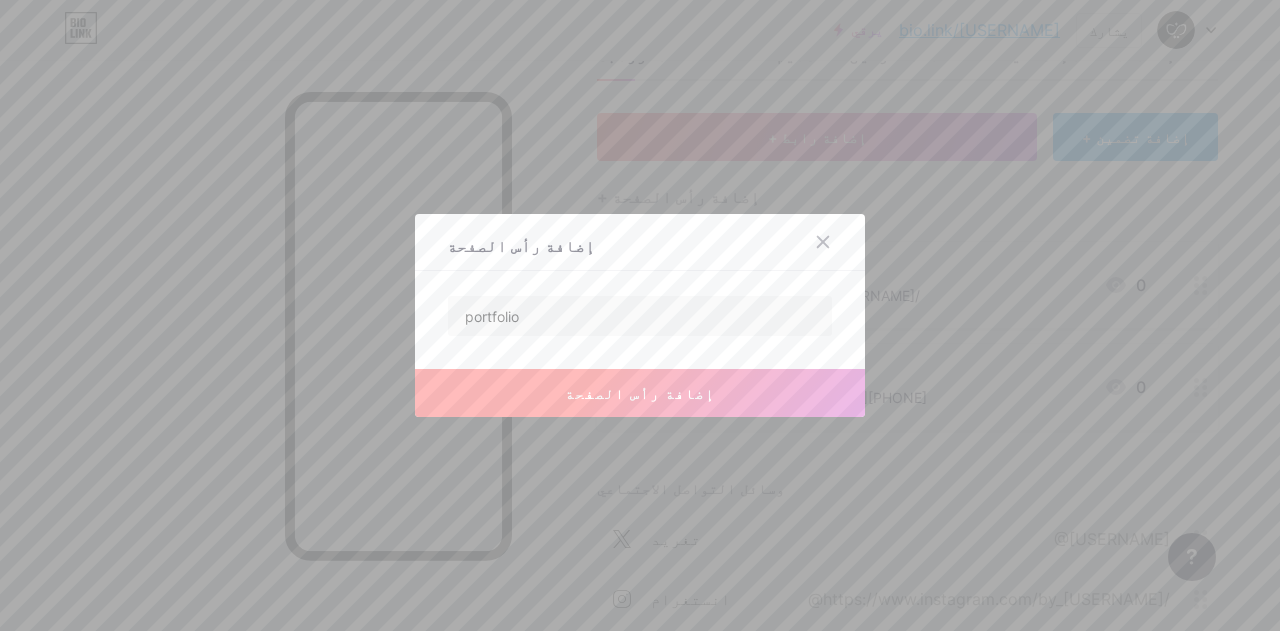 click on "إضافة رأس الصفحة" at bounding box center [640, 393] 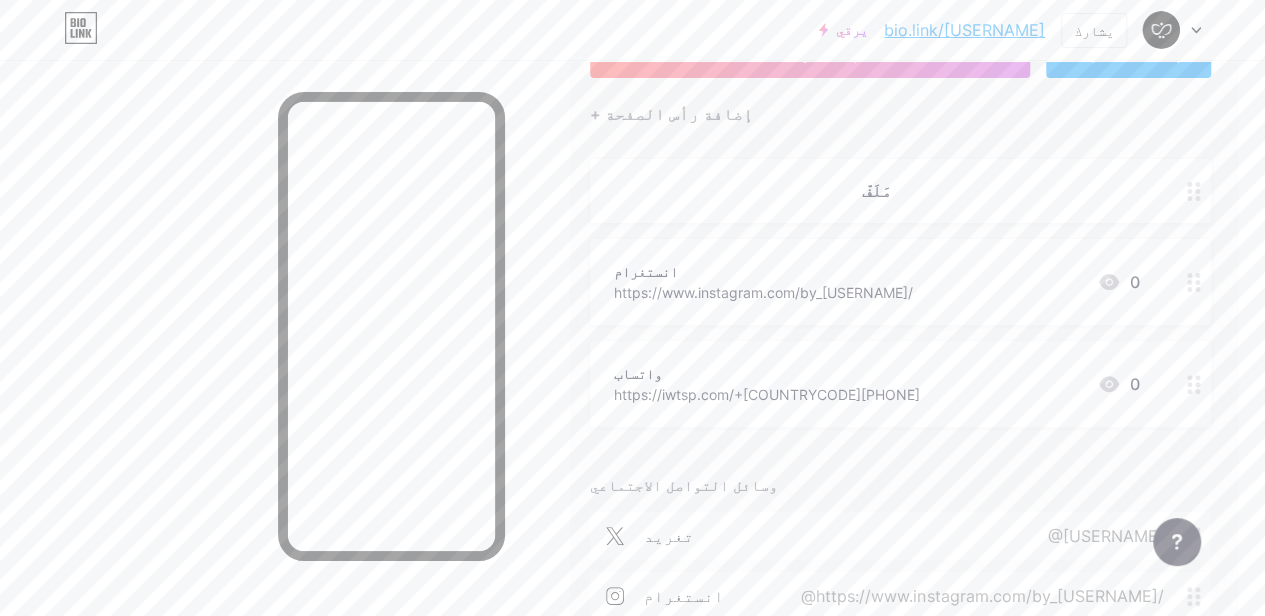 scroll, scrollTop: 155, scrollLeft: 27, axis: both 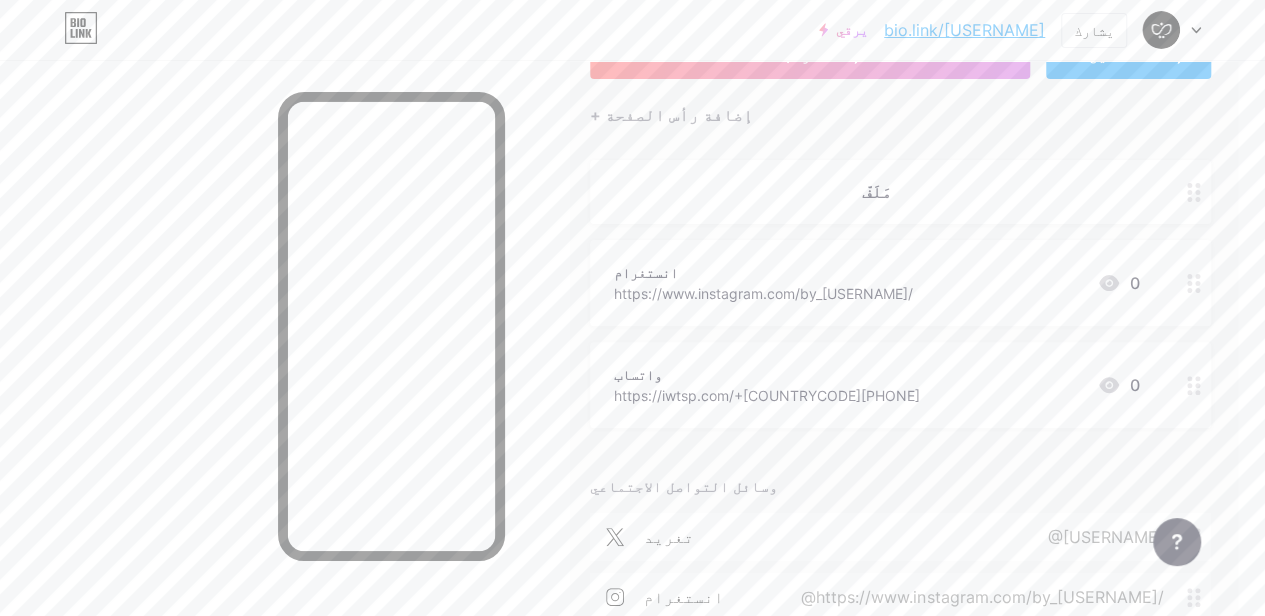 click on "https://www.instagram.com/by_[USERNAME]/" at bounding box center [763, 293] 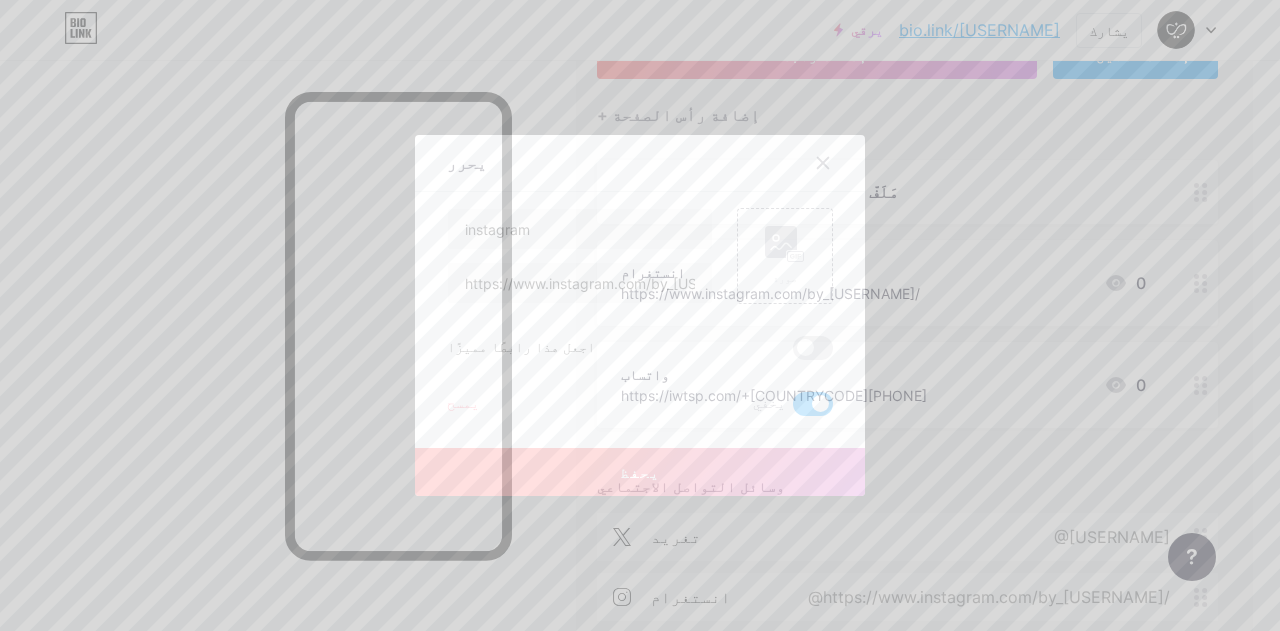 click at bounding box center (640, 315) 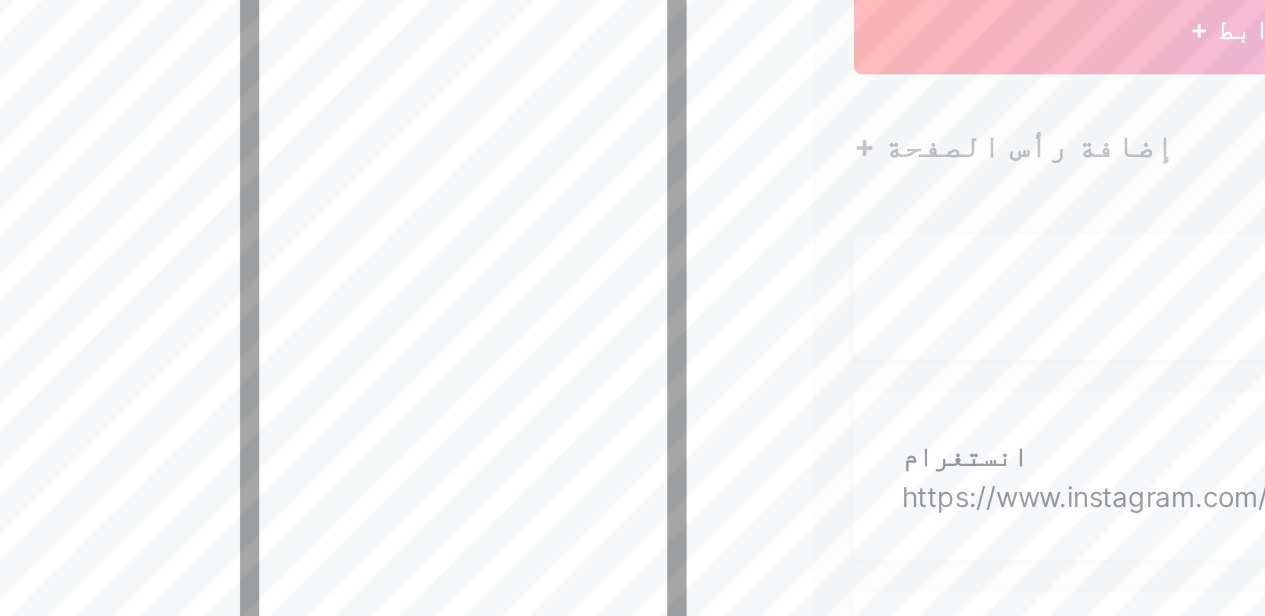 scroll, scrollTop: 10, scrollLeft: 27, axis: both 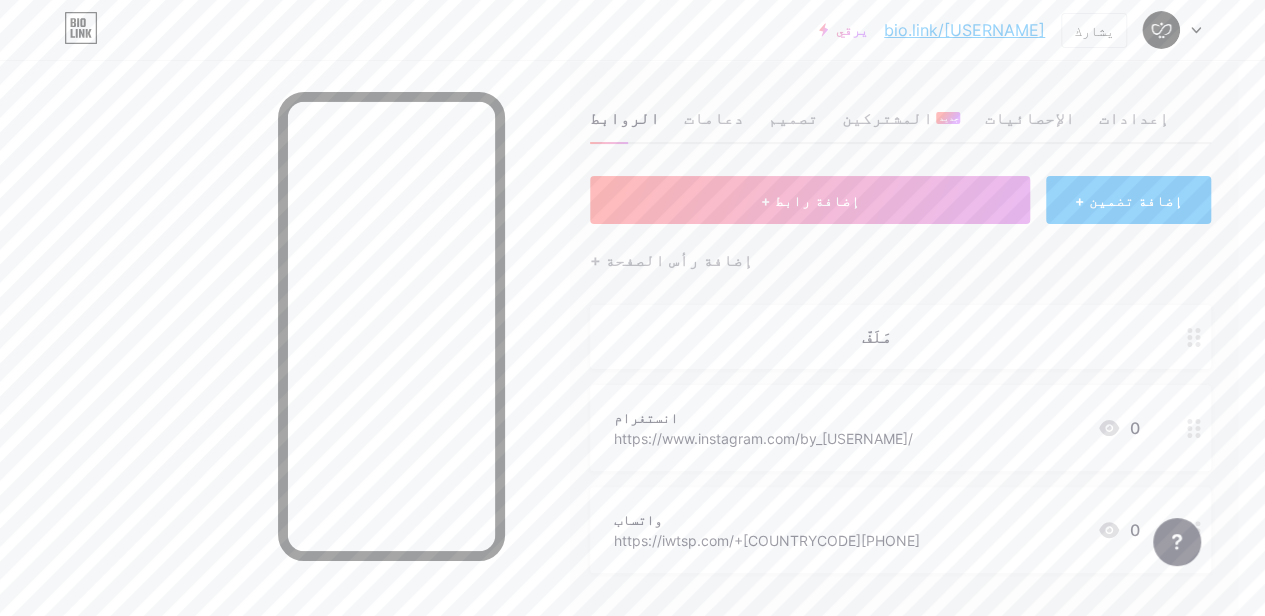 click at bounding box center (1194, 337) 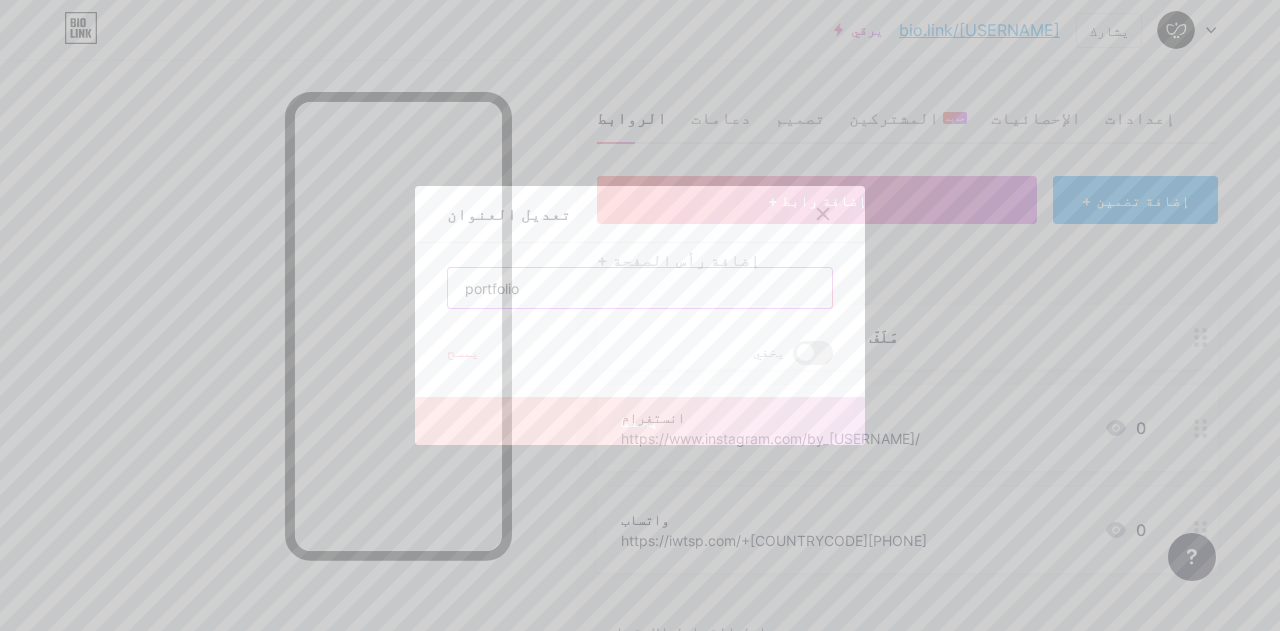click on "portfolio" at bounding box center (640, 288) 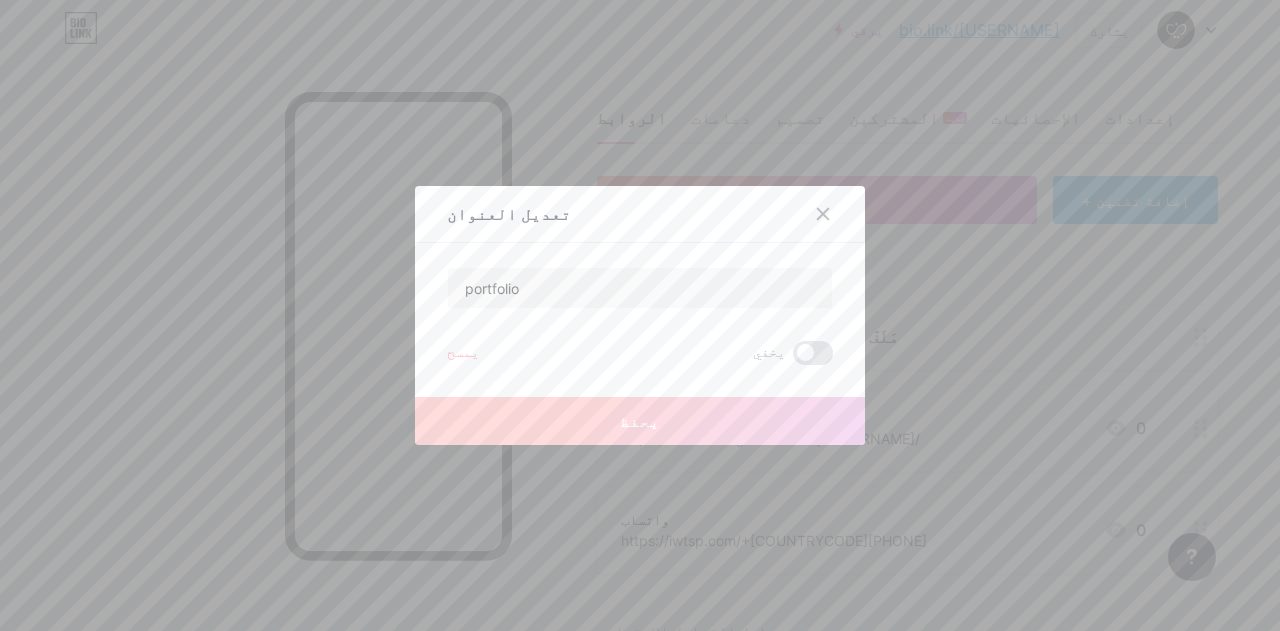 click on "تعديل العنوان       portfolio
يمسح
يخفي         يحفظ" at bounding box center (640, 315) 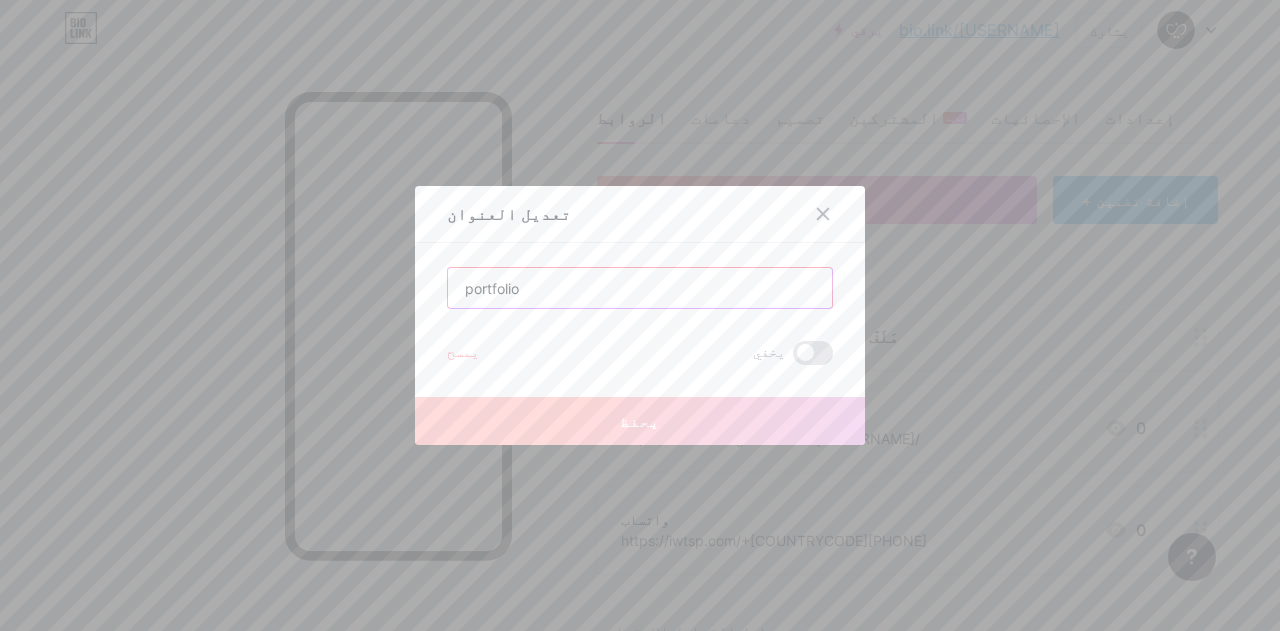 click on "portfolio" at bounding box center [640, 288] 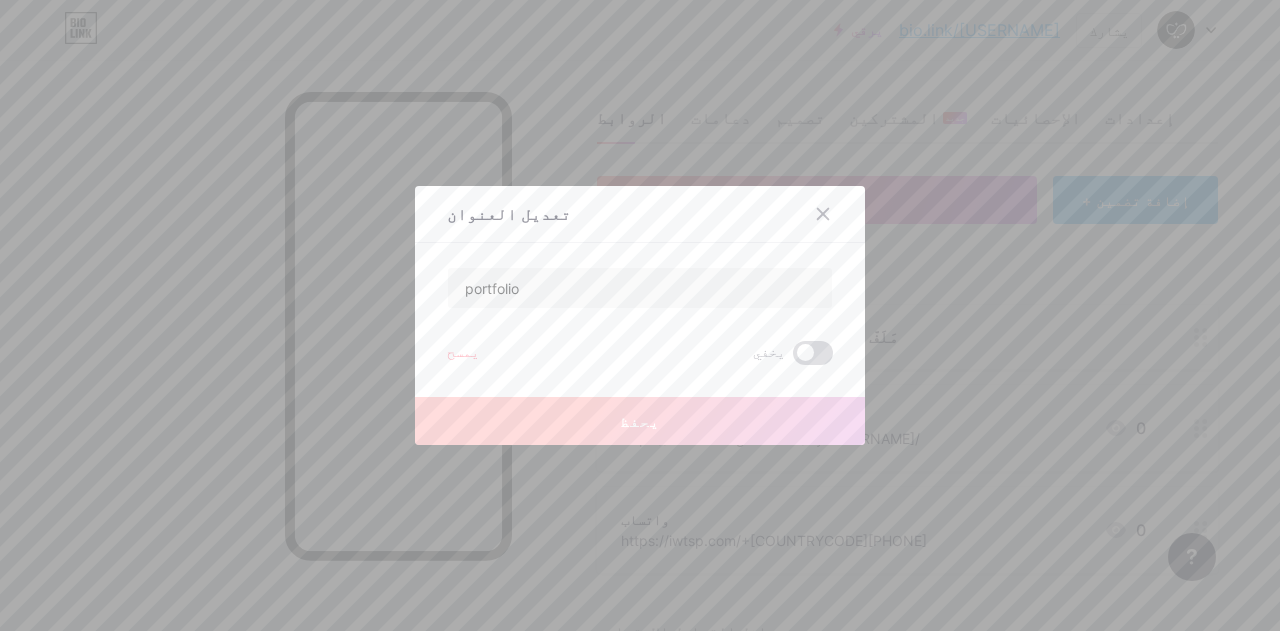 click at bounding box center (813, 353) 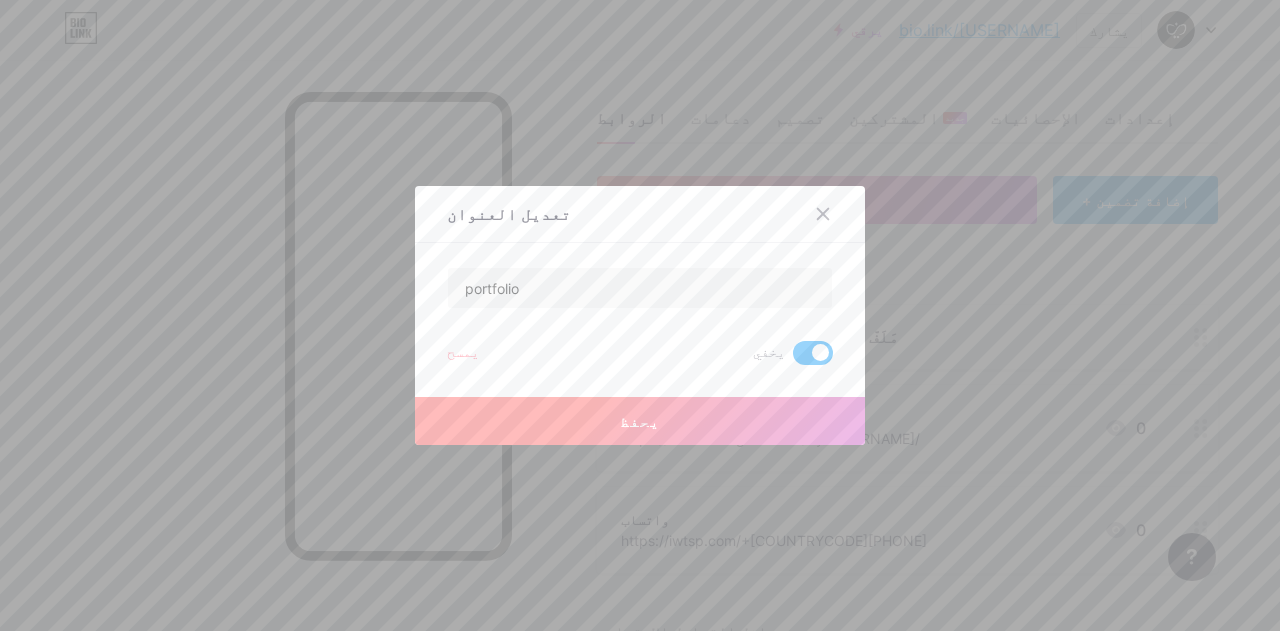 click on "يمسح" at bounding box center (463, 351) 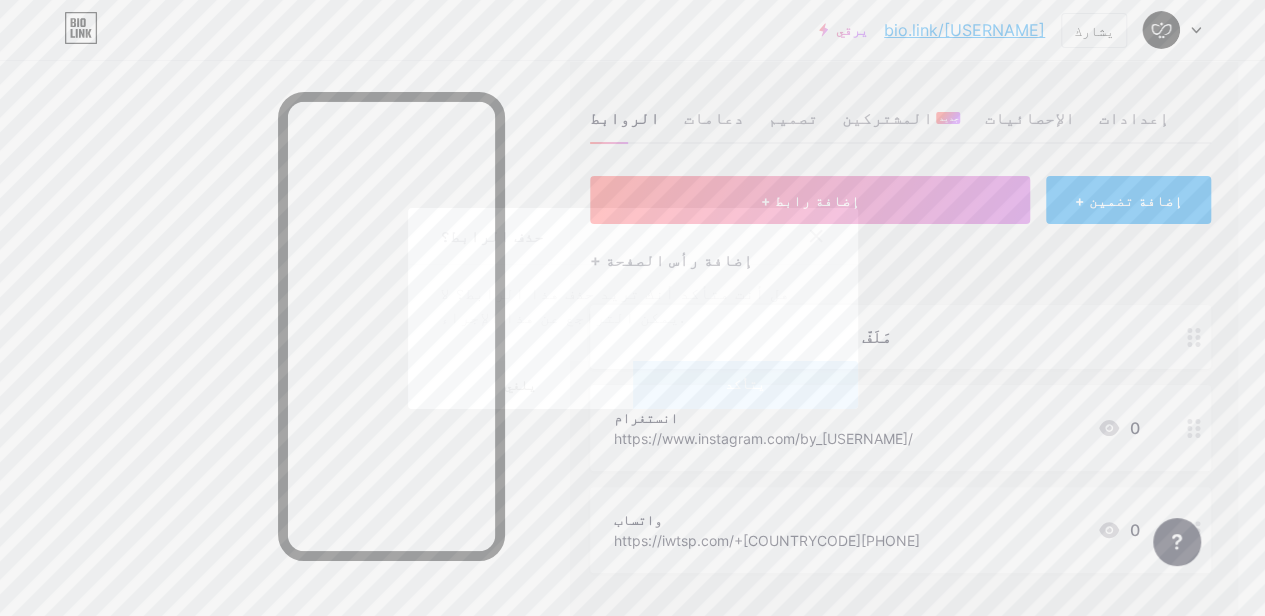 click on "يتأكد" at bounding box center (745, 385) 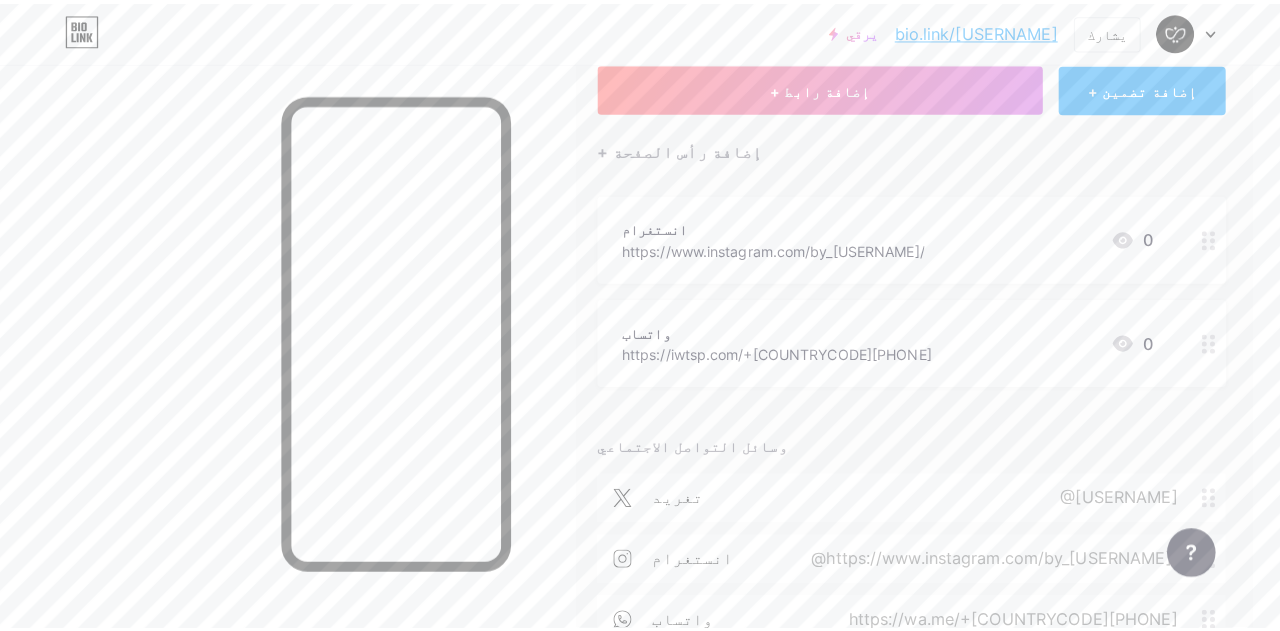 scroll, scrollTop: 129, scrollLeft: 27, axis: both 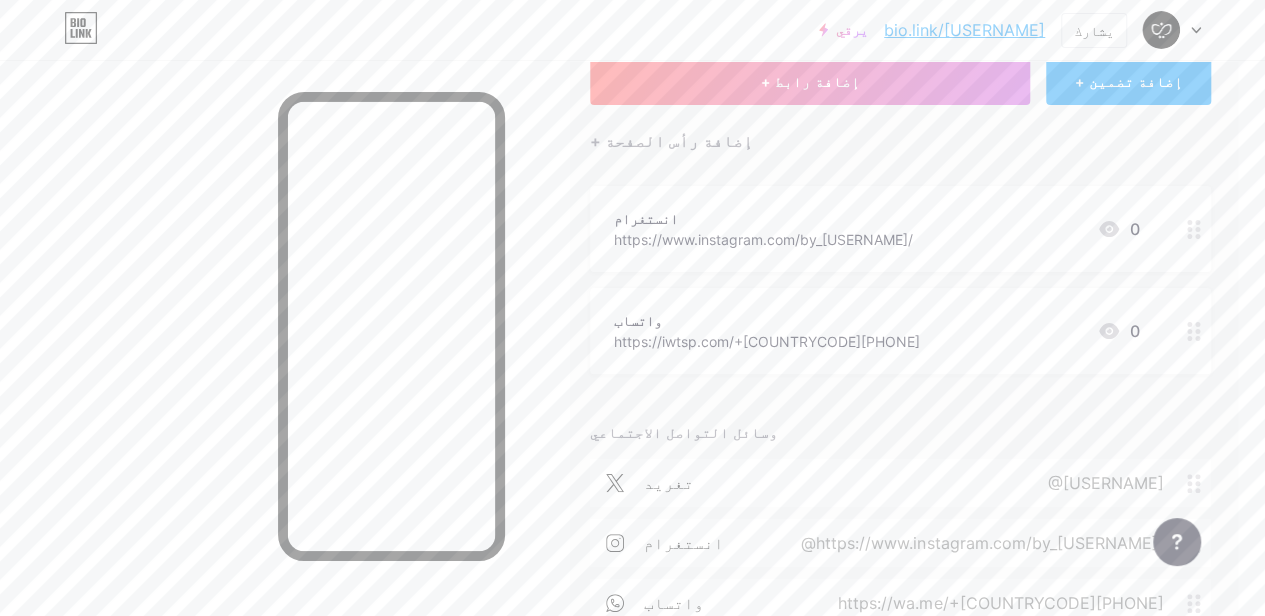 click 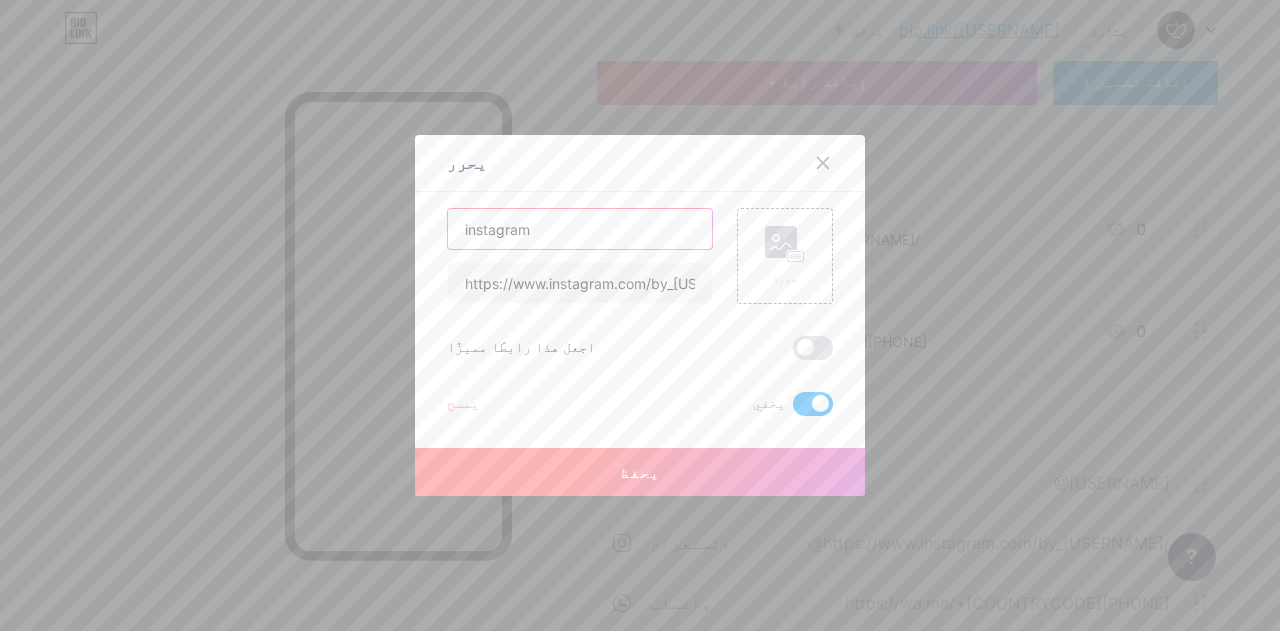click on "instagram" at bounding box center (580, 229) 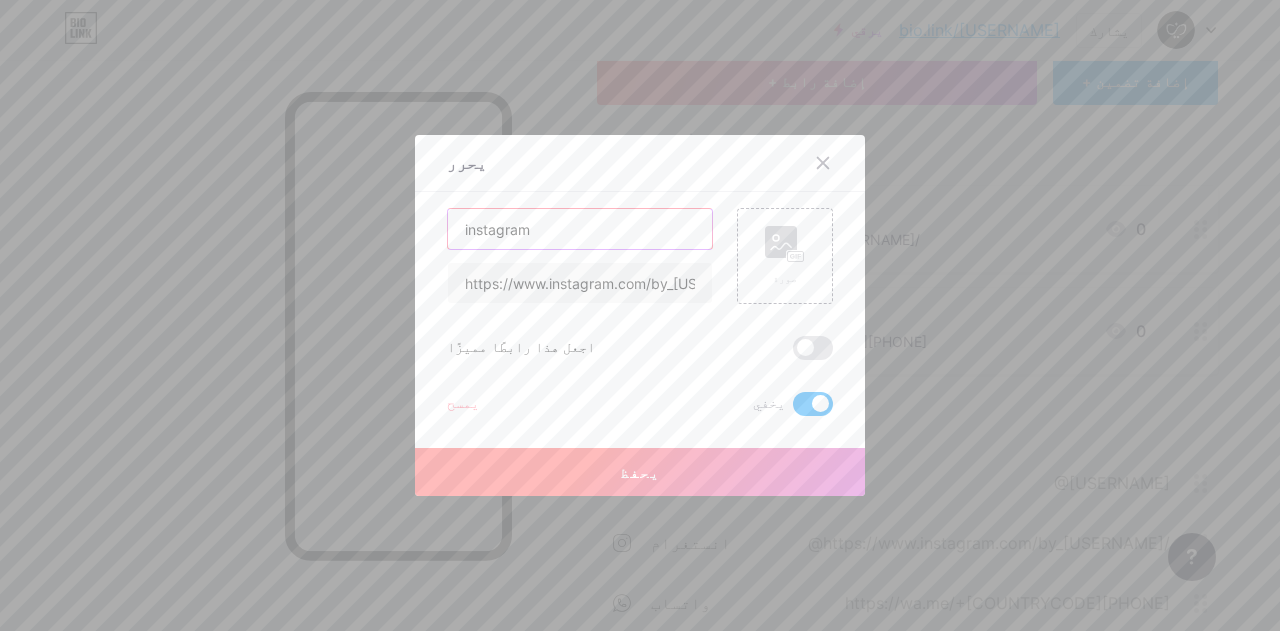 paste on "portfolio_[USERNAME]" 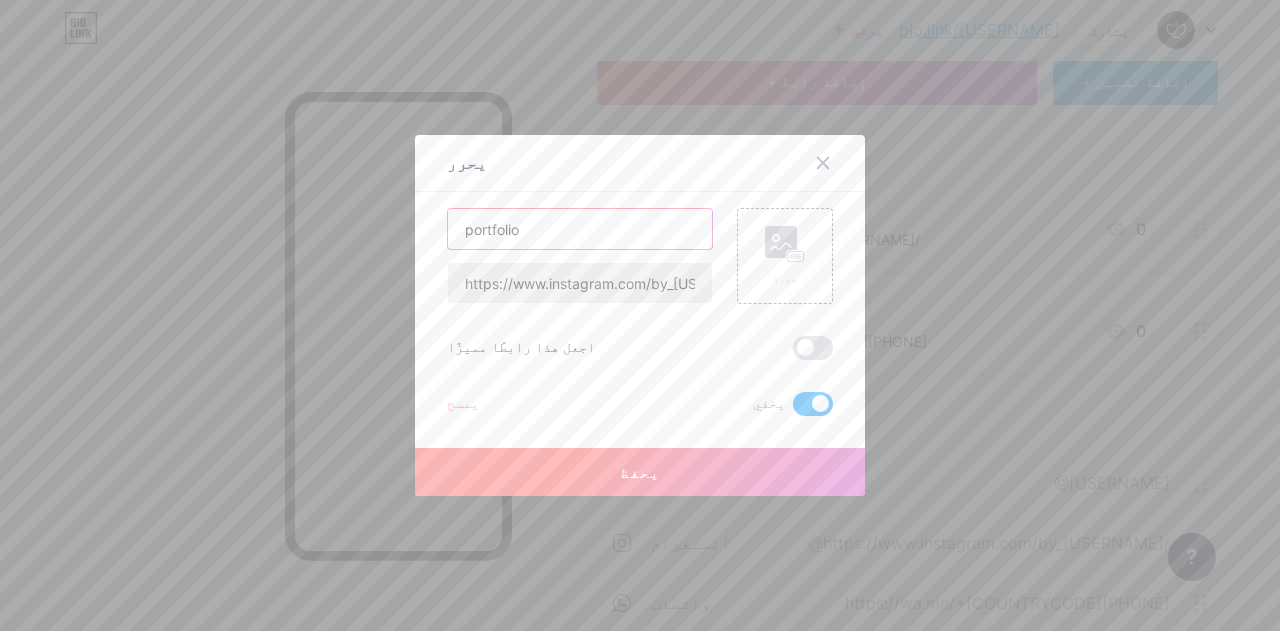 type on "portfolio" 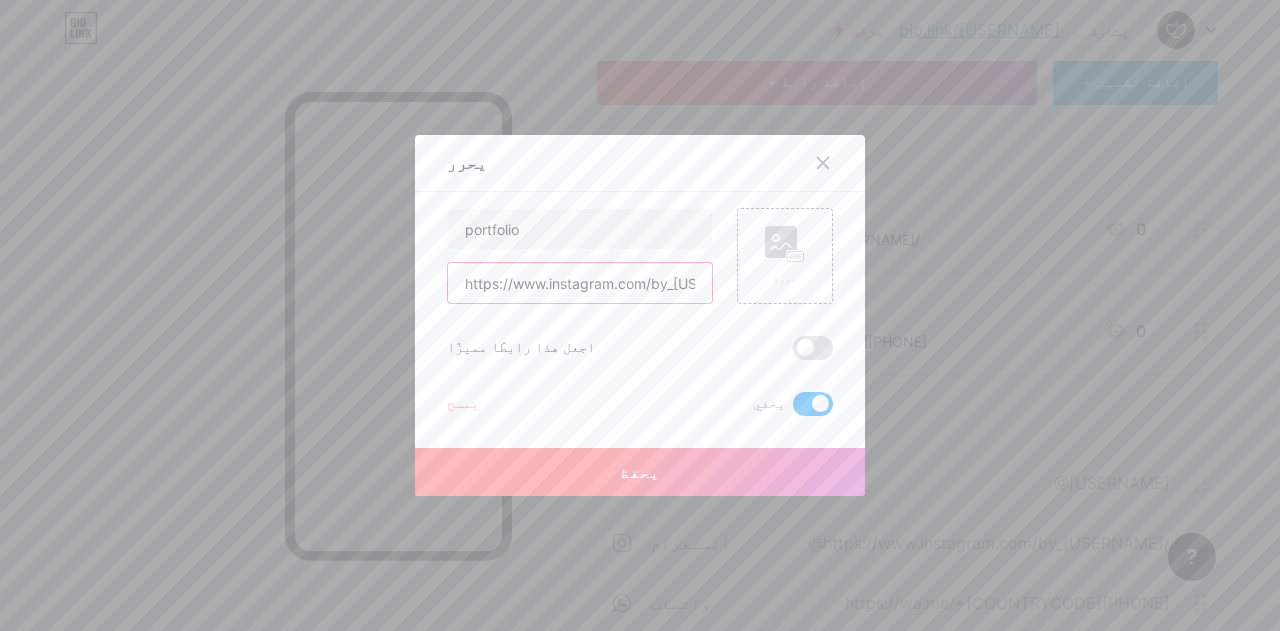 click on "https://www.instagram.com/by_[USERNAME]/" at bounding box center [580, 283] 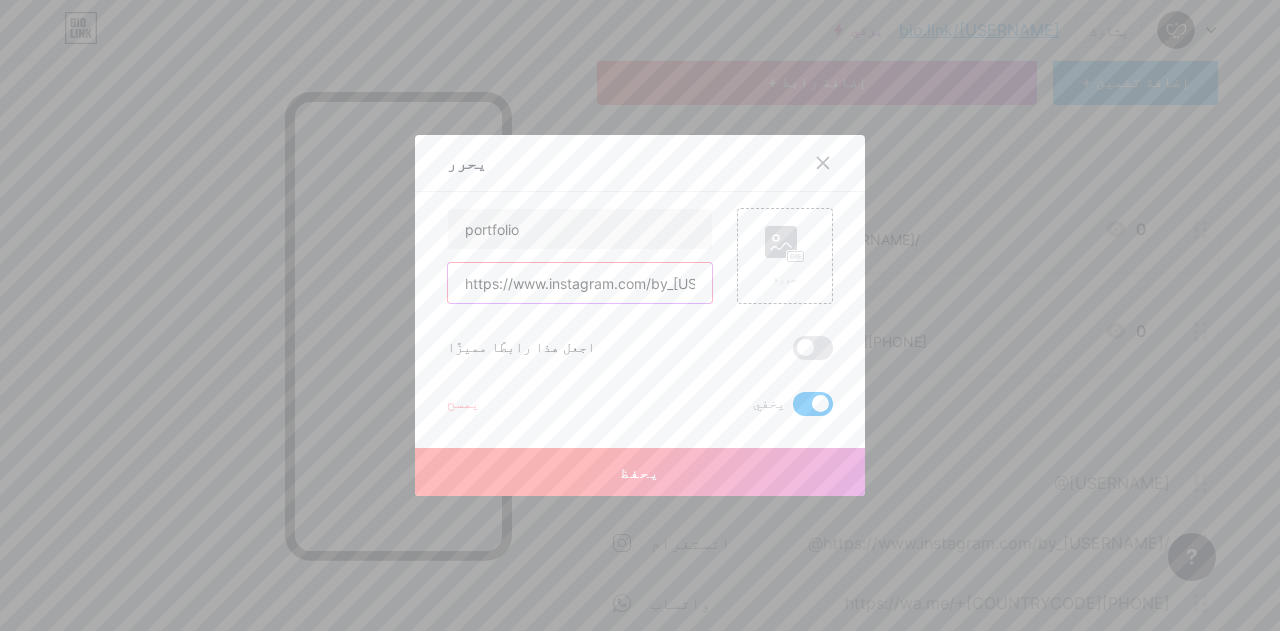 click on "https://www.instagram.com/by_[USERNAME]/" at bounding box center [580, 283] 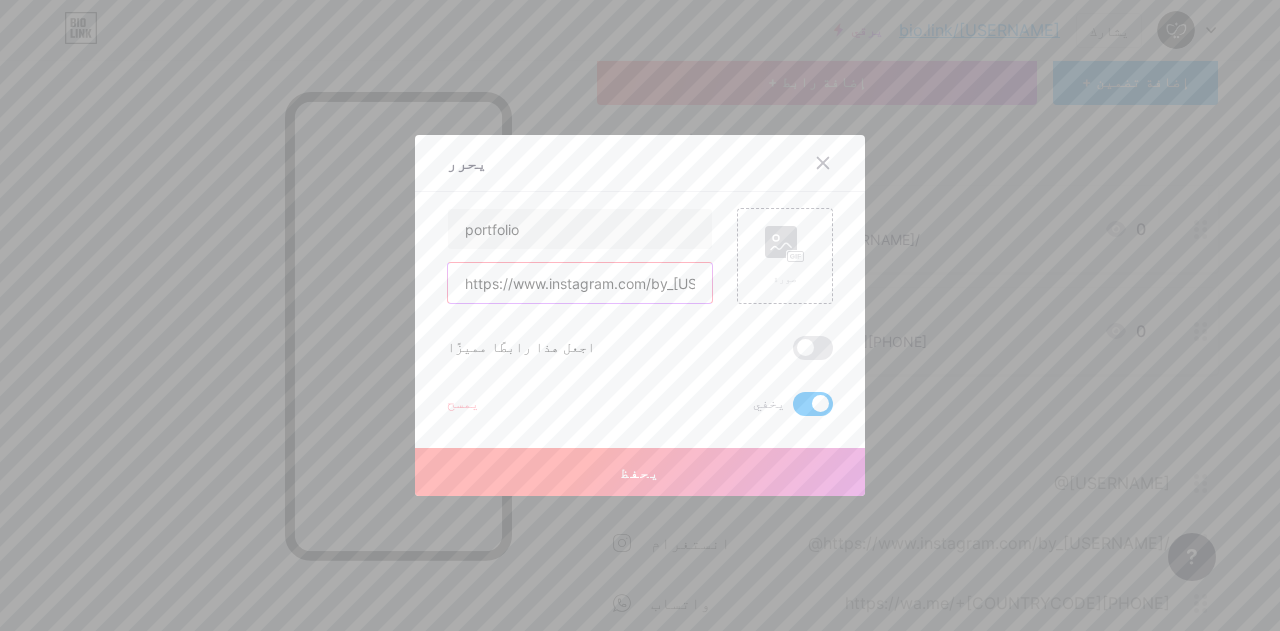 click on "https://www.instagram.com/by_[USERNAME]/" at bounding box center [580, 283] 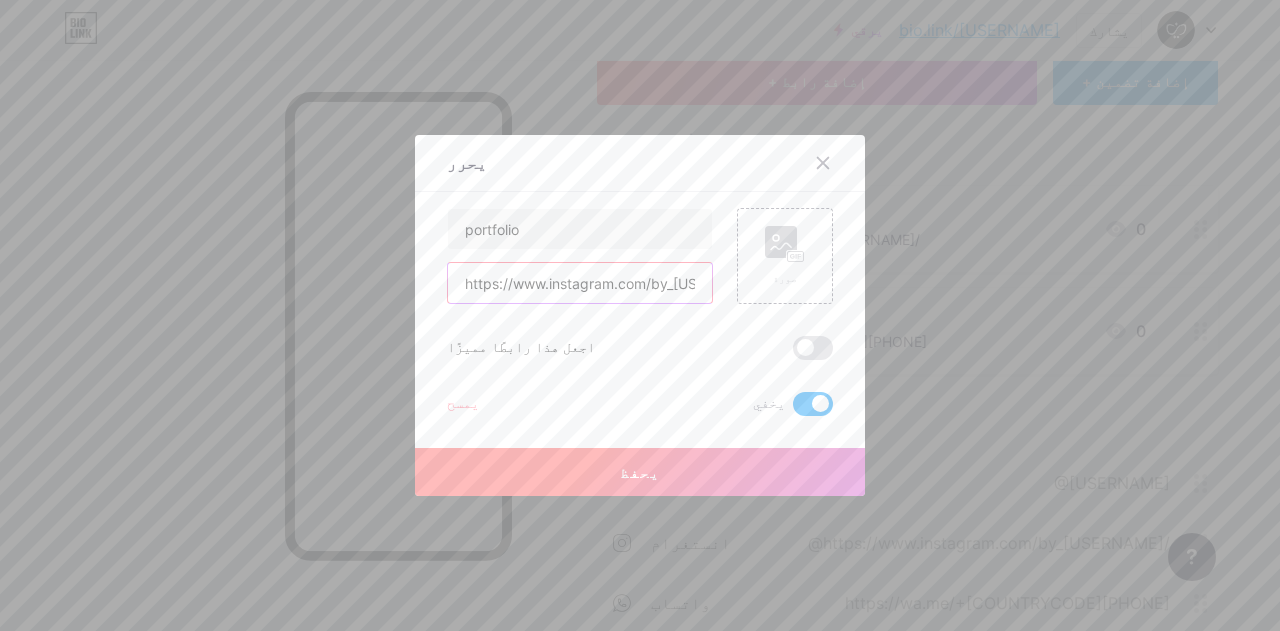paste on "drive.google.com/file/d/[ID]/view" 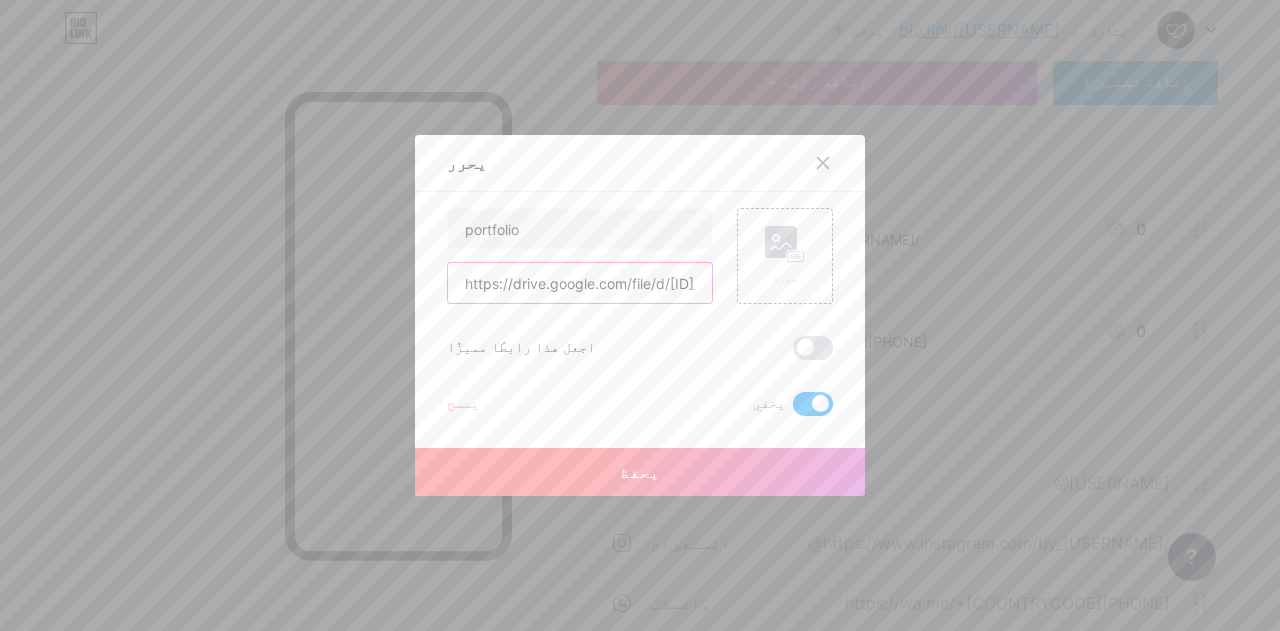 scroll, scrollTop: 0, scrollLeft: 286, axis: horizontal 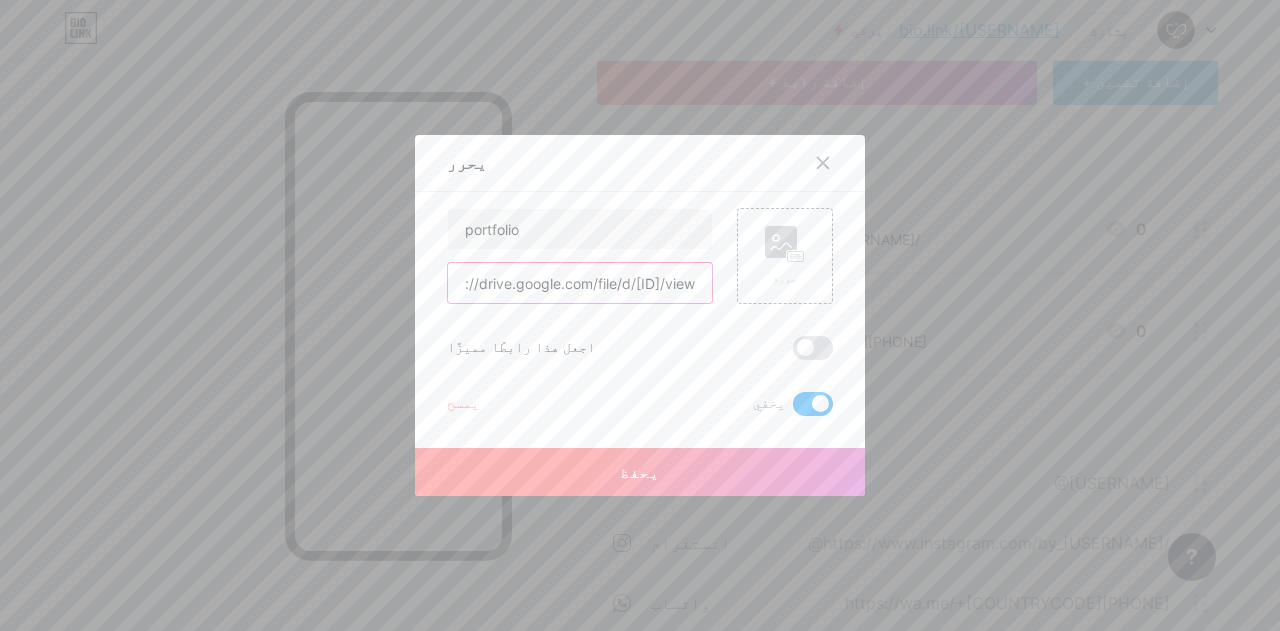 type on "https://drive.google.com/file/d/[ID]/view" 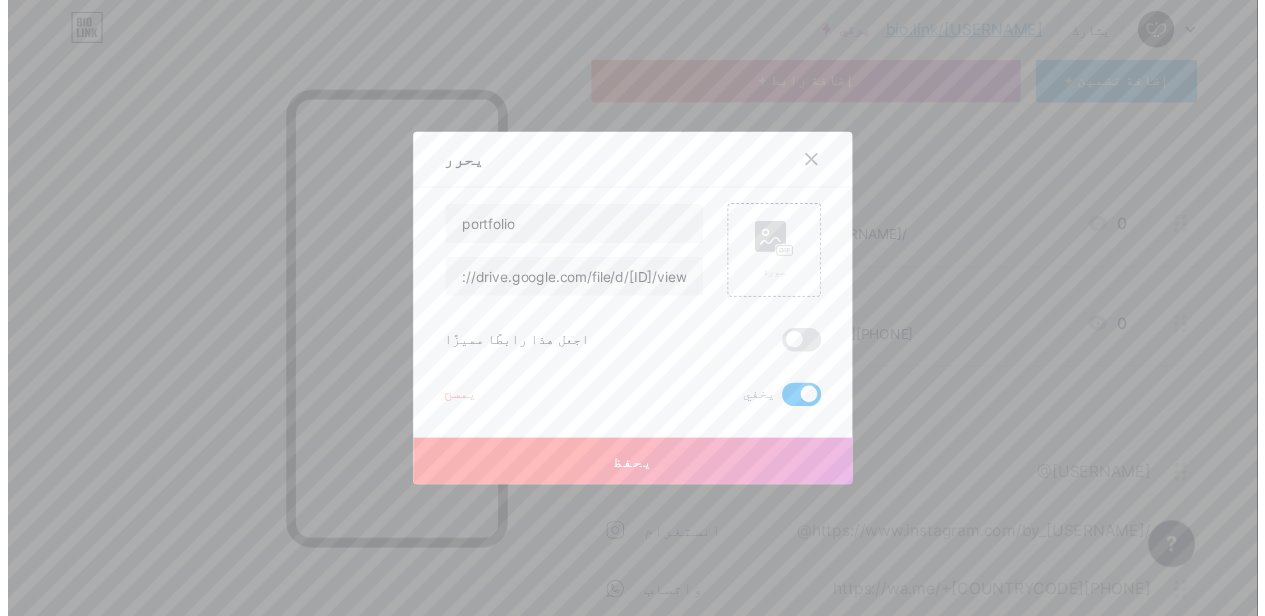 scroll, scrollTop: 0, scrollLeft: 0, axis: both 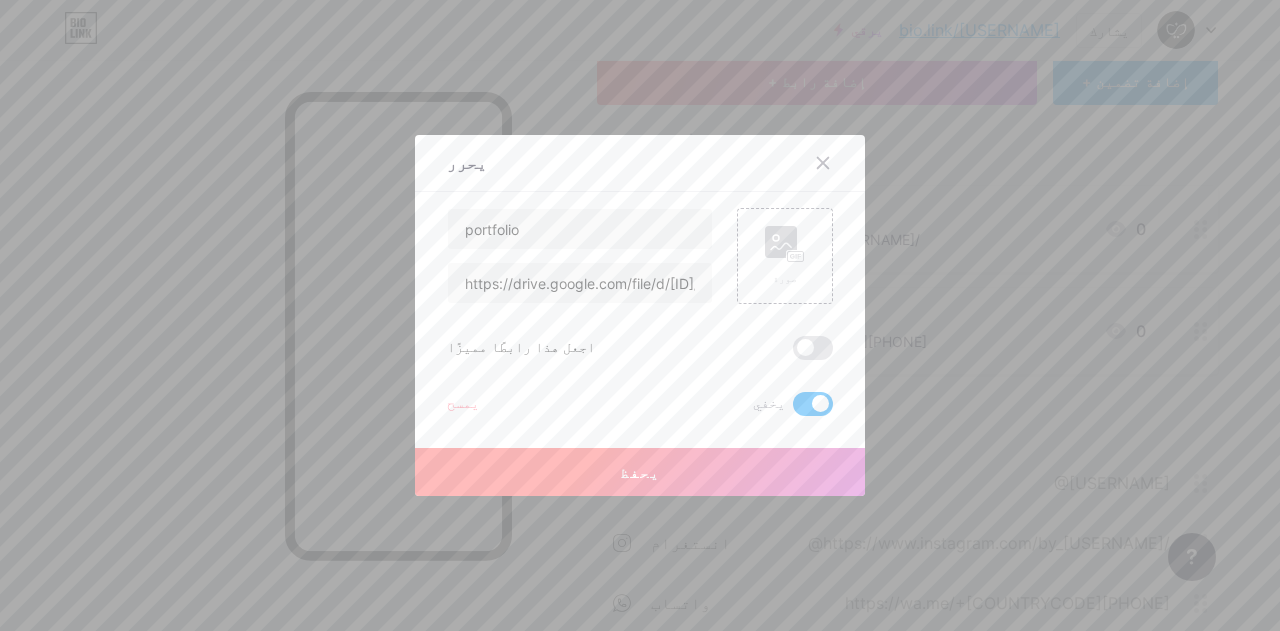 click at bounding box center [813, 404] 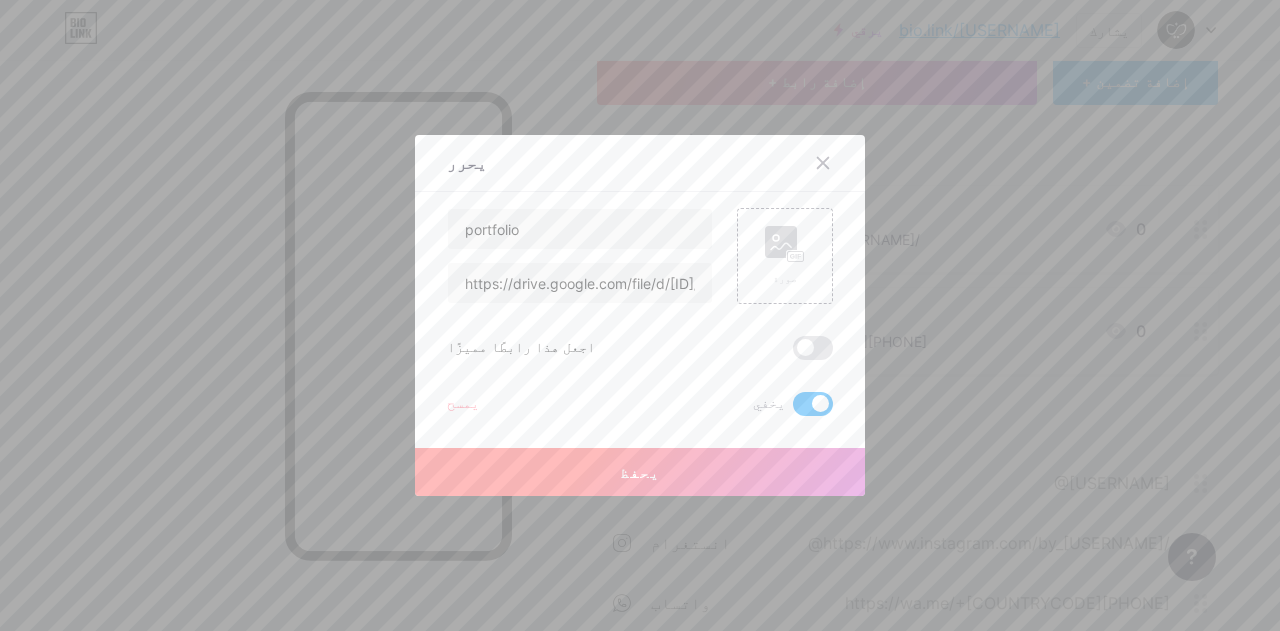 click at bounding box center [793, 409] 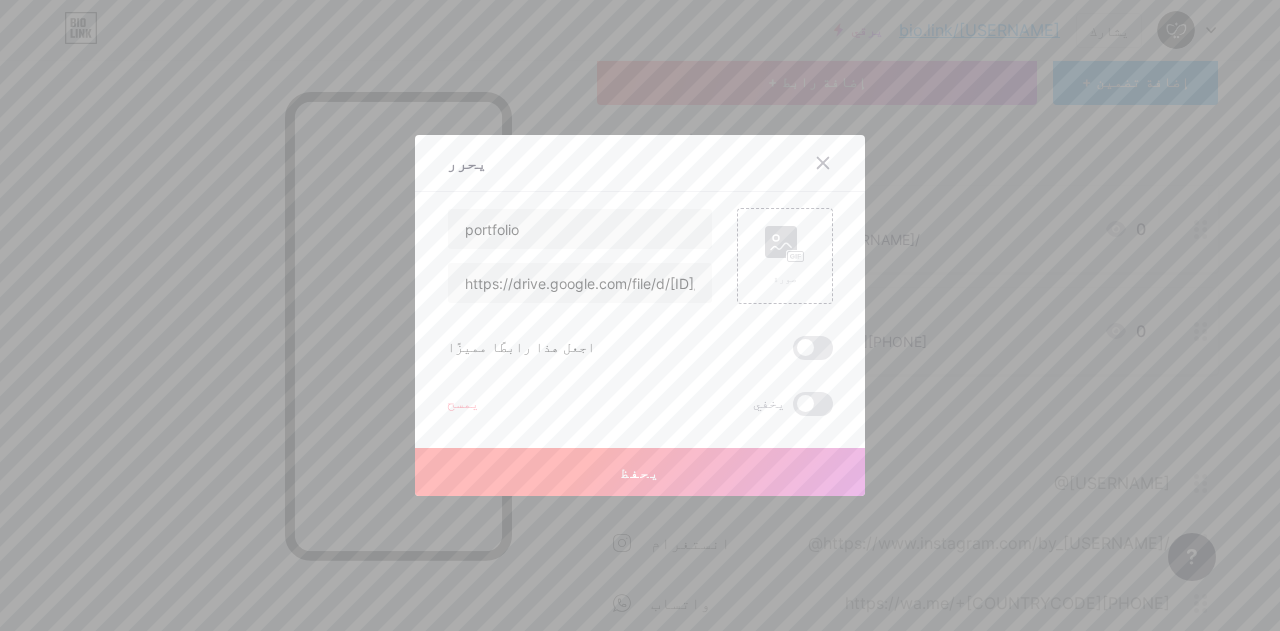 click on "يحفظ" at bounding box center [640, 472] 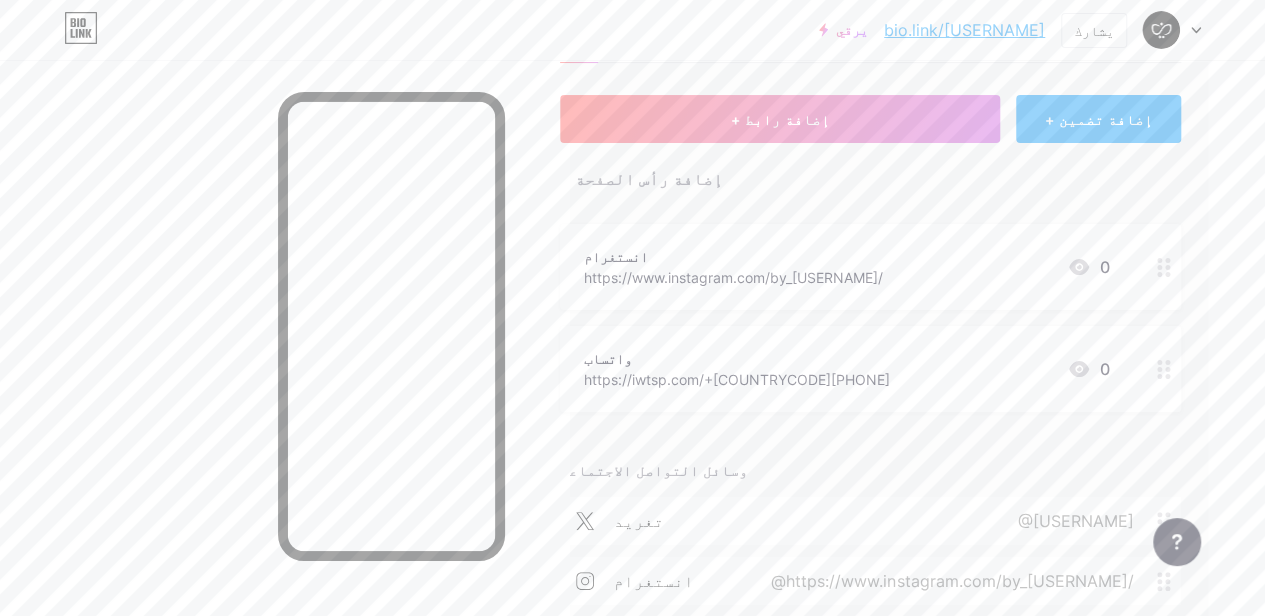 scroll, scrollTop: 359, scrollLeft: 64, axis: both 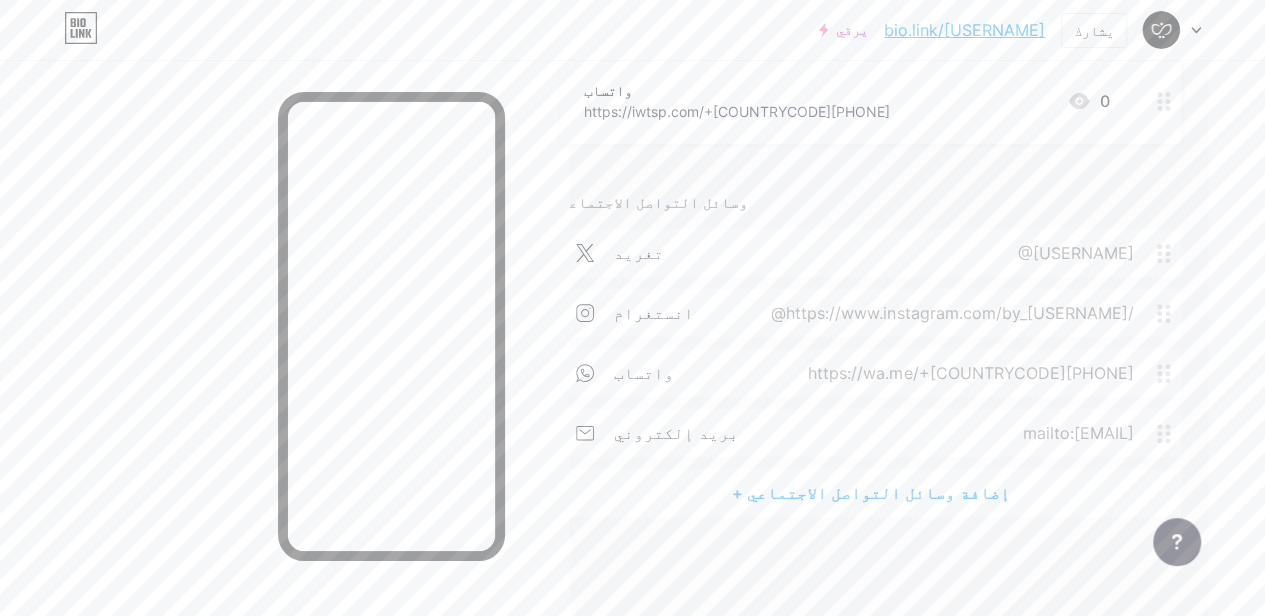 click on "@https://www.instagram.com/by_[USERNAME]/" at bounding box center [952, 313] 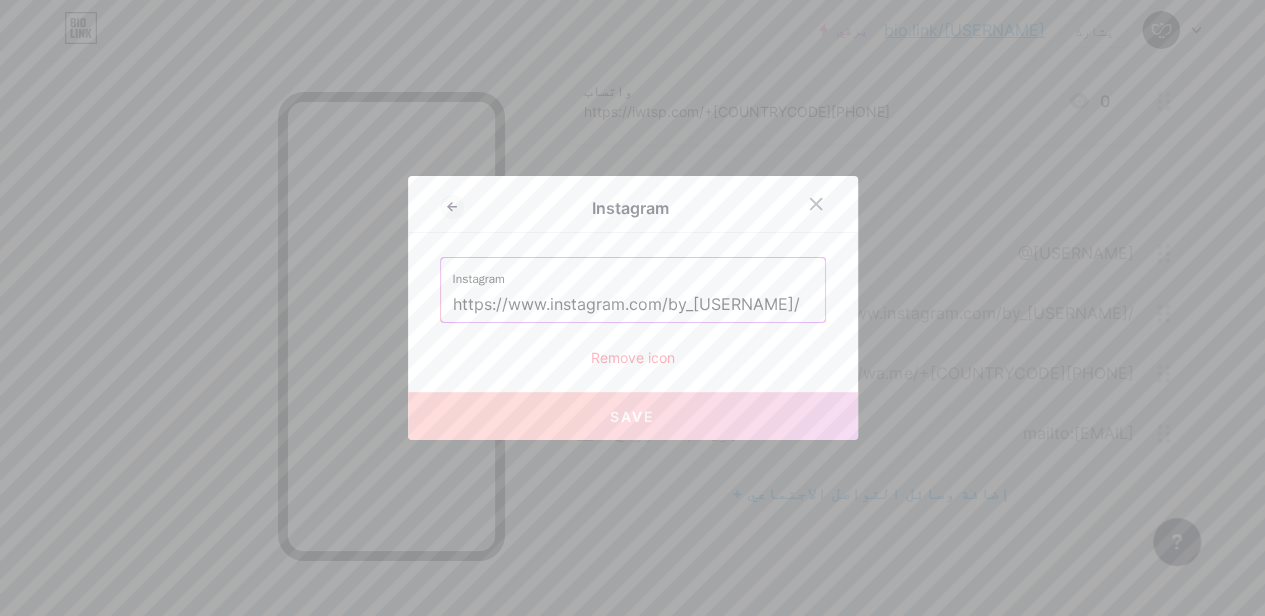 scroll, scrollTop: 344, scrollLeft: 49, axis: both 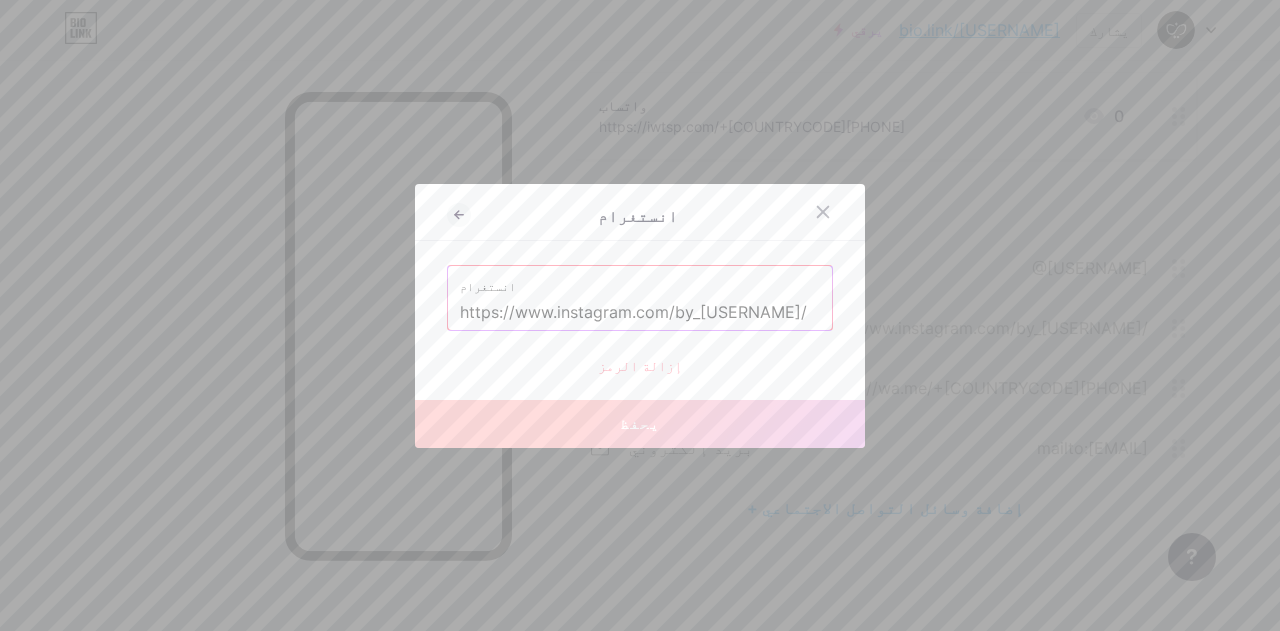 click on "https://www.instagram.com/by_[USERNAME]/" at bounding box center [640, 313] 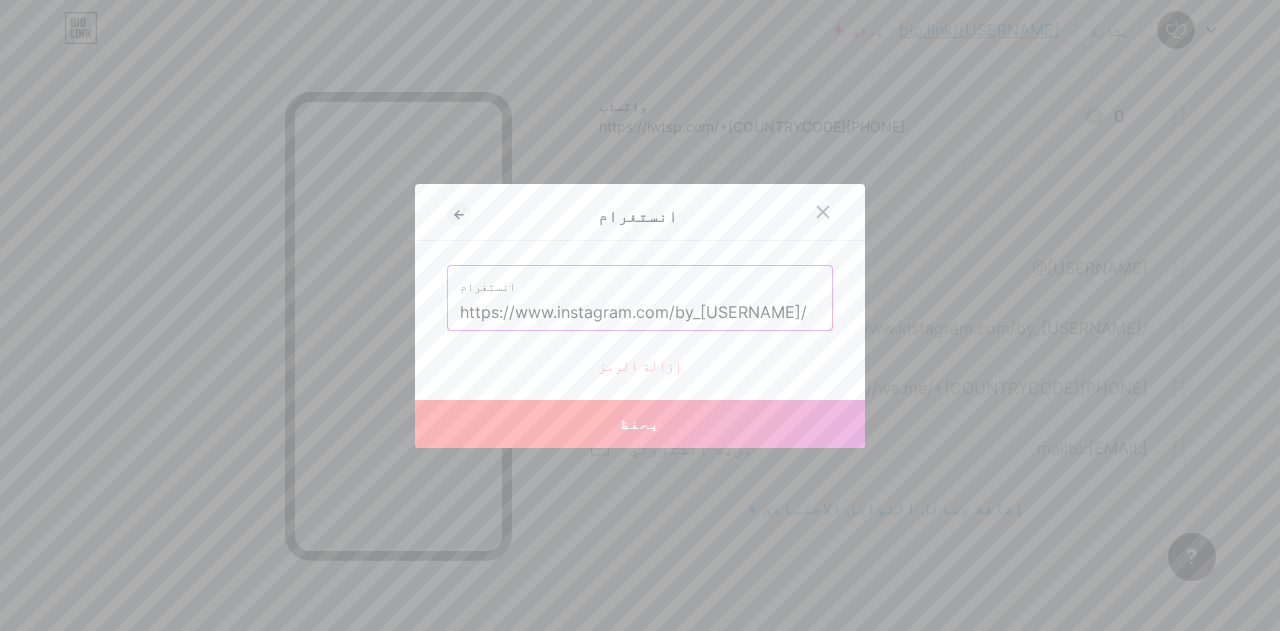 click on "يحفظ" at bounding box center [640, 424] 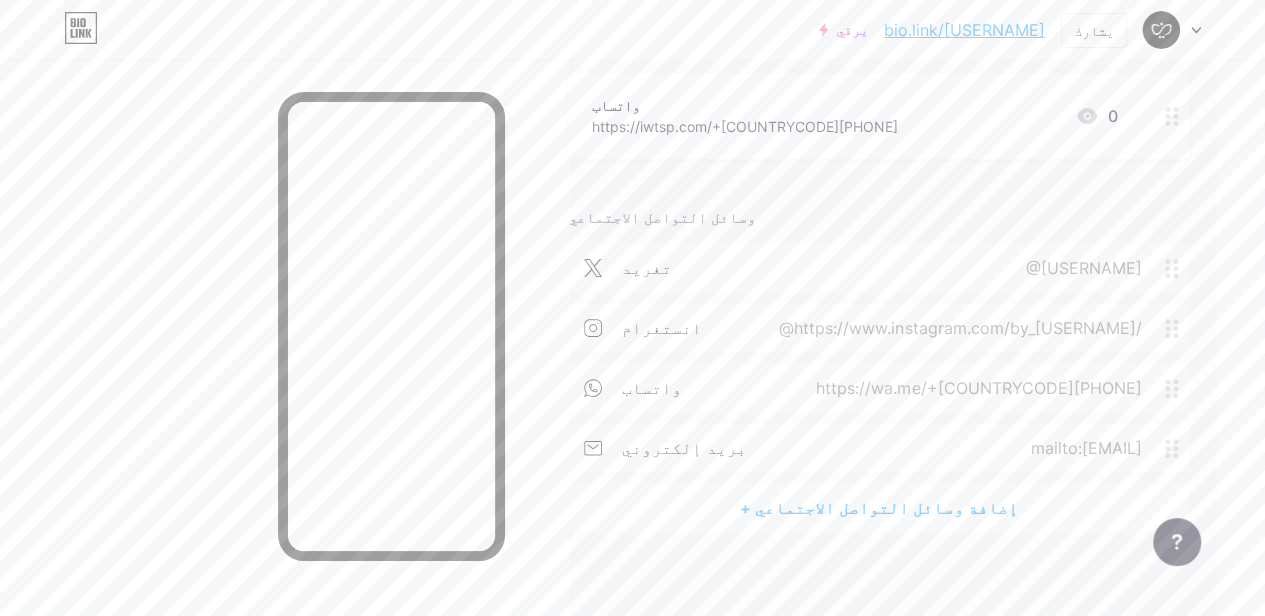 scroll, scrollTop: 359, scrollLeft: 49, axis: both 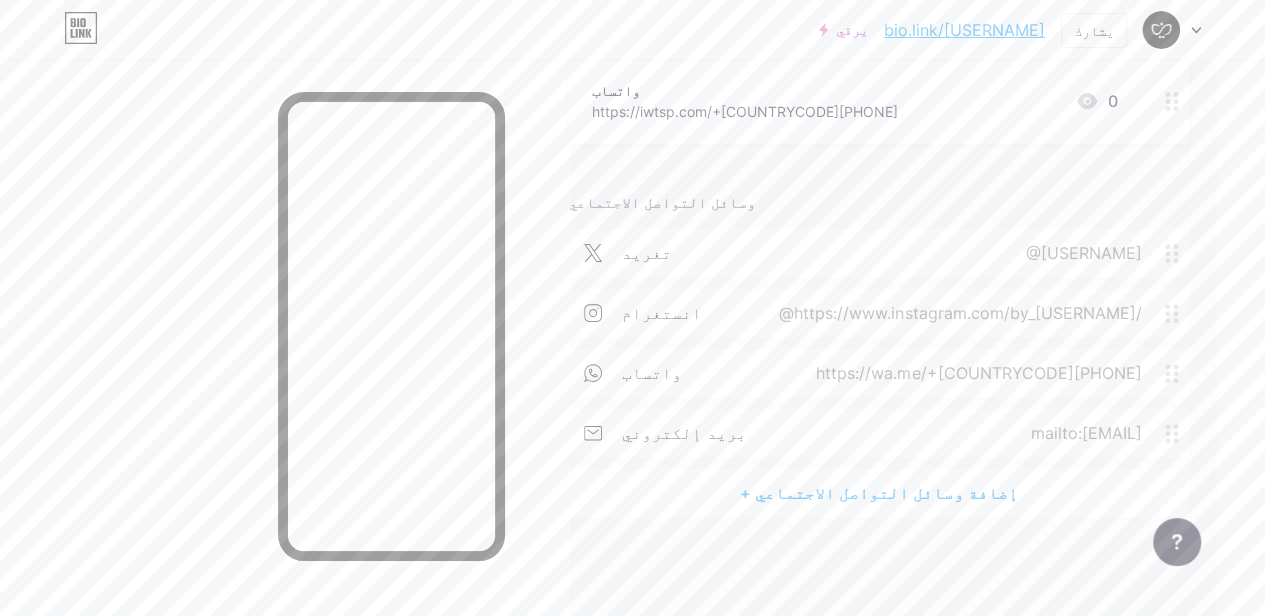 click on "+ إضافة وسائل التواصل الاجتماعي" at bounding box center (878, 493) 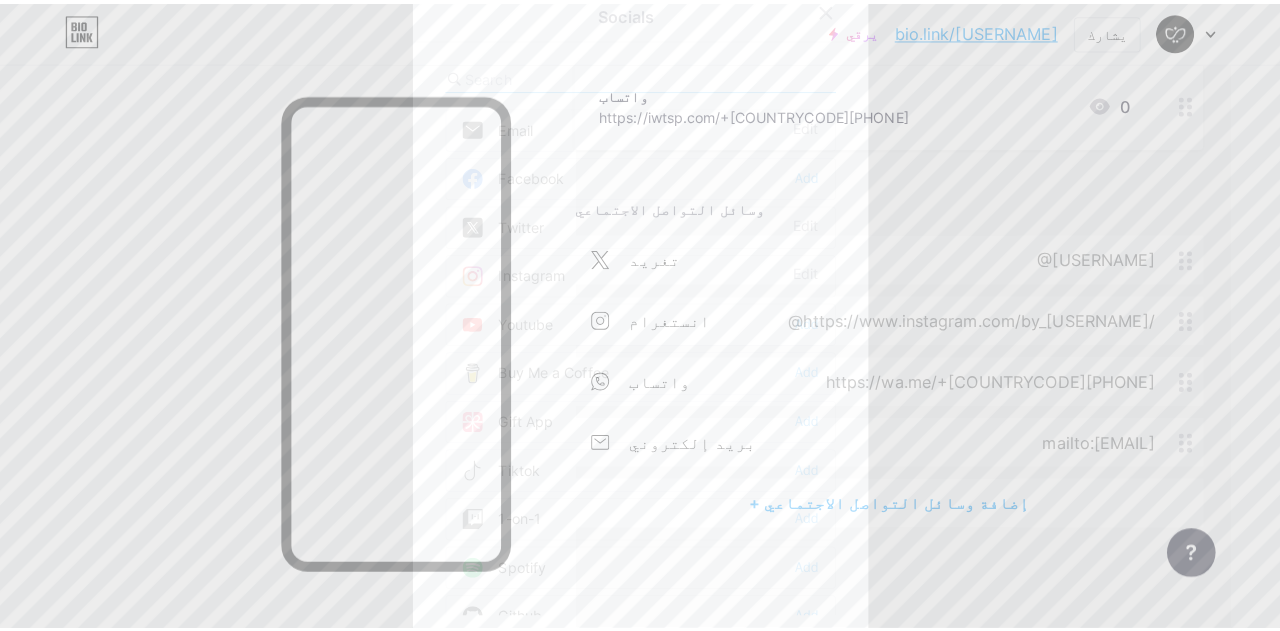 scroll, scrollTop: 344, scrollLeft: 49, axis: both 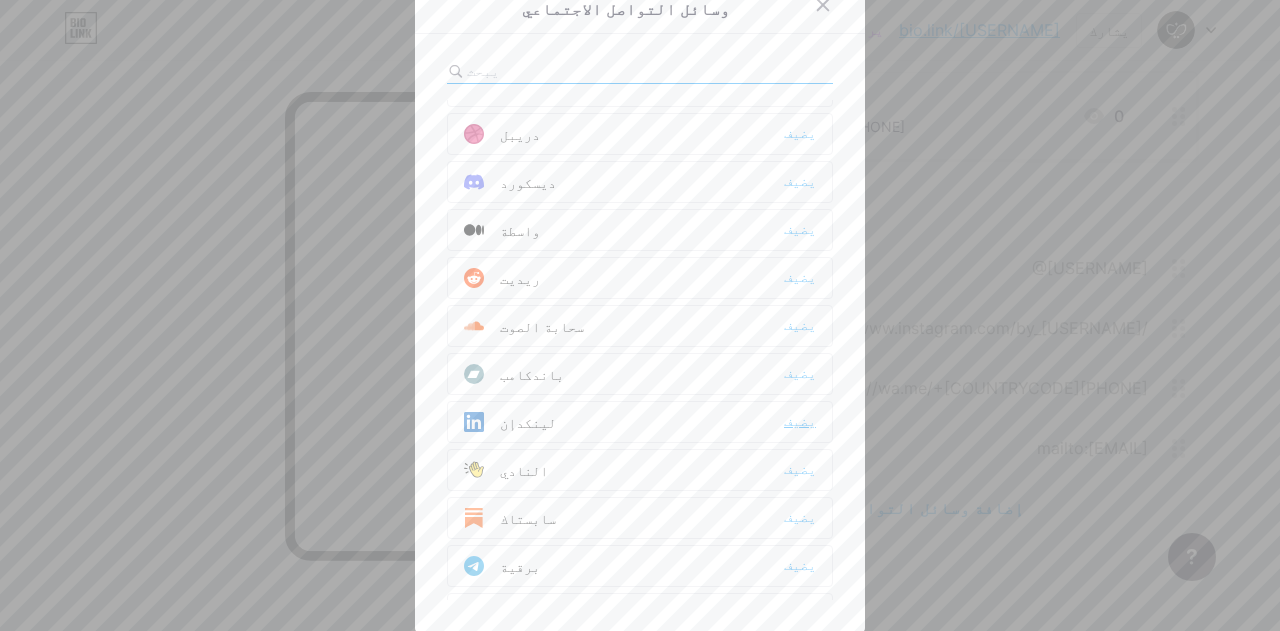 click on "يضيف" at bounding box center [800, 421] 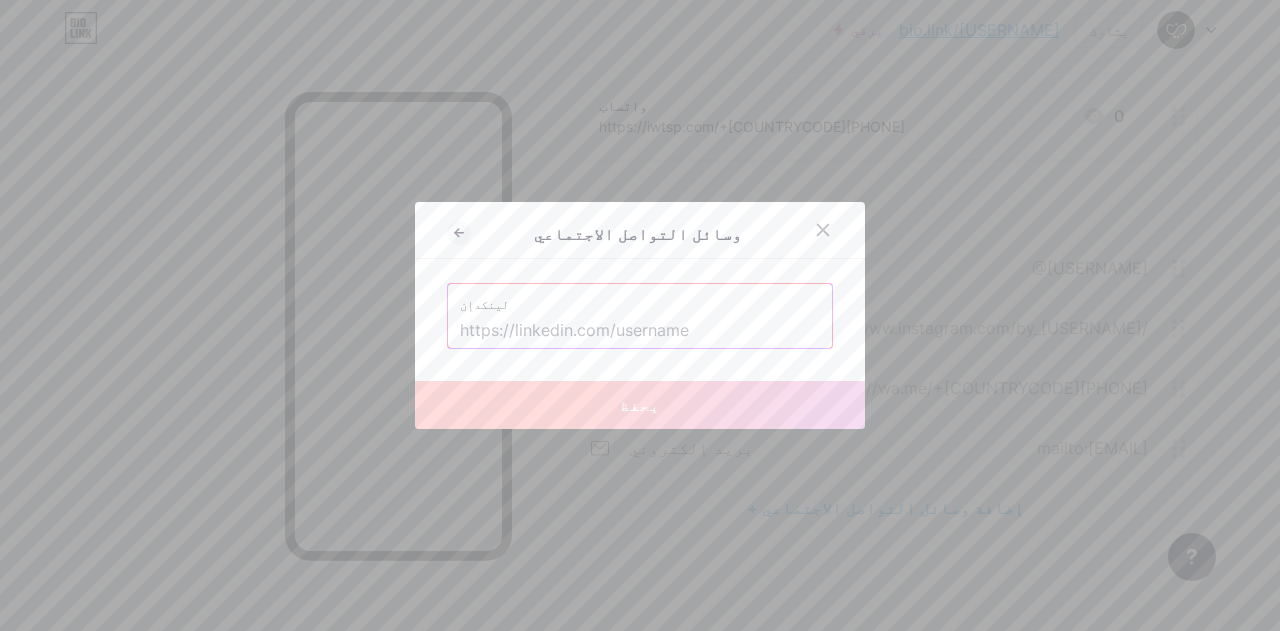 click at bounding box center [640, 331] 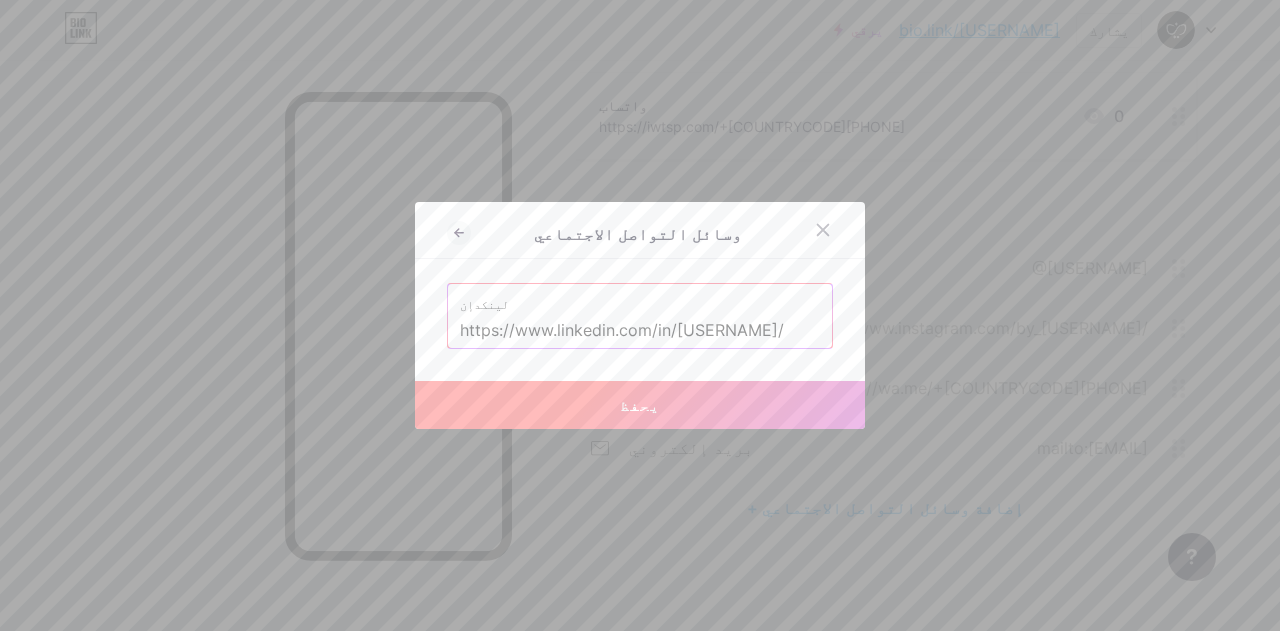 scroll, scrollTop: 0, scrollLeft: 76, axis: horizontal 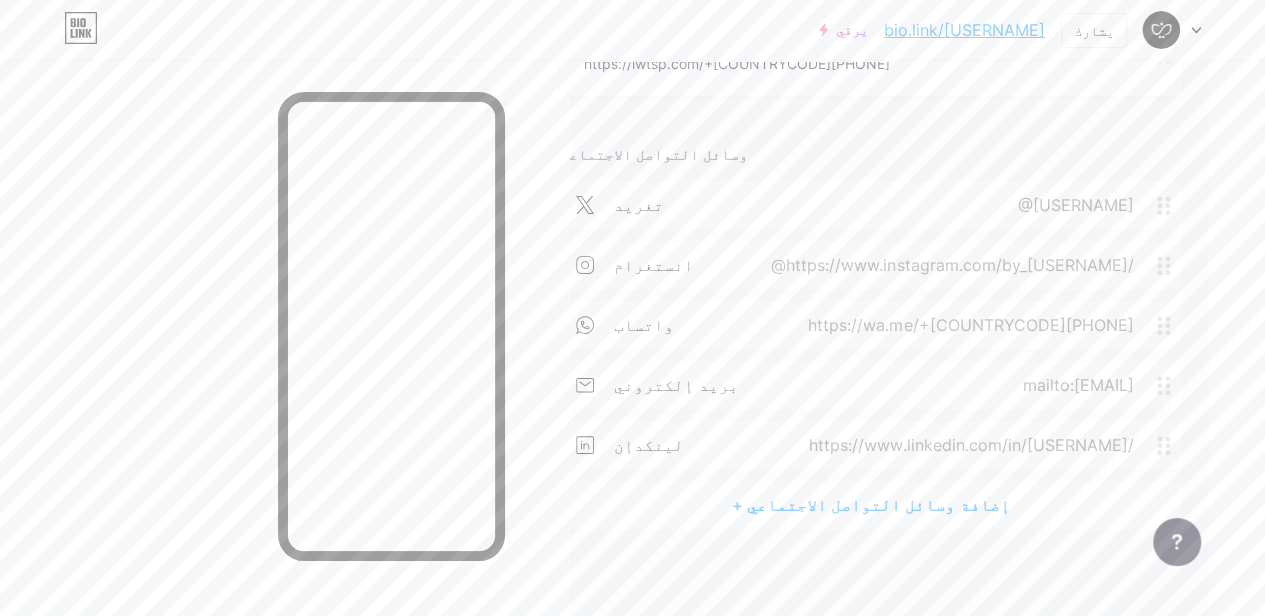click on "انستغرام
@https://www.instagram.com/by_[USERNAME]/ صورة
اجعل هذا رابطًا مميزًا
يمسح
يخفي
يحفظ" at bounding box center (870, 265) 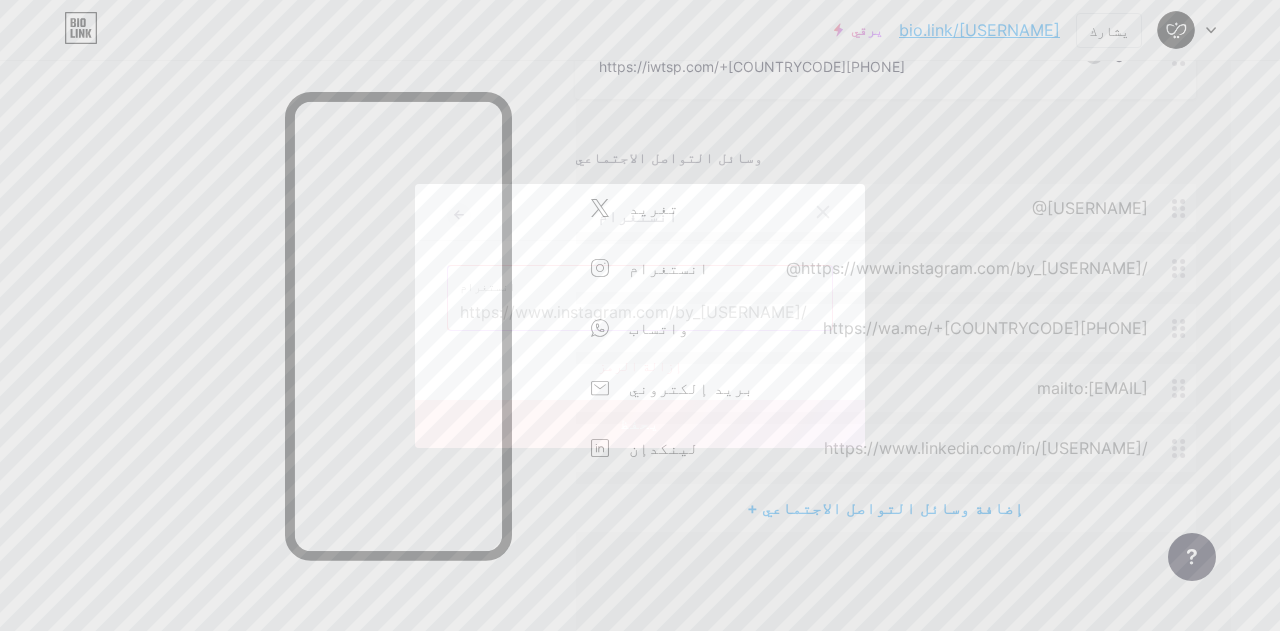 click on "https://www.instagram.com/by_[USERNAME]/" at bounding box center (640, 313) 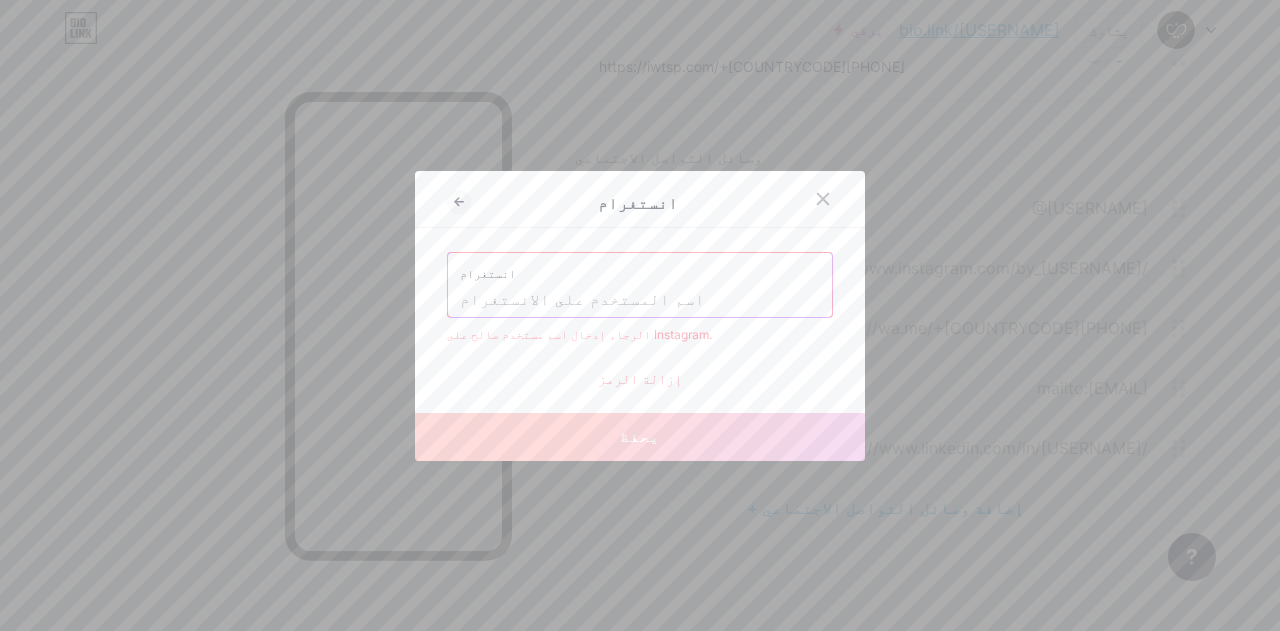 paste on "https://www.instagram.com/by_[USERNAME]/" 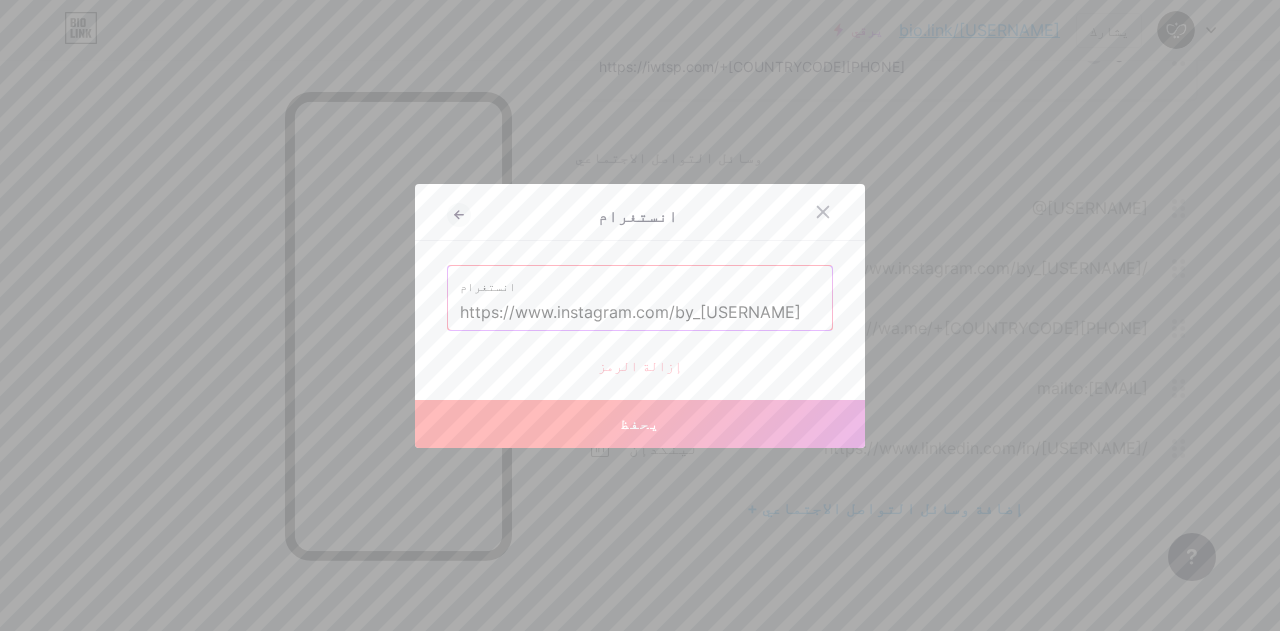 click on "https://www.instagram.com/by_[USERNAME]" at bounding box center (640, 313) 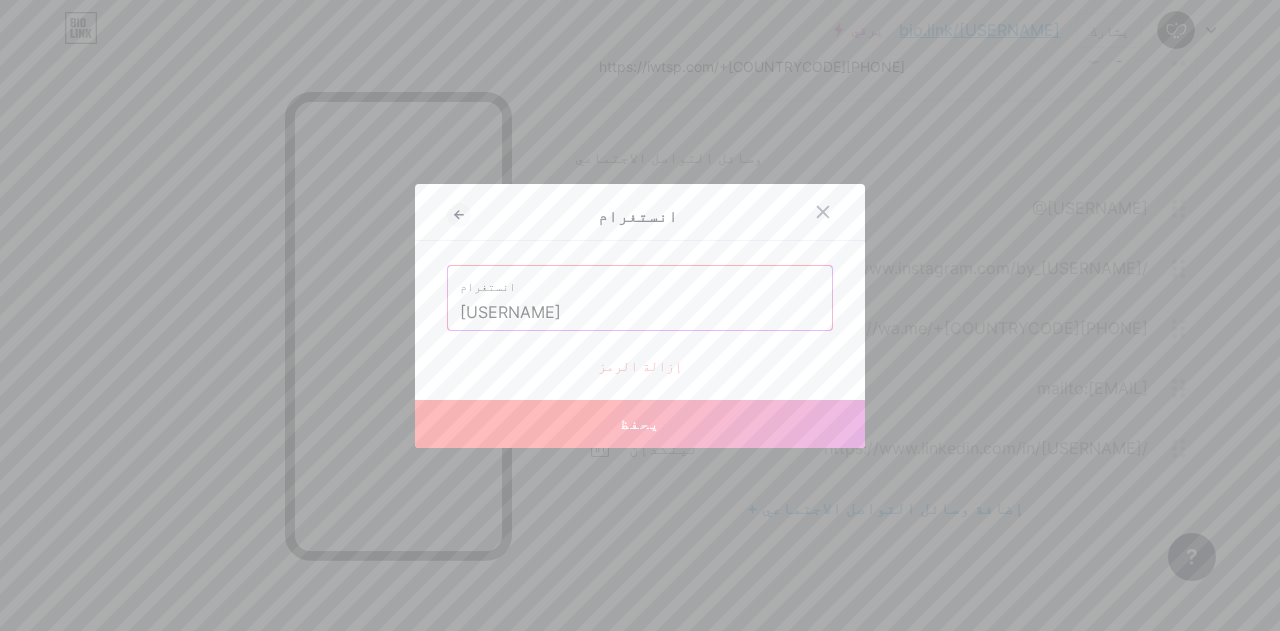 click on "يحفظ" at bounding box center (640, 424) 